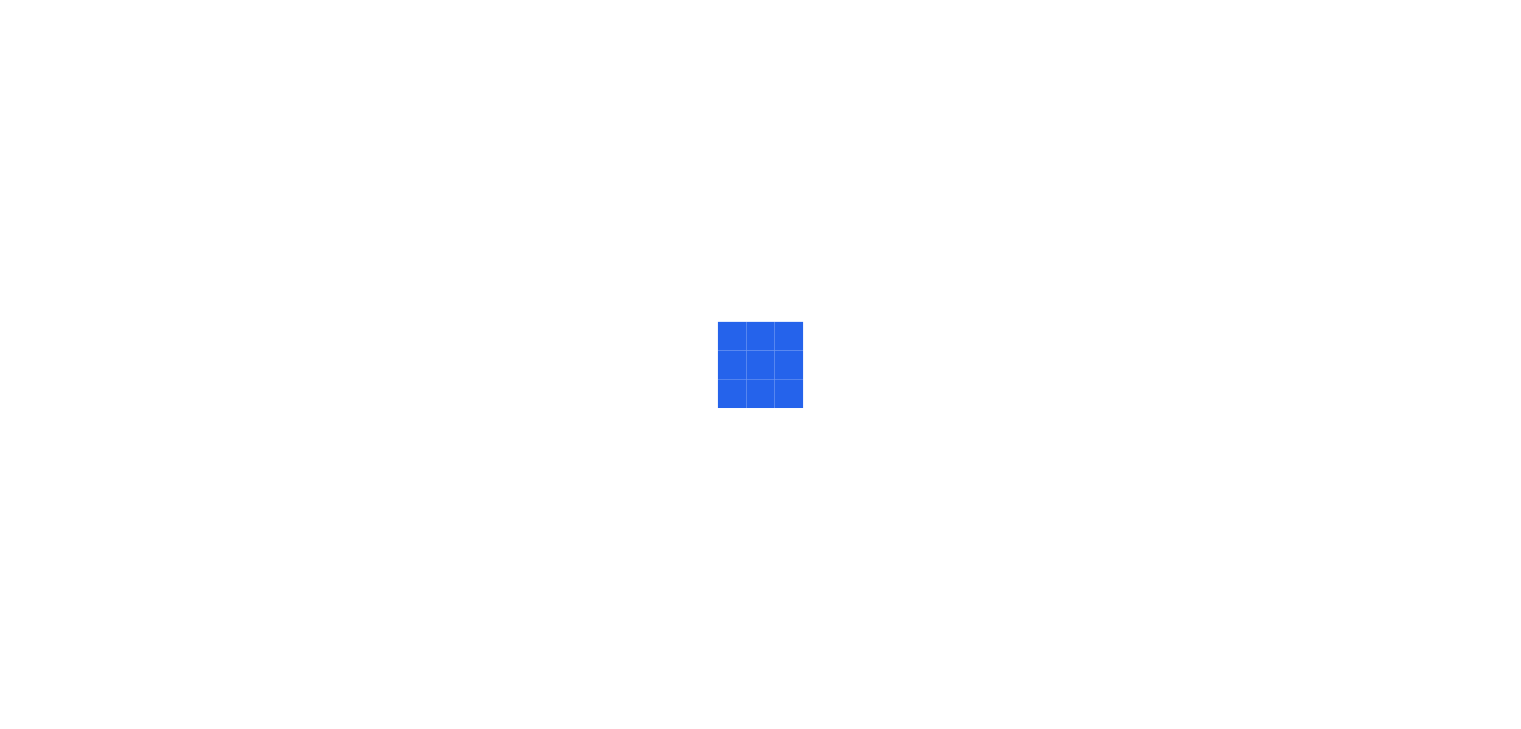 scroll, scrollTop: 0, scrollLeft: 0, axis: both 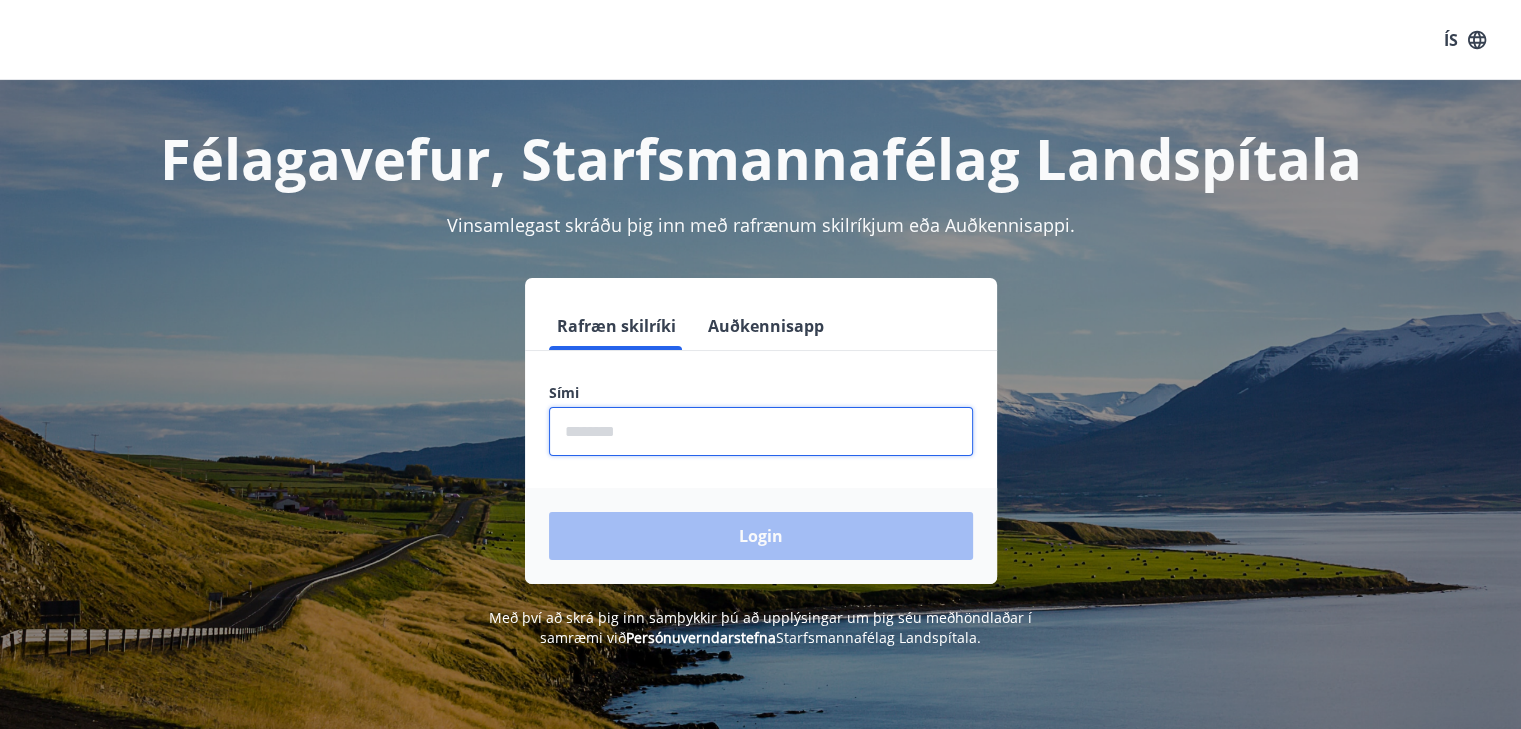 click at bounding box center [761, 431] 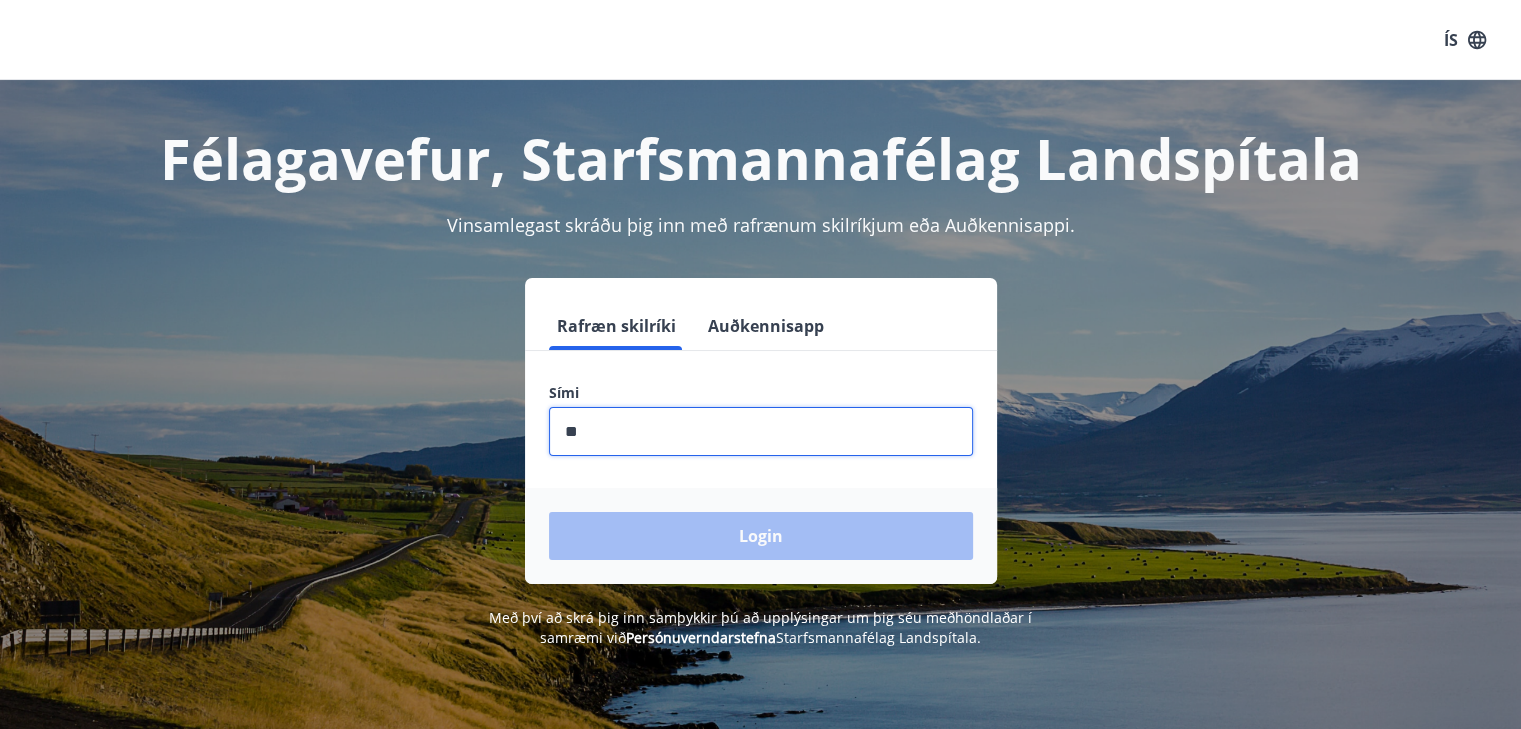 type on "*" 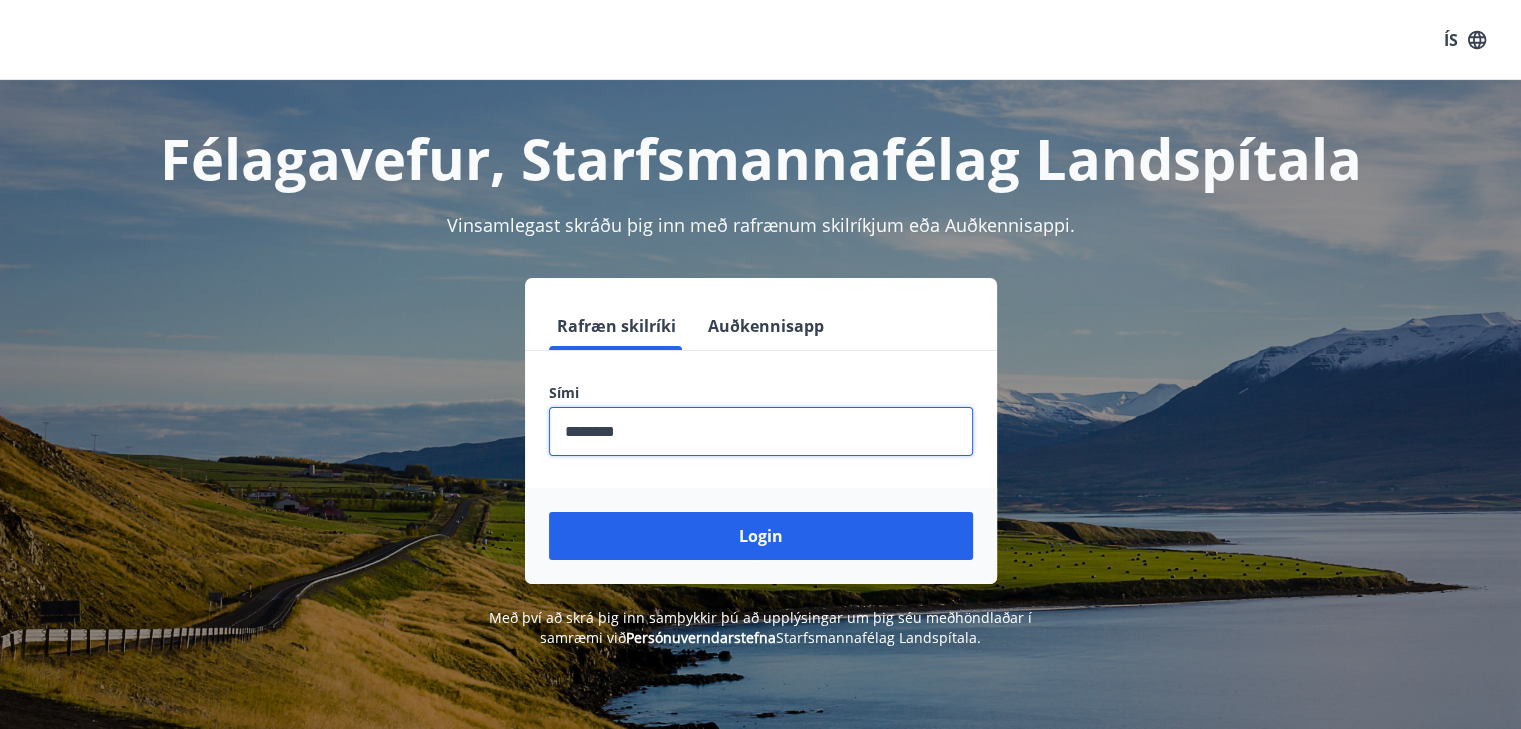 type on "********" 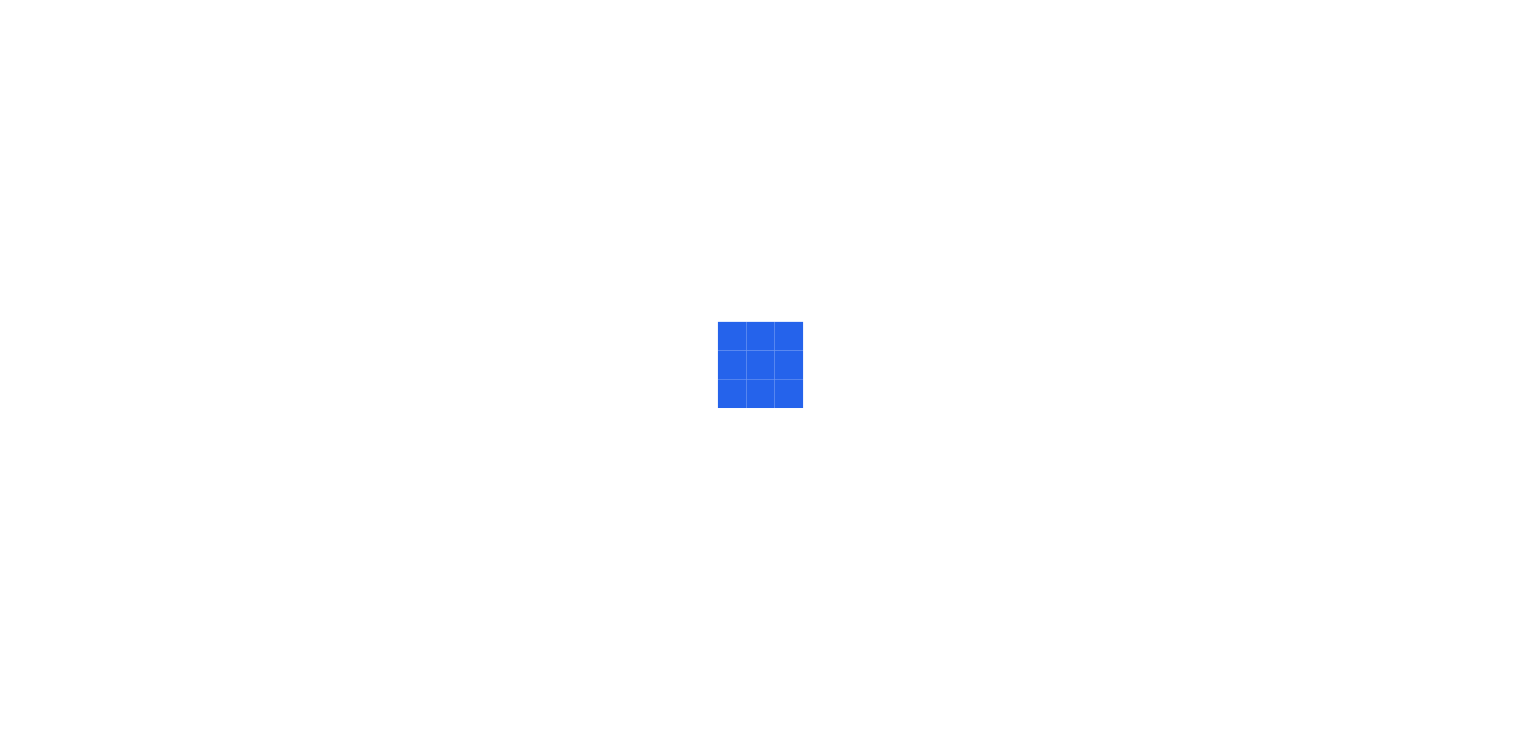 scroll, scrollTop: 0, scrollLeft: 0, axis: both 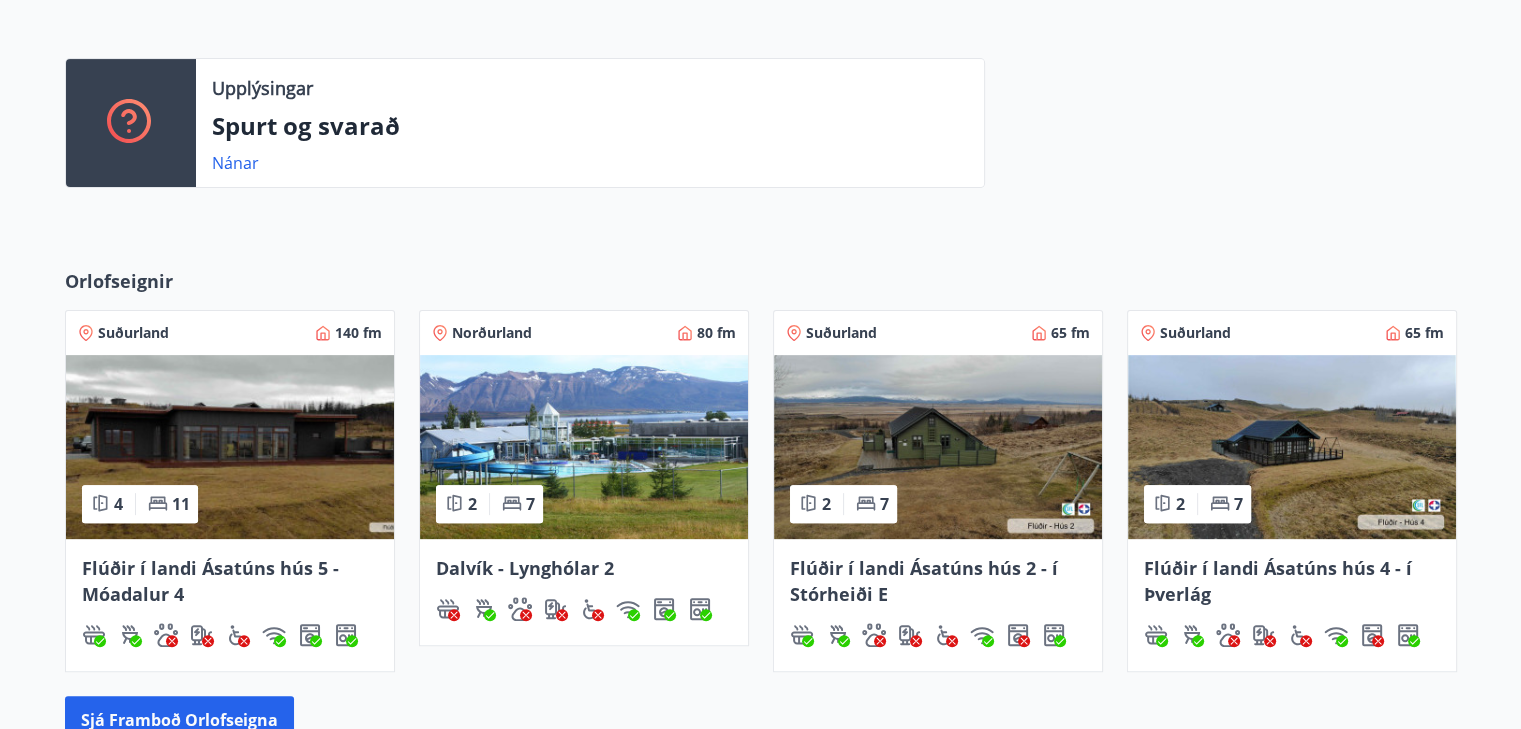 click on "Sjá framboð orlofseigna" at bounding box center [179, 720] 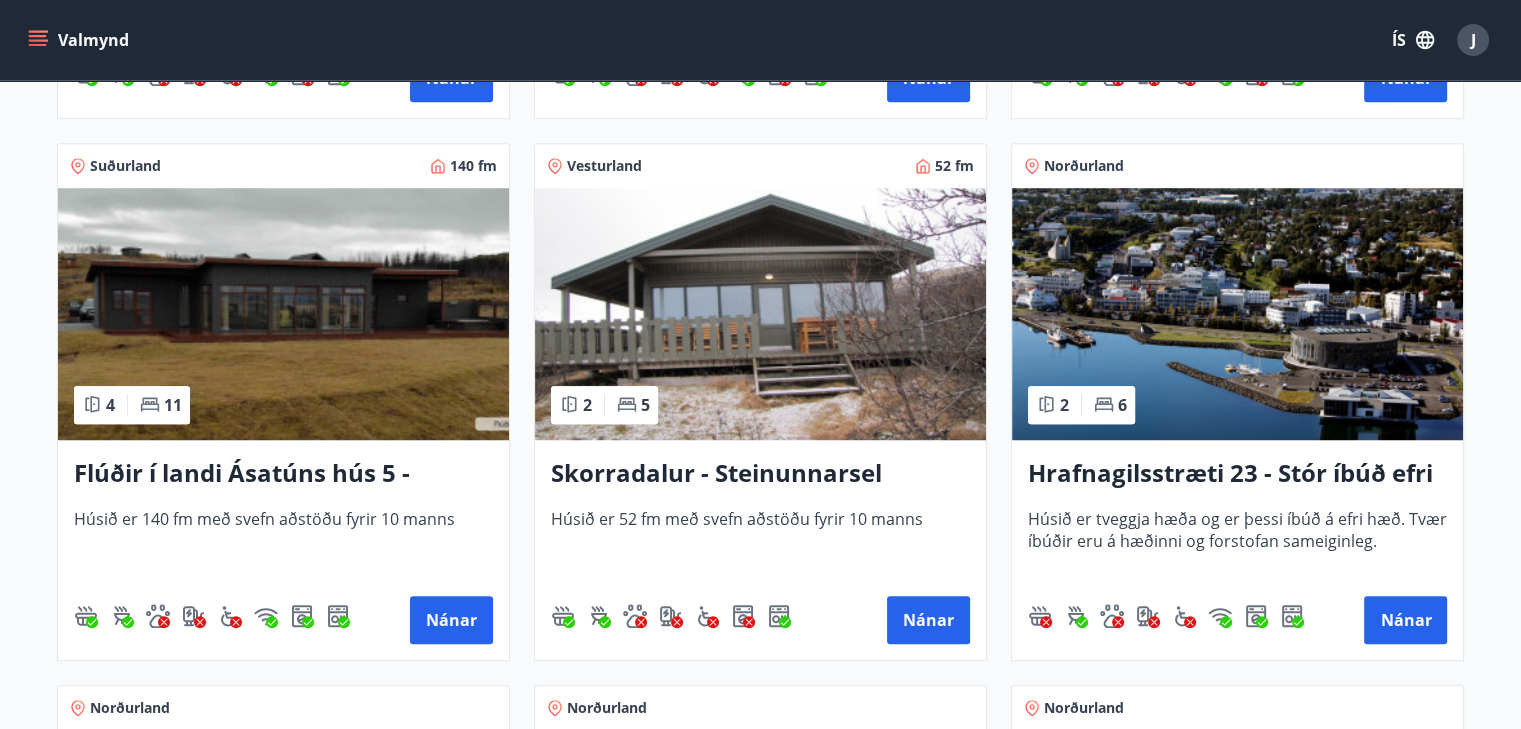 scroll, scrollTop: 1360, scrollLeft: 0, axis: vertical 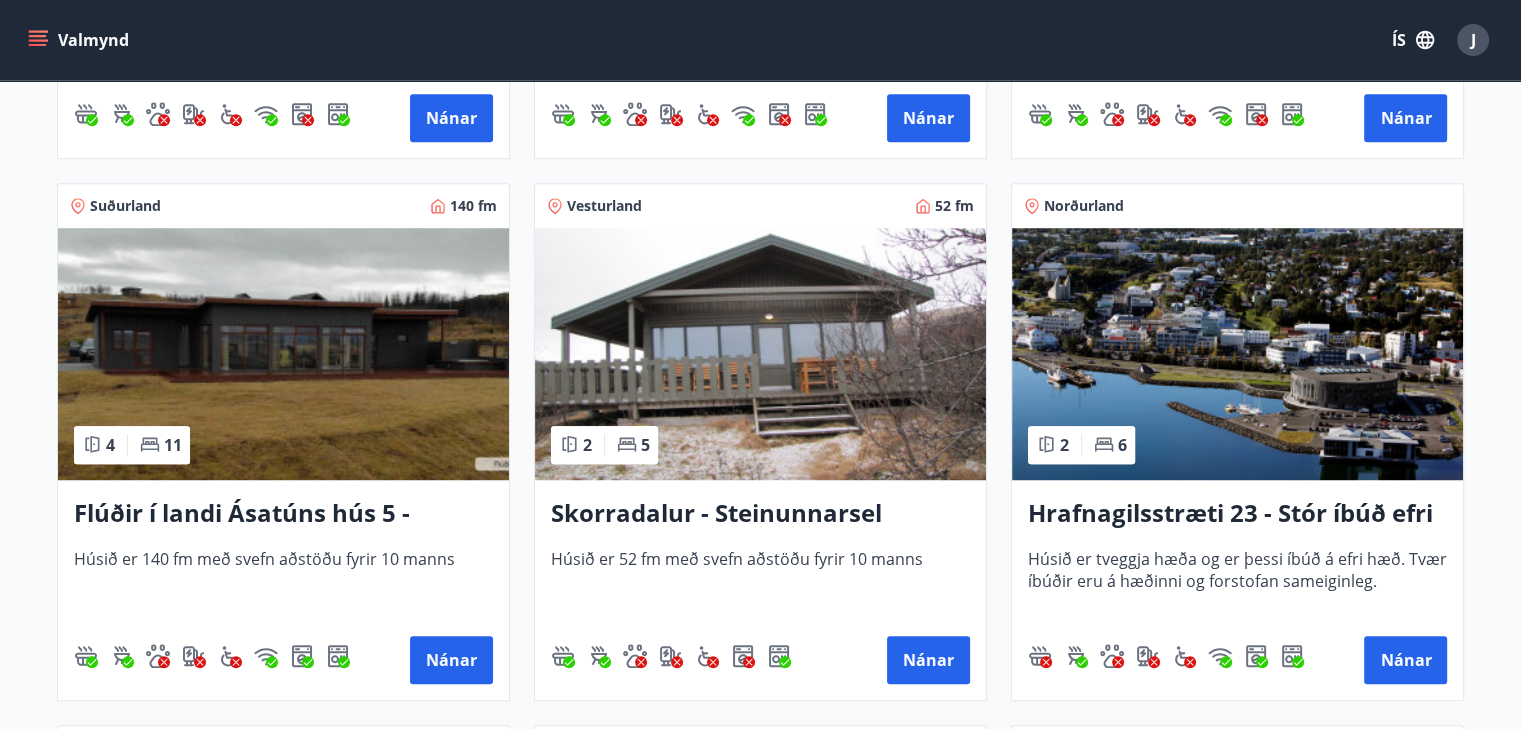 click on "Flúðir í landi Ásatúns hús 5 - Móadalur 4" at bounding box center [283, 514] 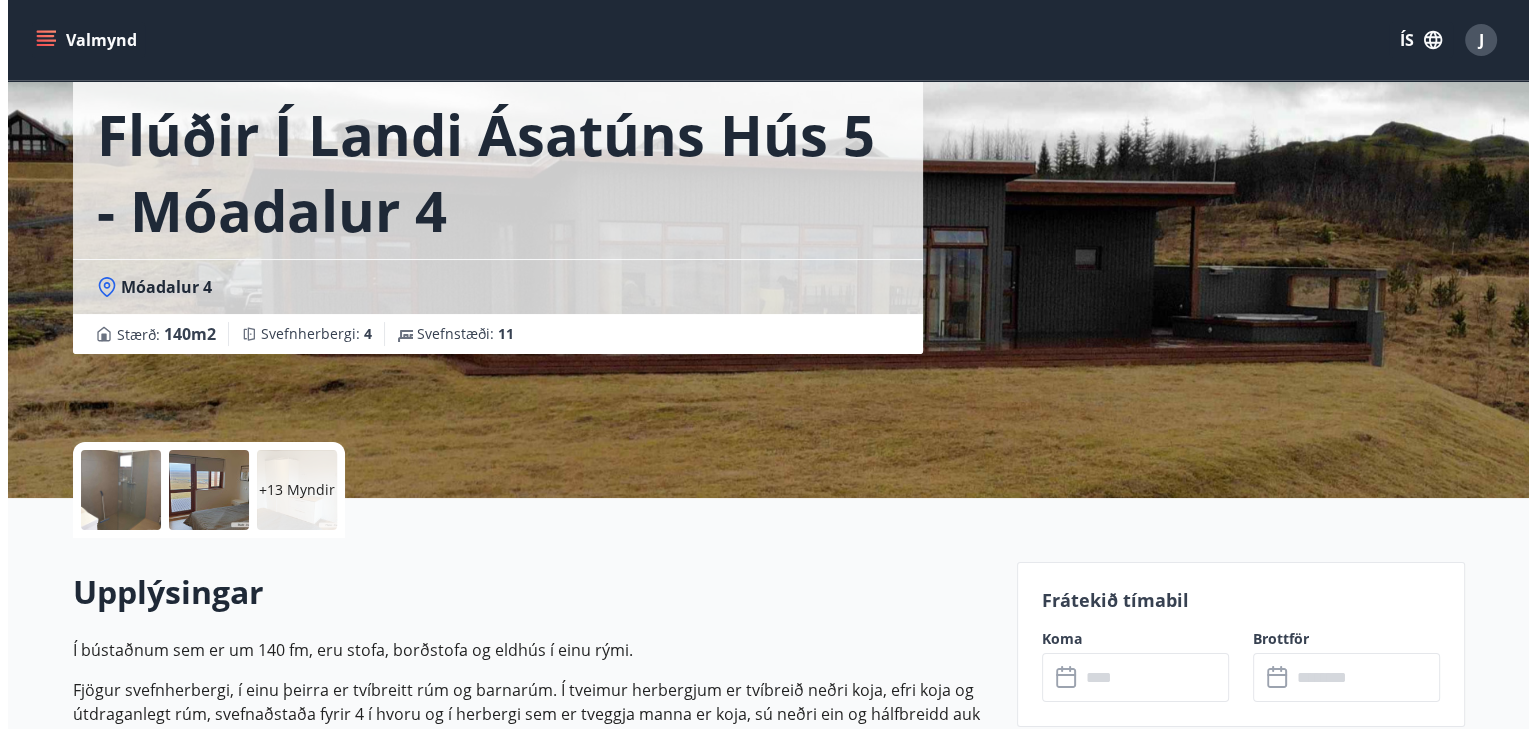 scroll, scrollTop: 100, scrollLeft: 0, axis: vertical 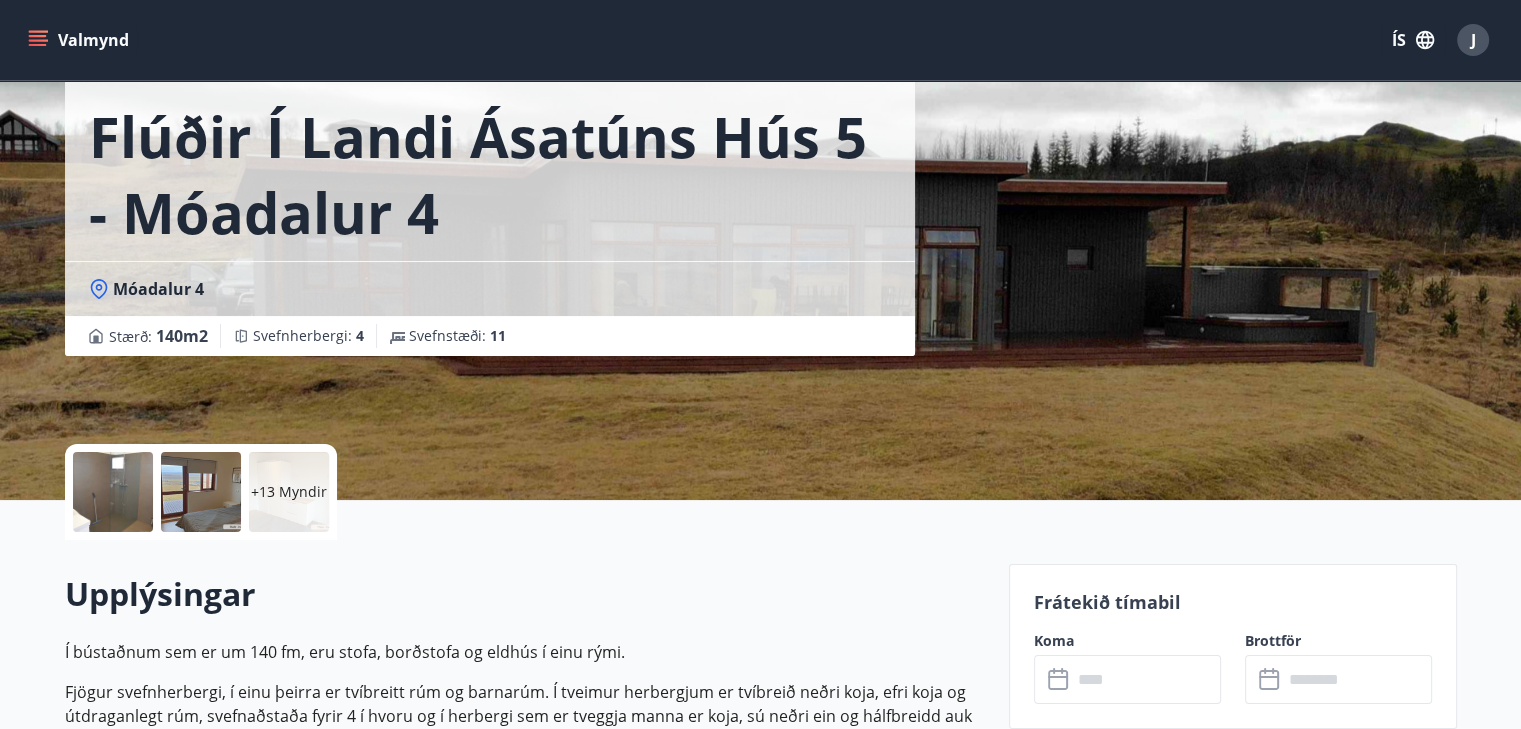 click at bounding box center [113, 492] 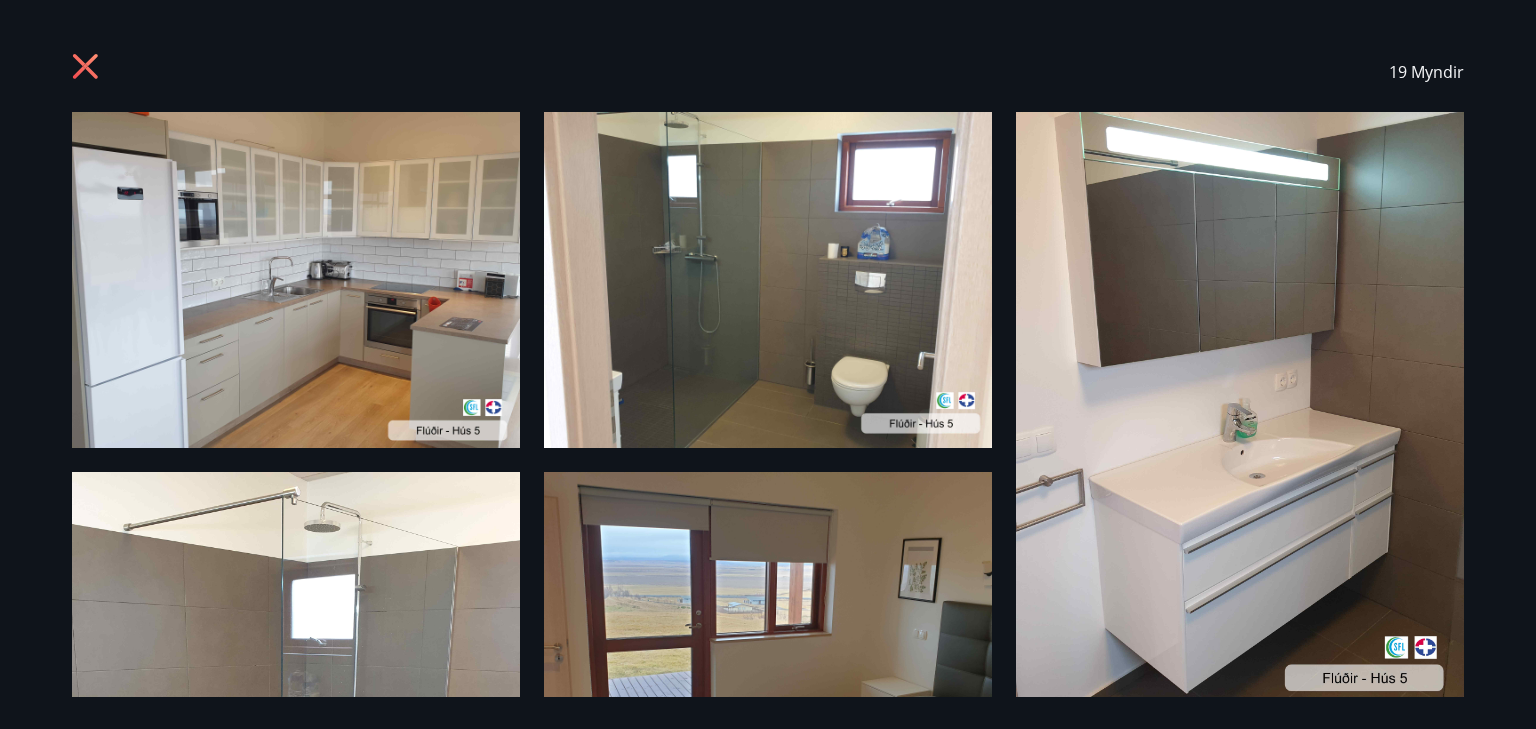 click at bounding box center (296, 280) 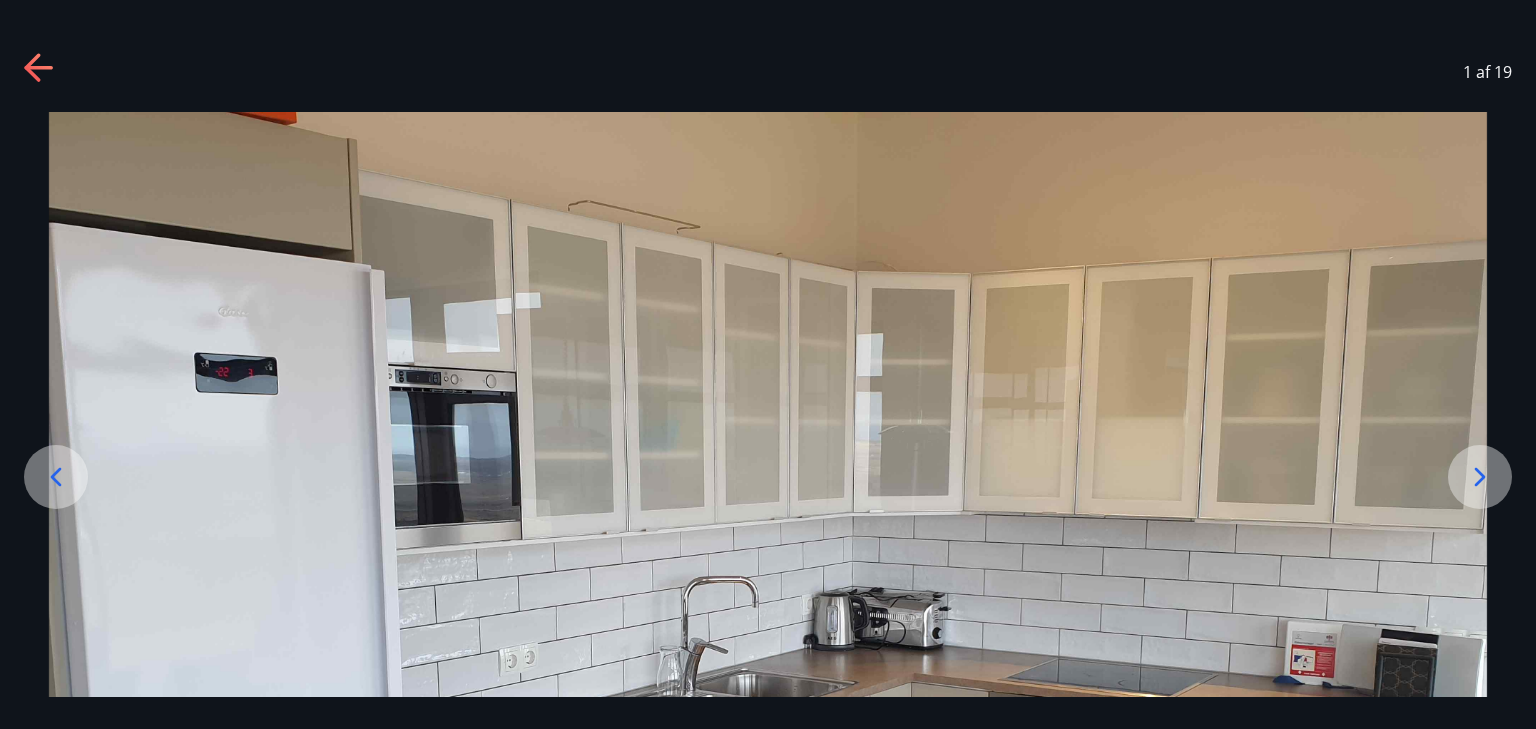 click 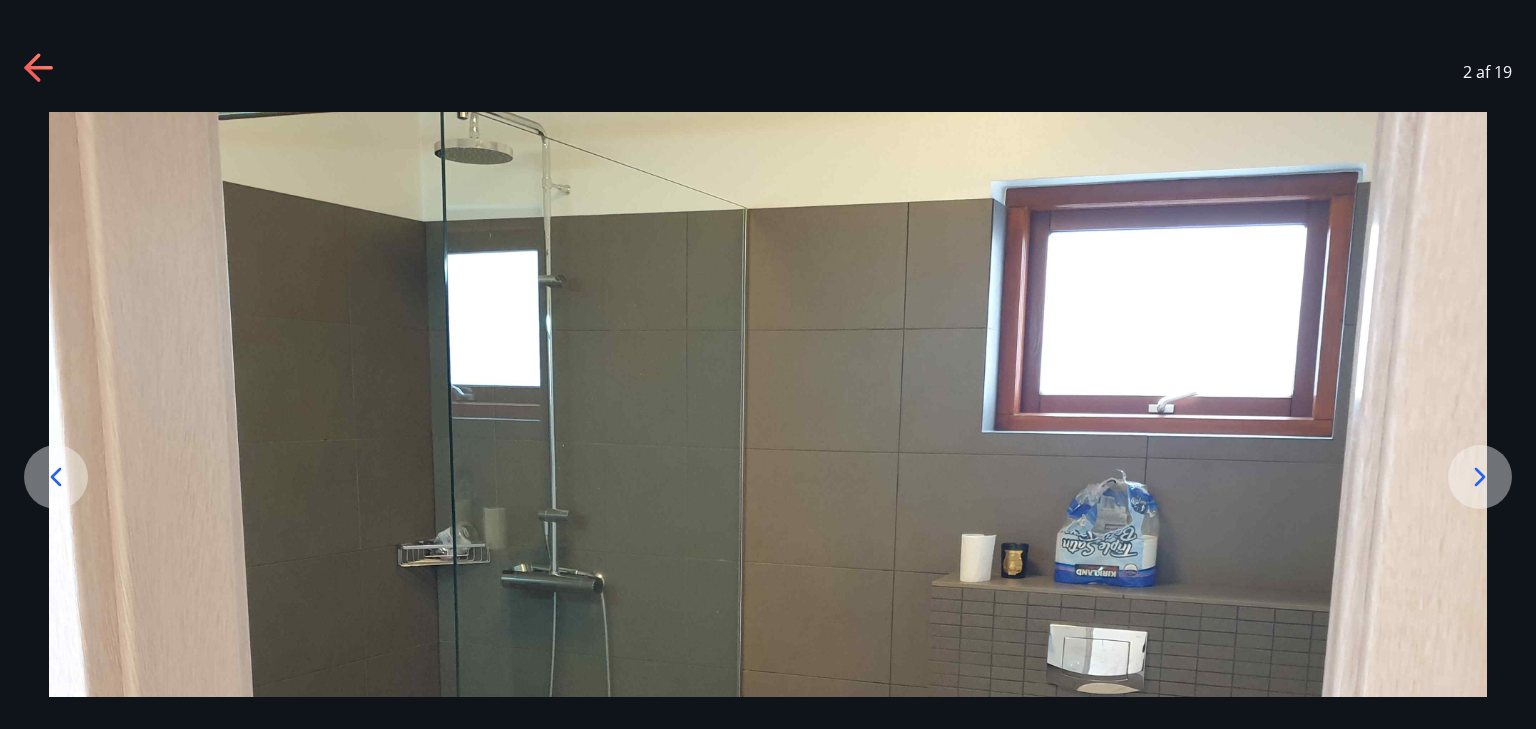 click 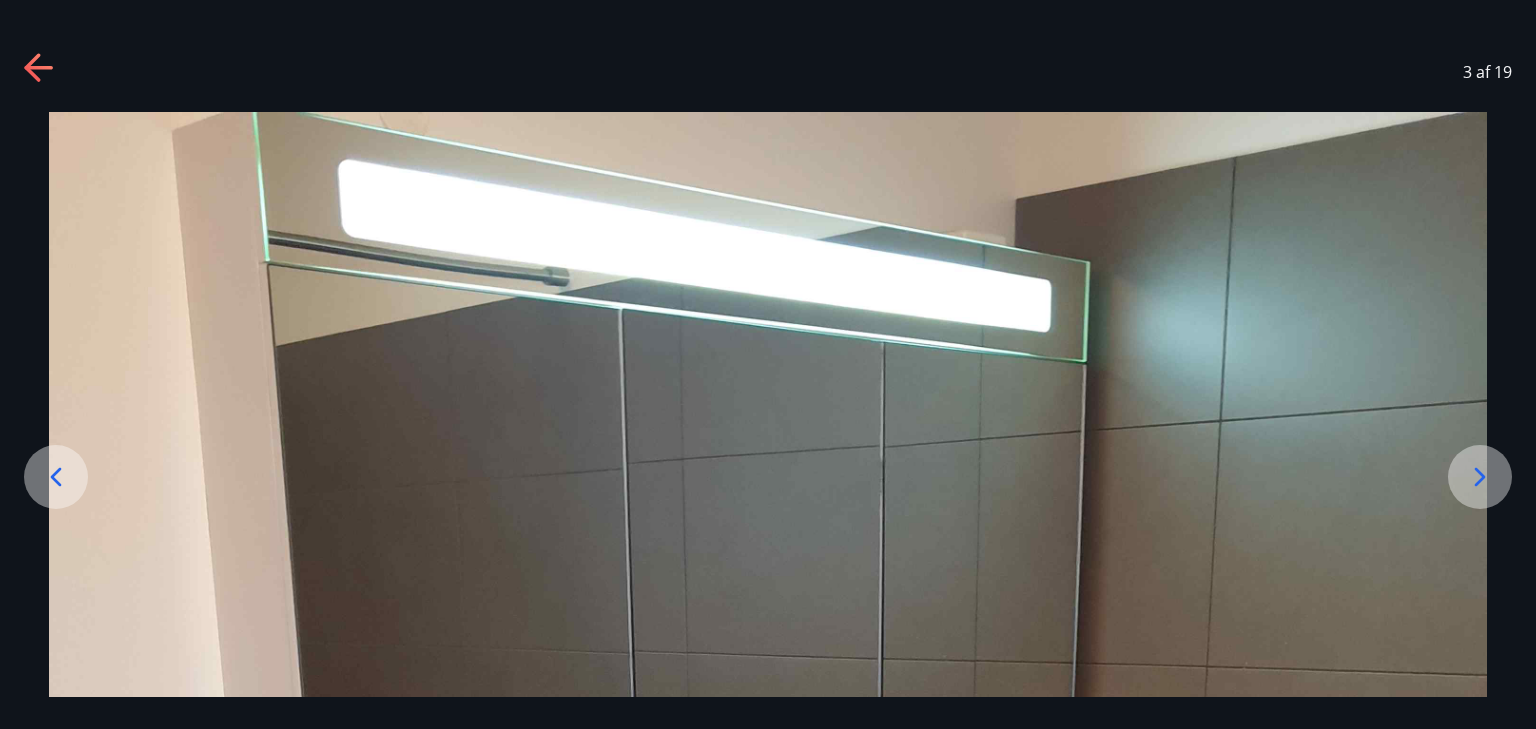 click 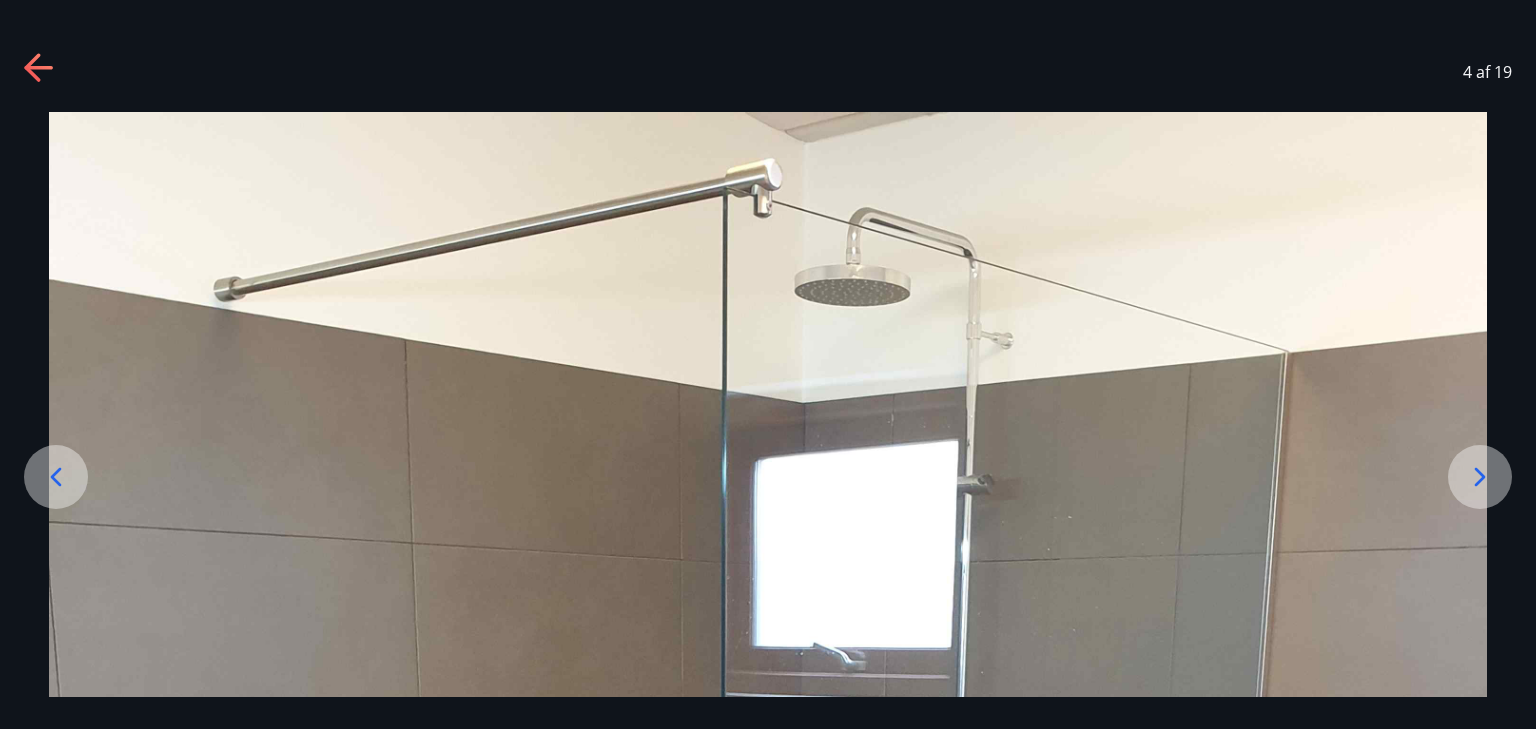 click 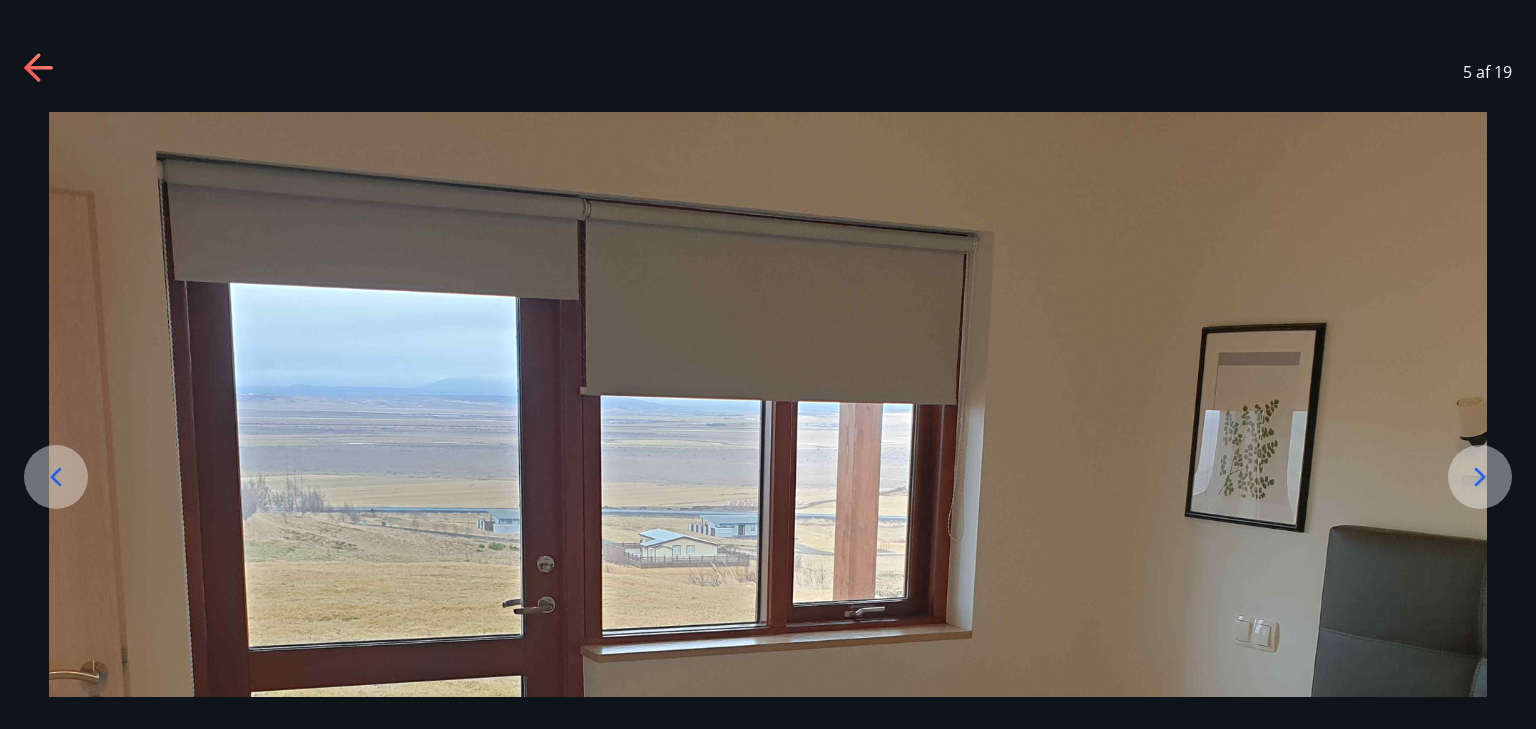 click 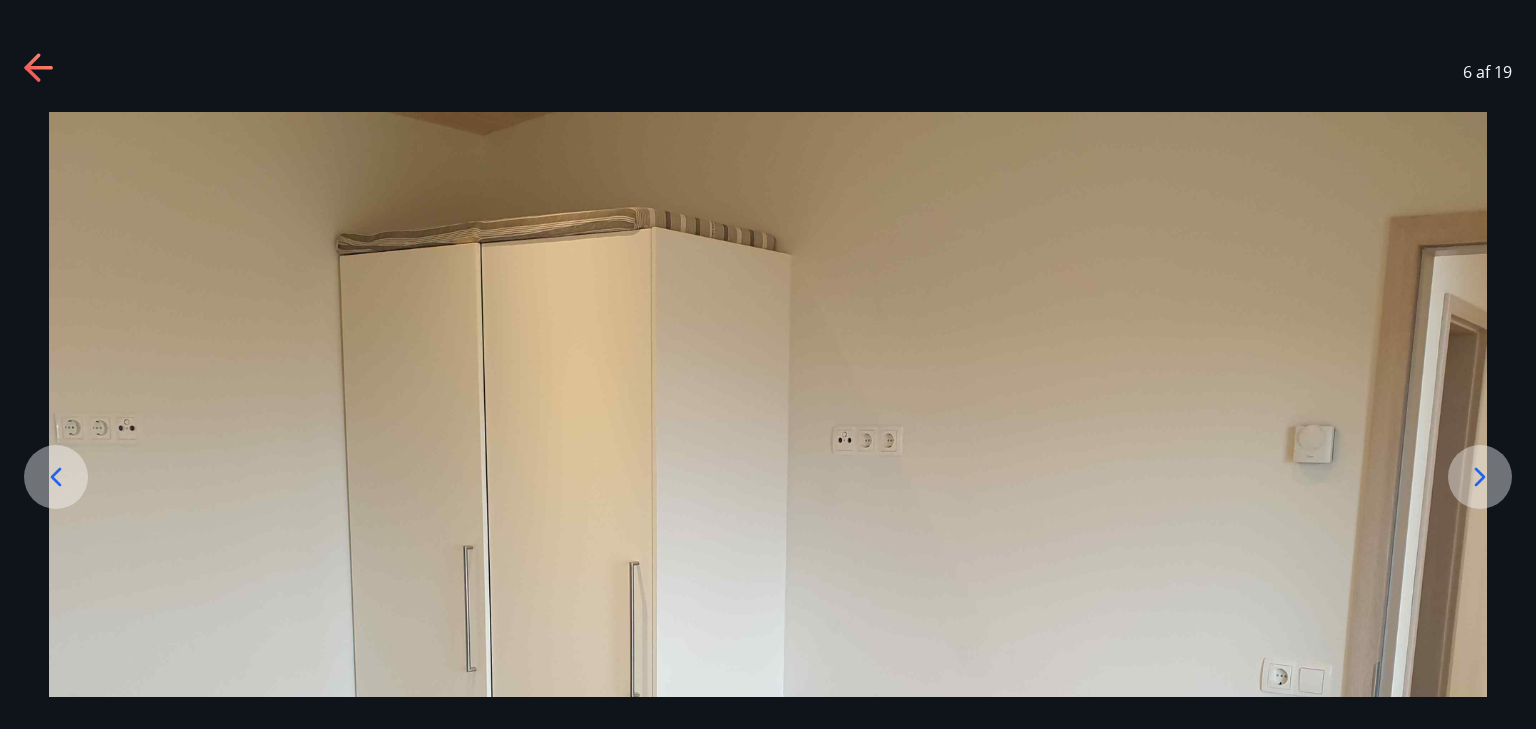 click 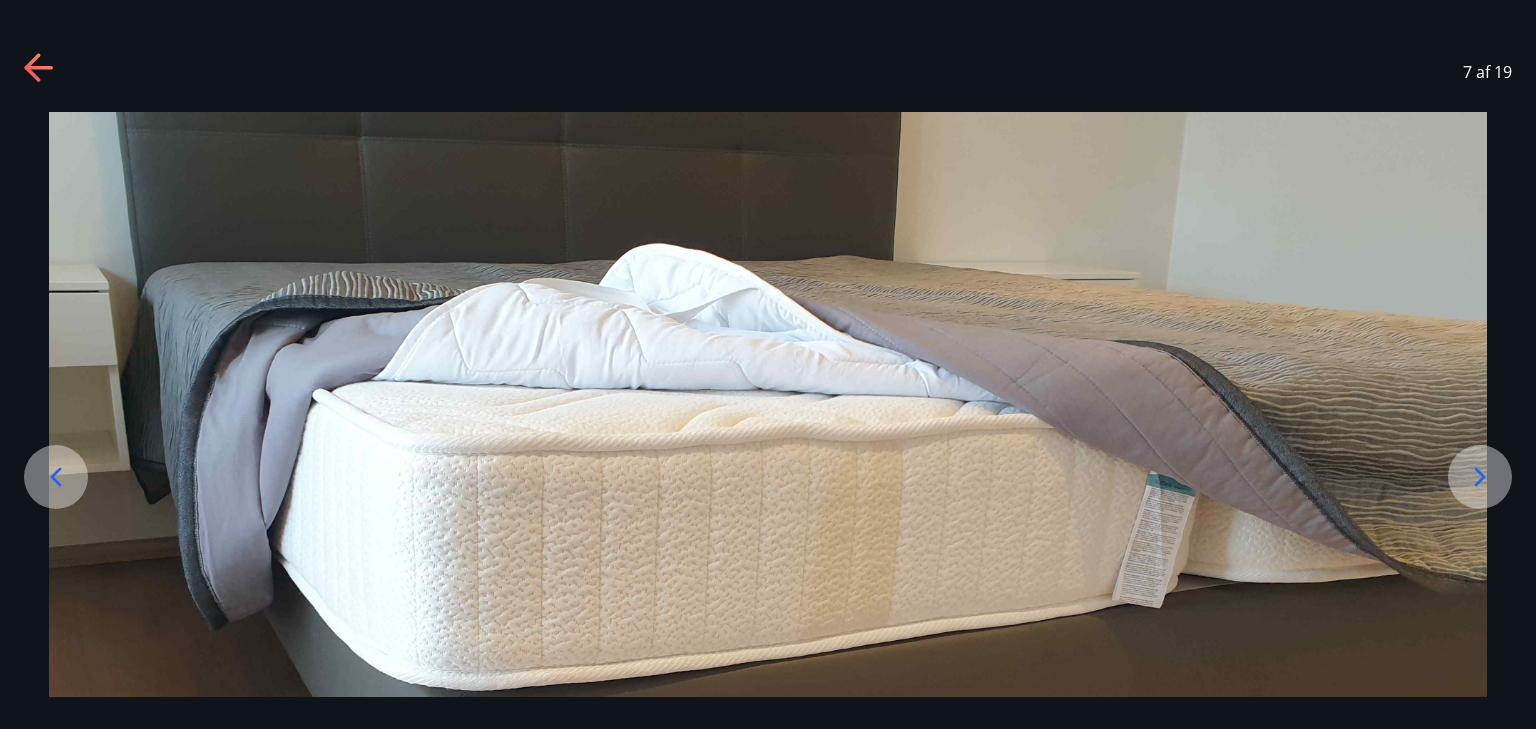 click 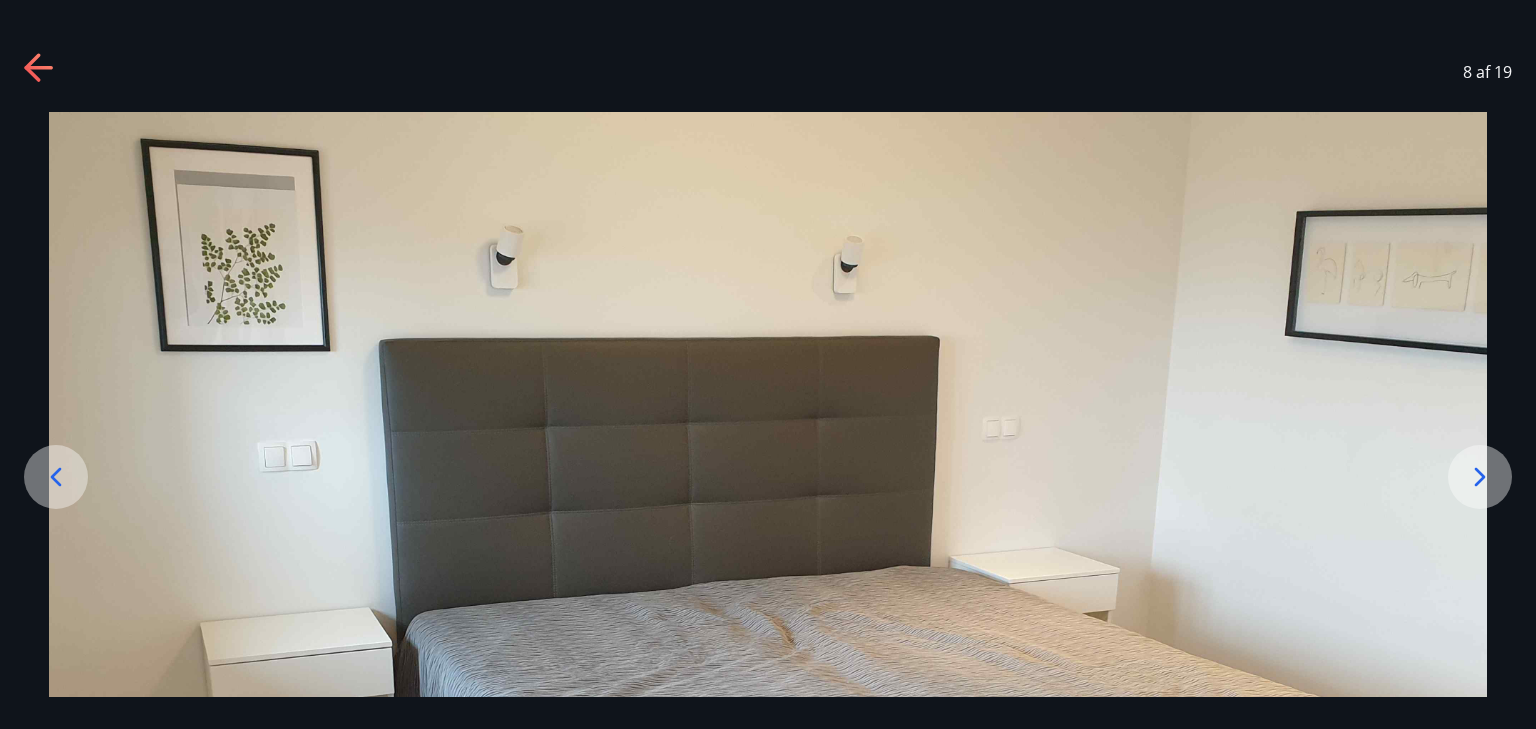 click 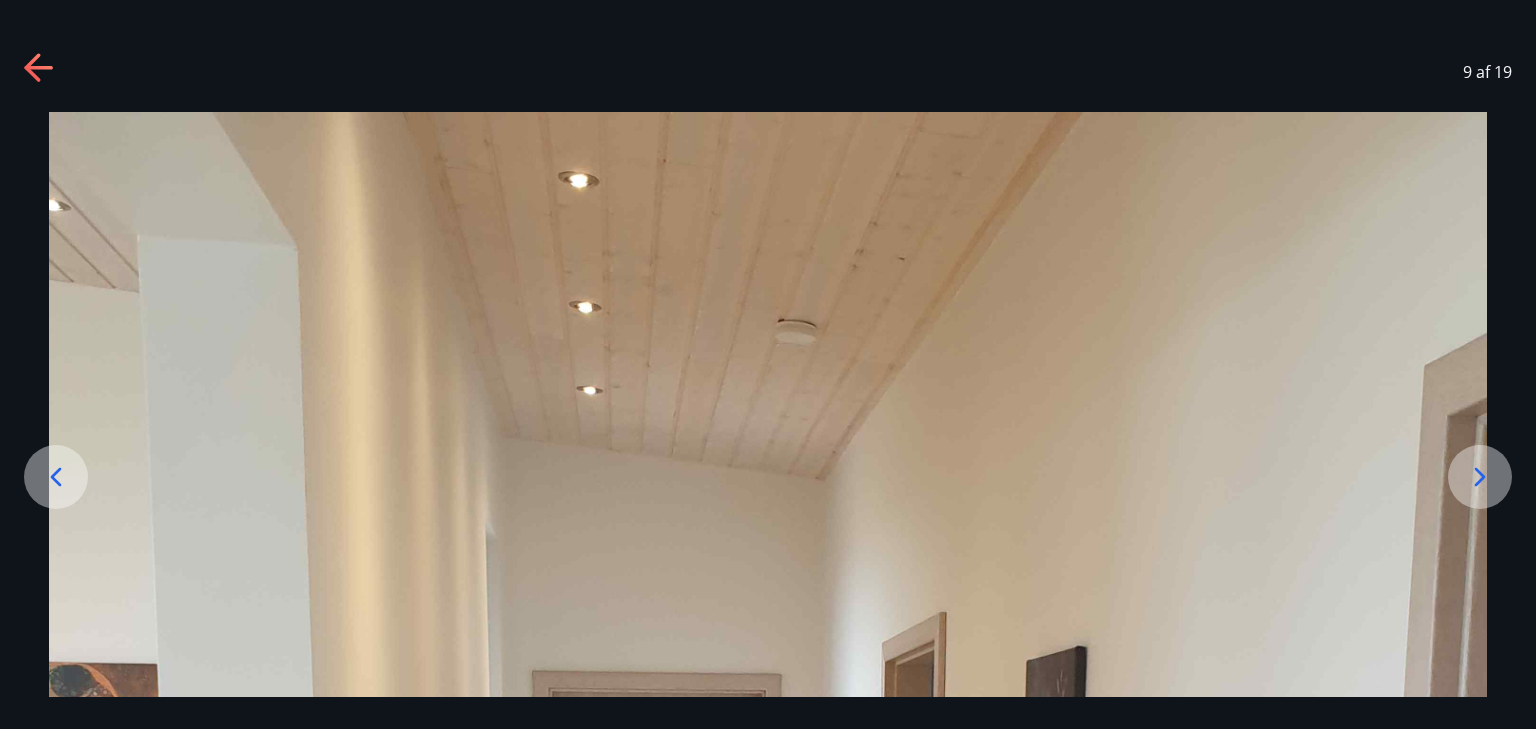 click 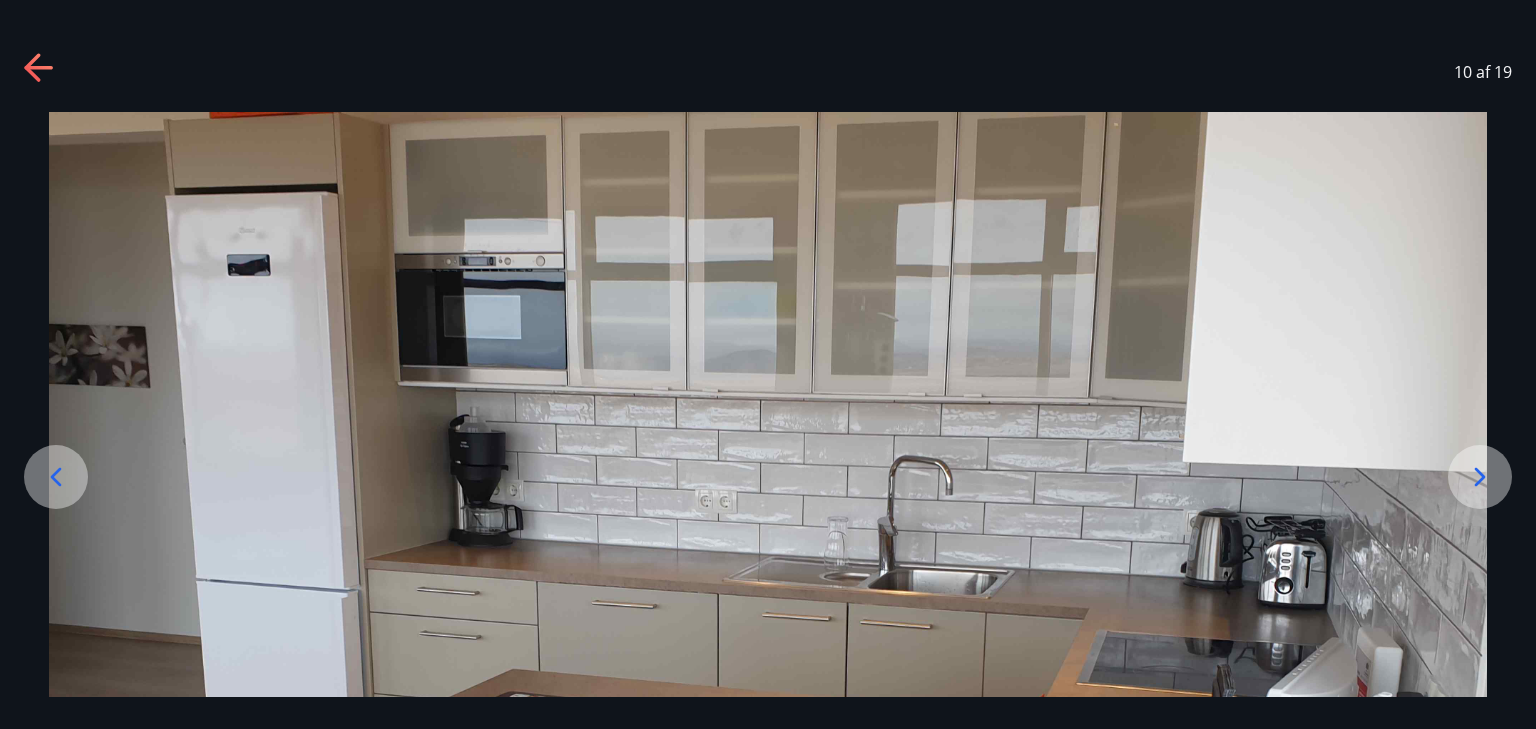click 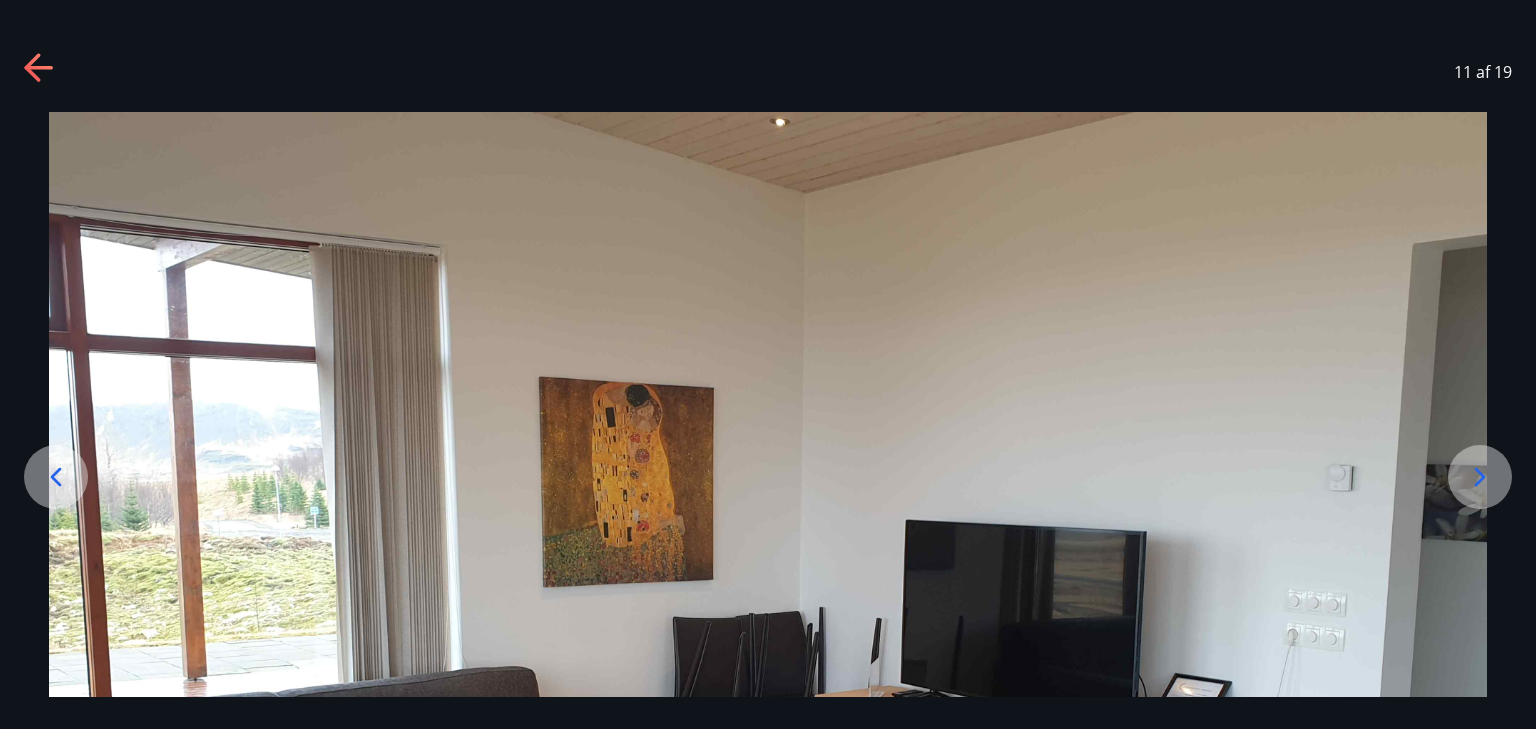 click 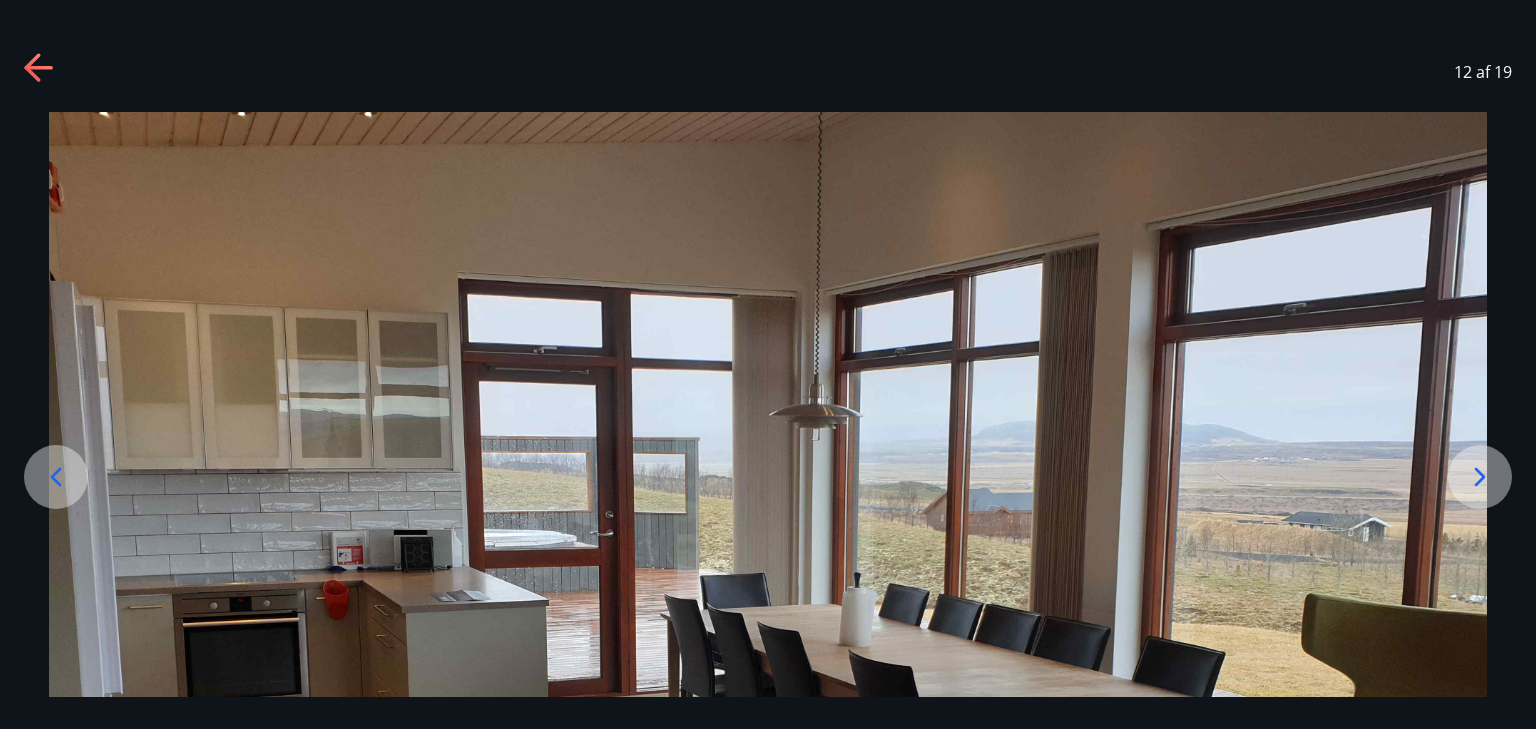 click 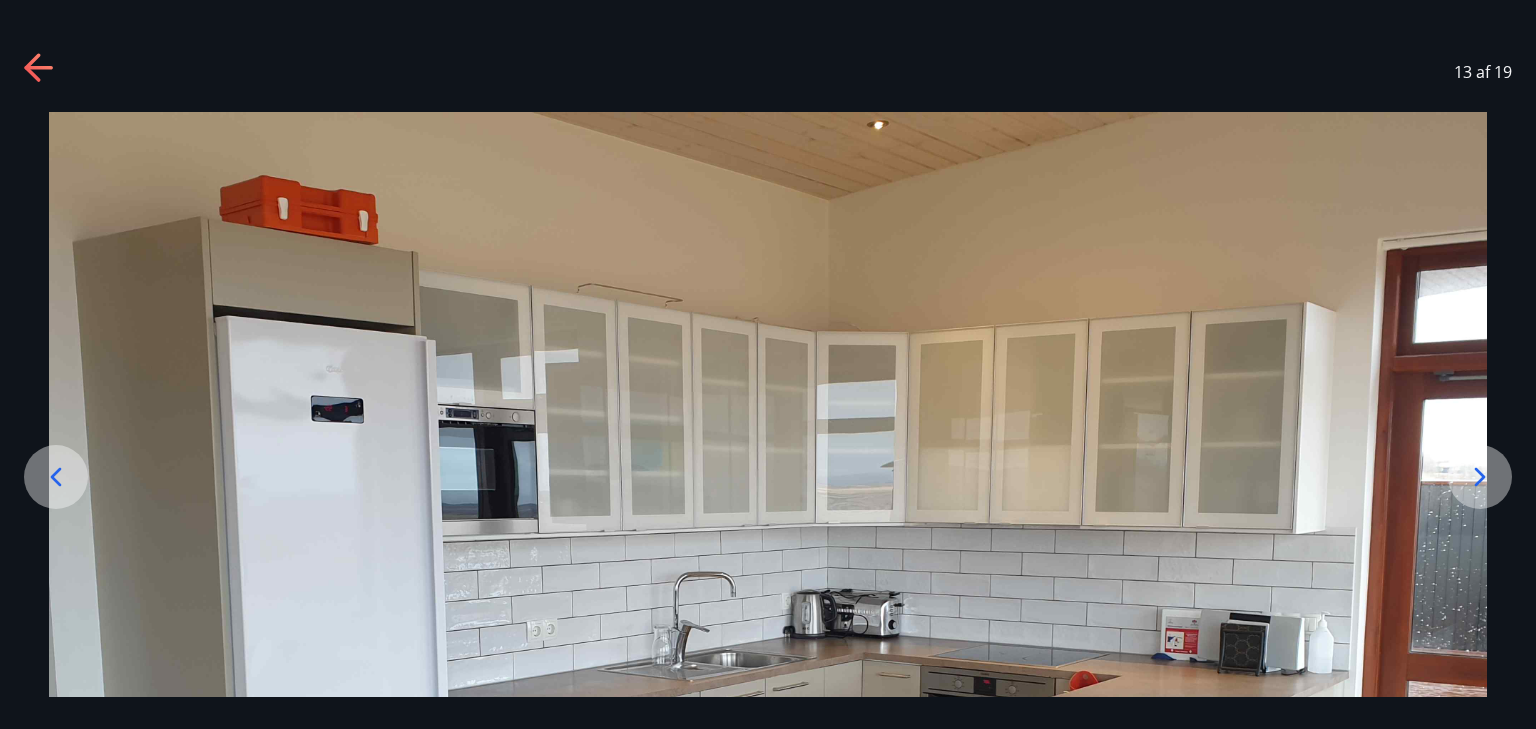 click 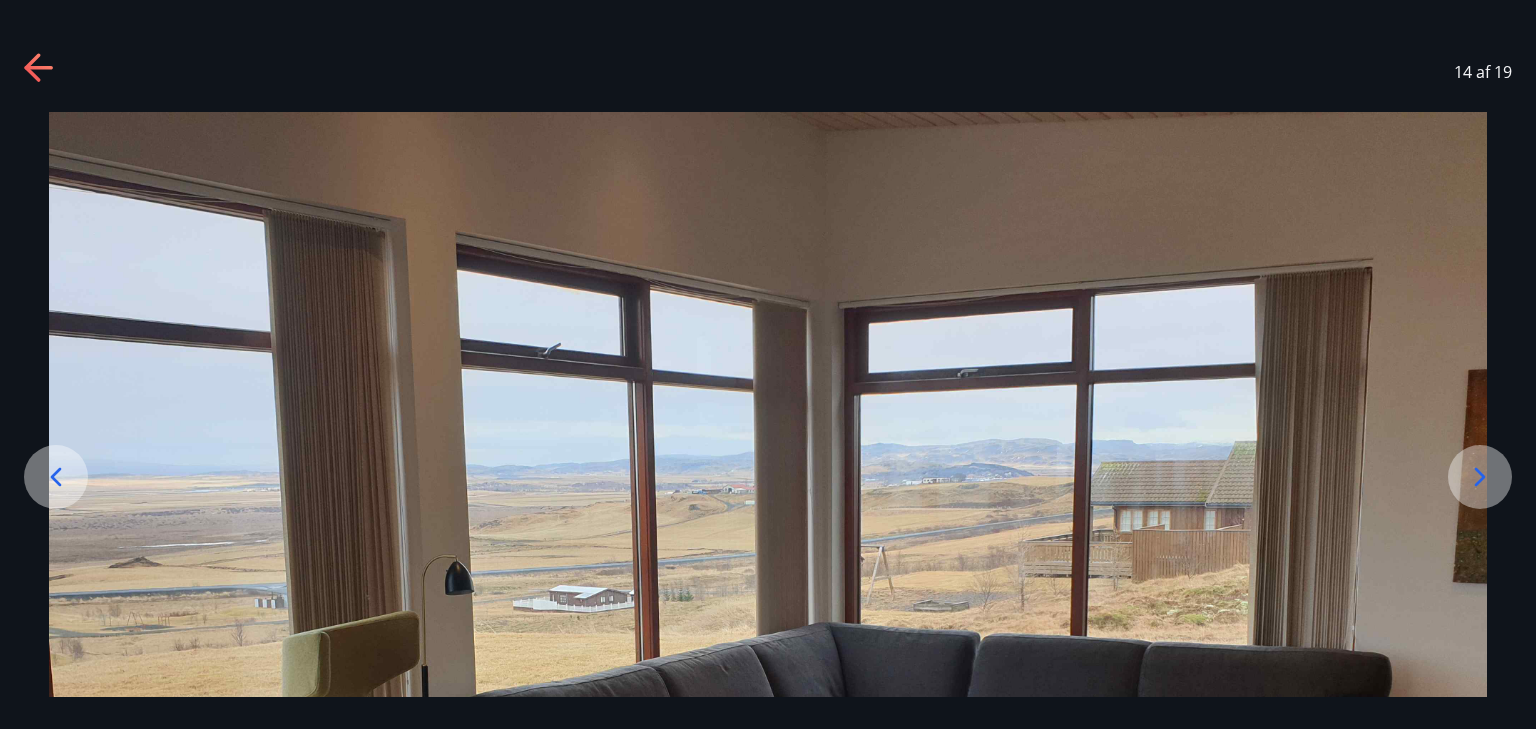 click 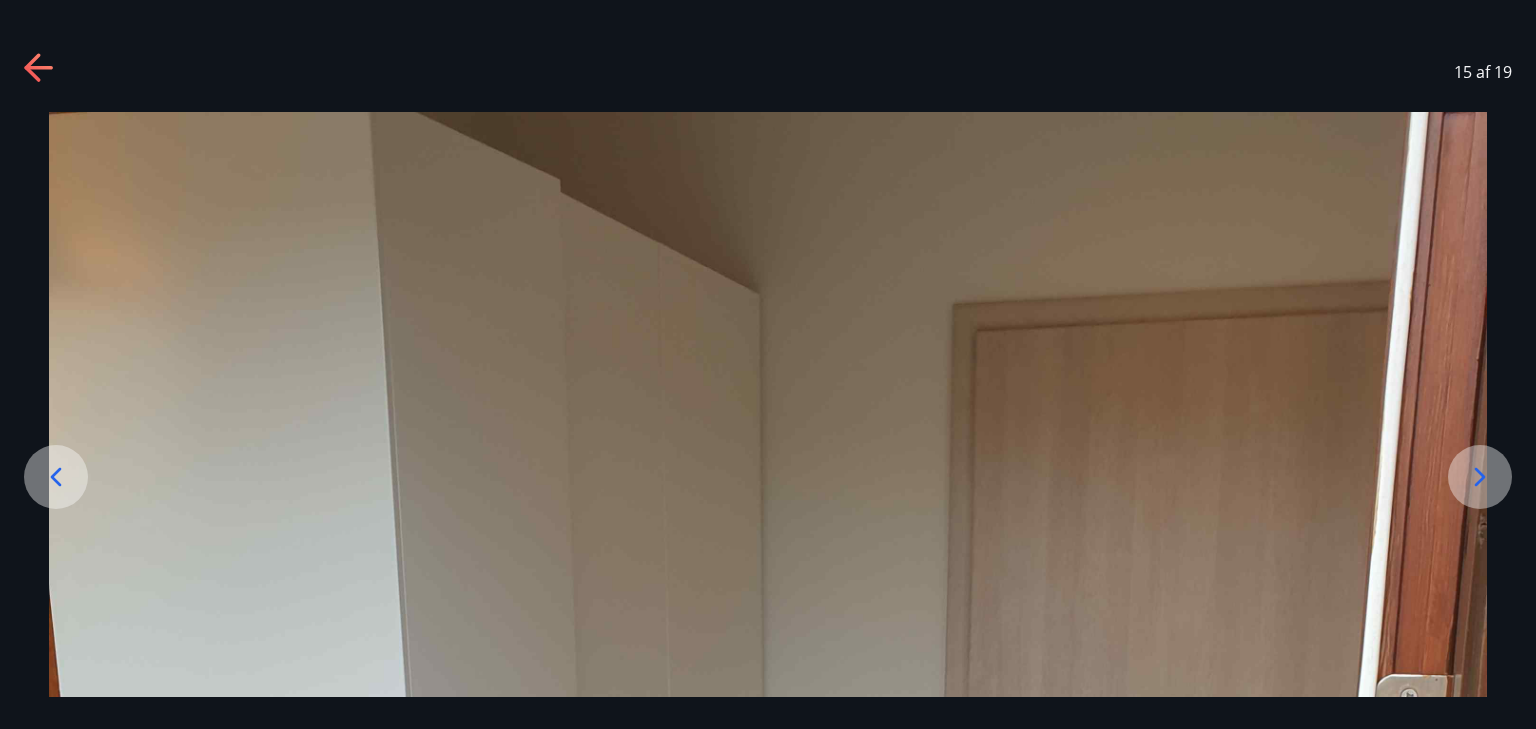 click 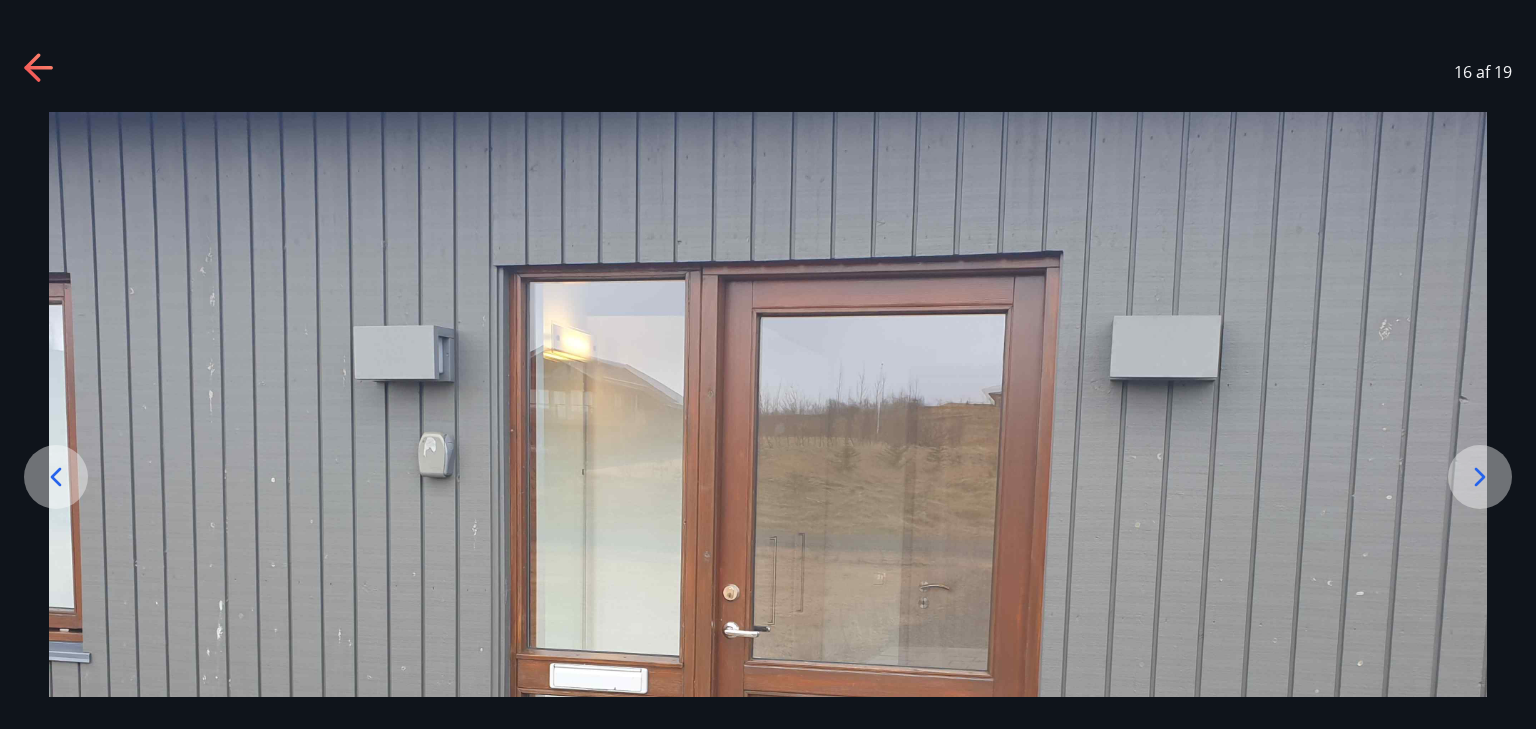 click 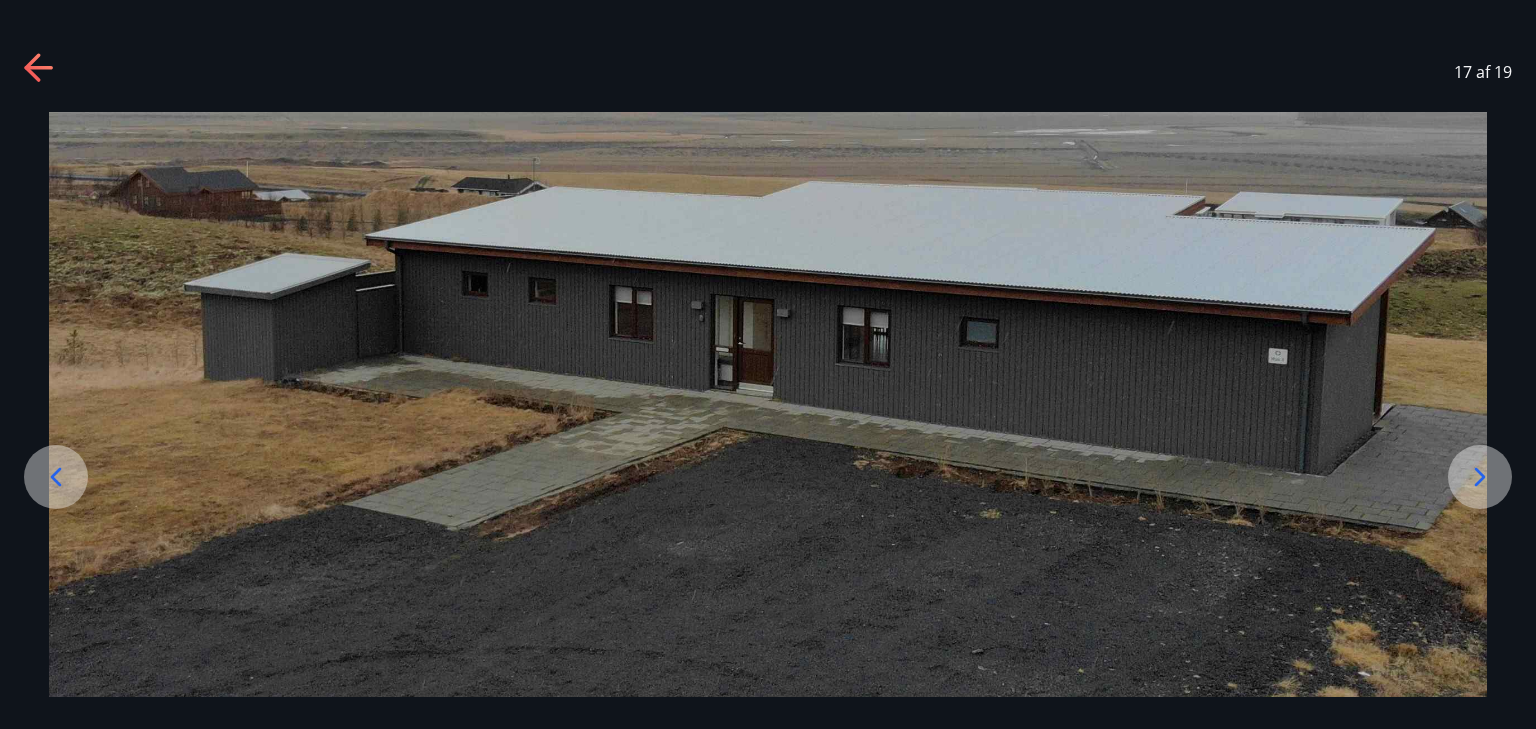 click 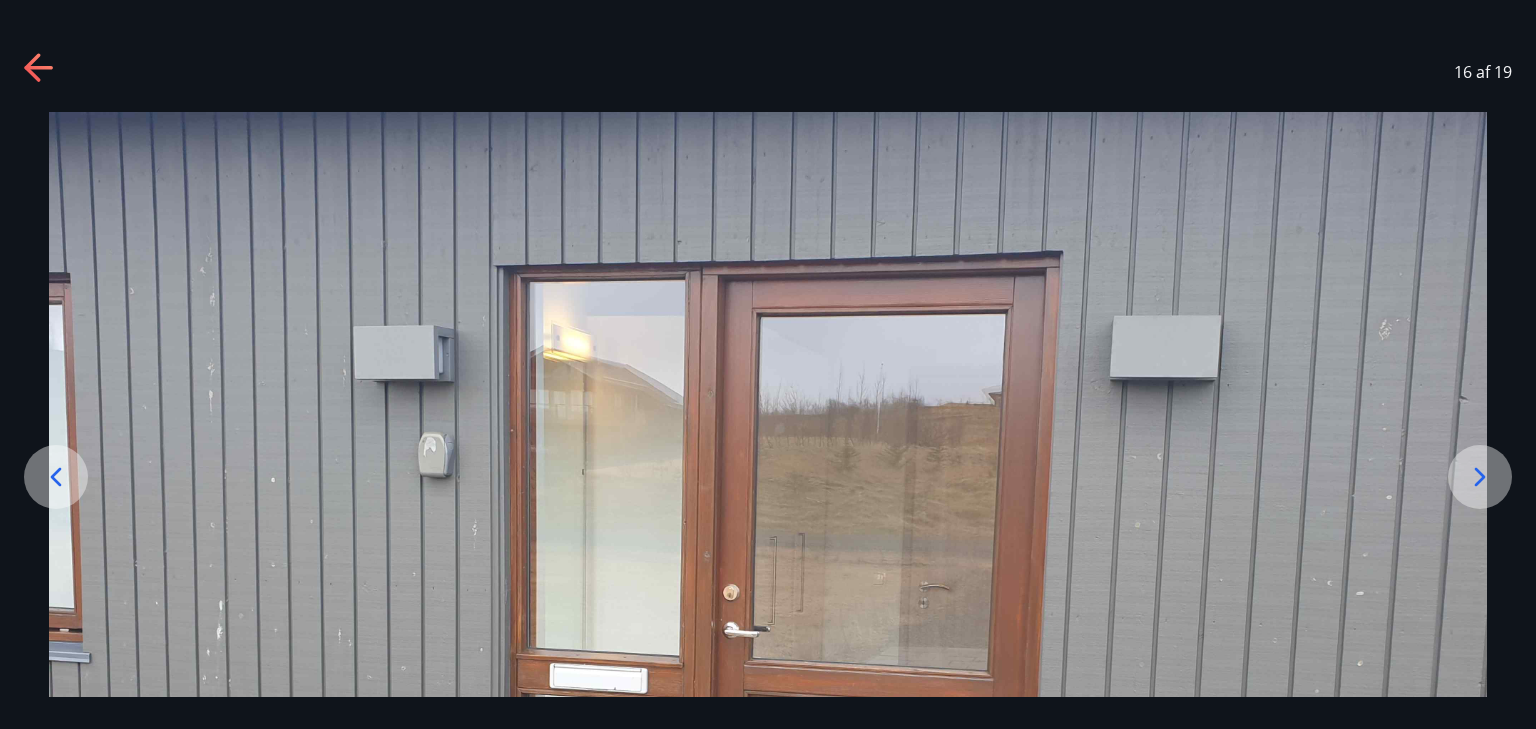 click 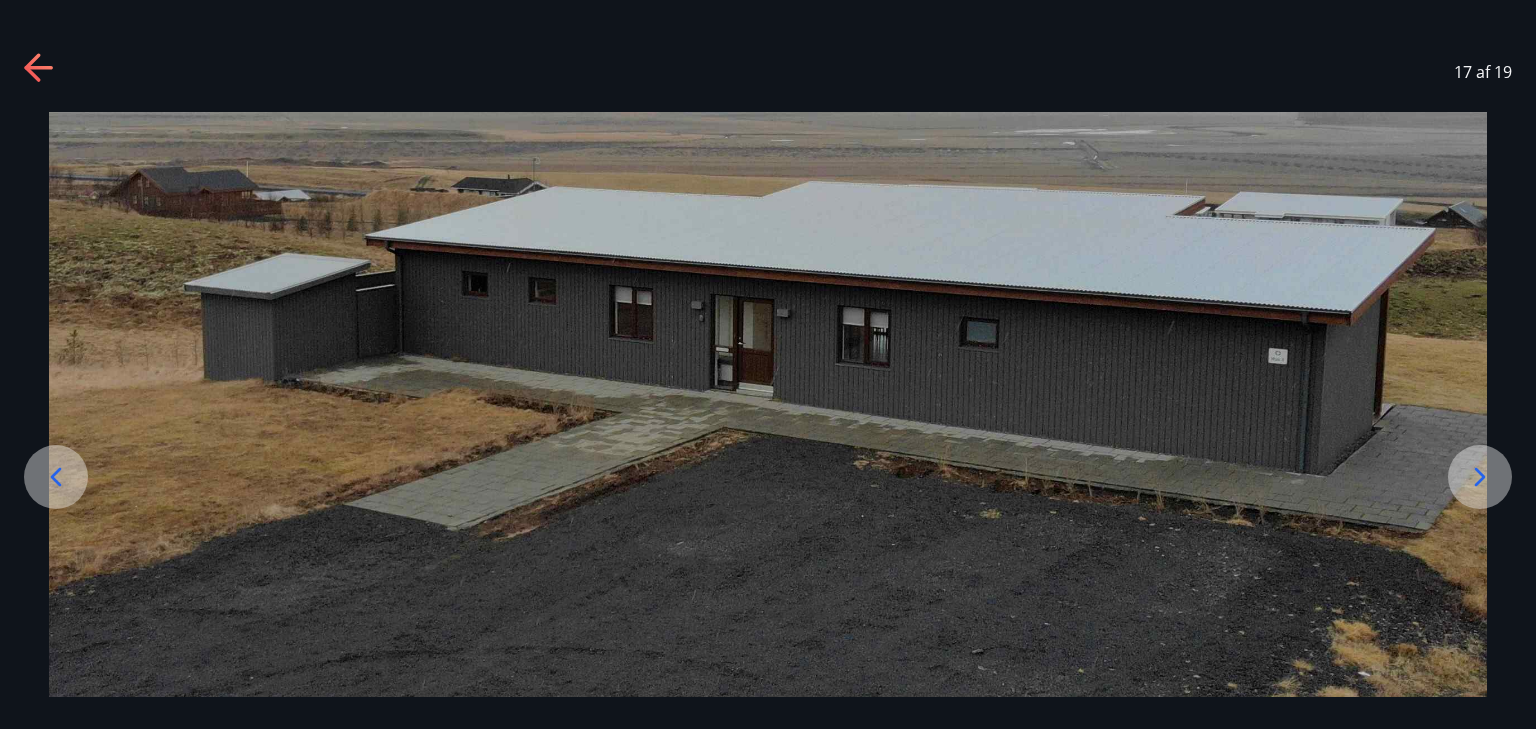 click 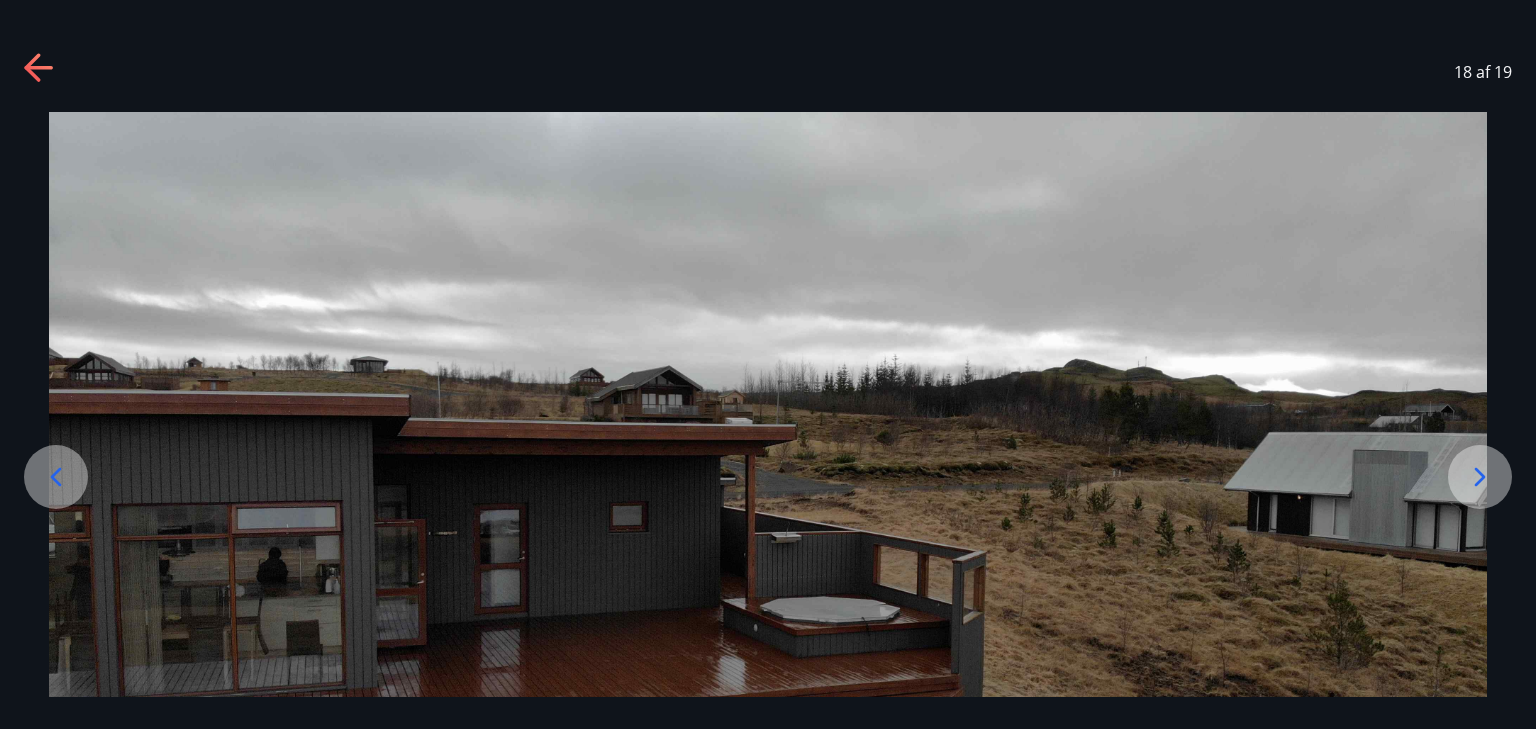 click 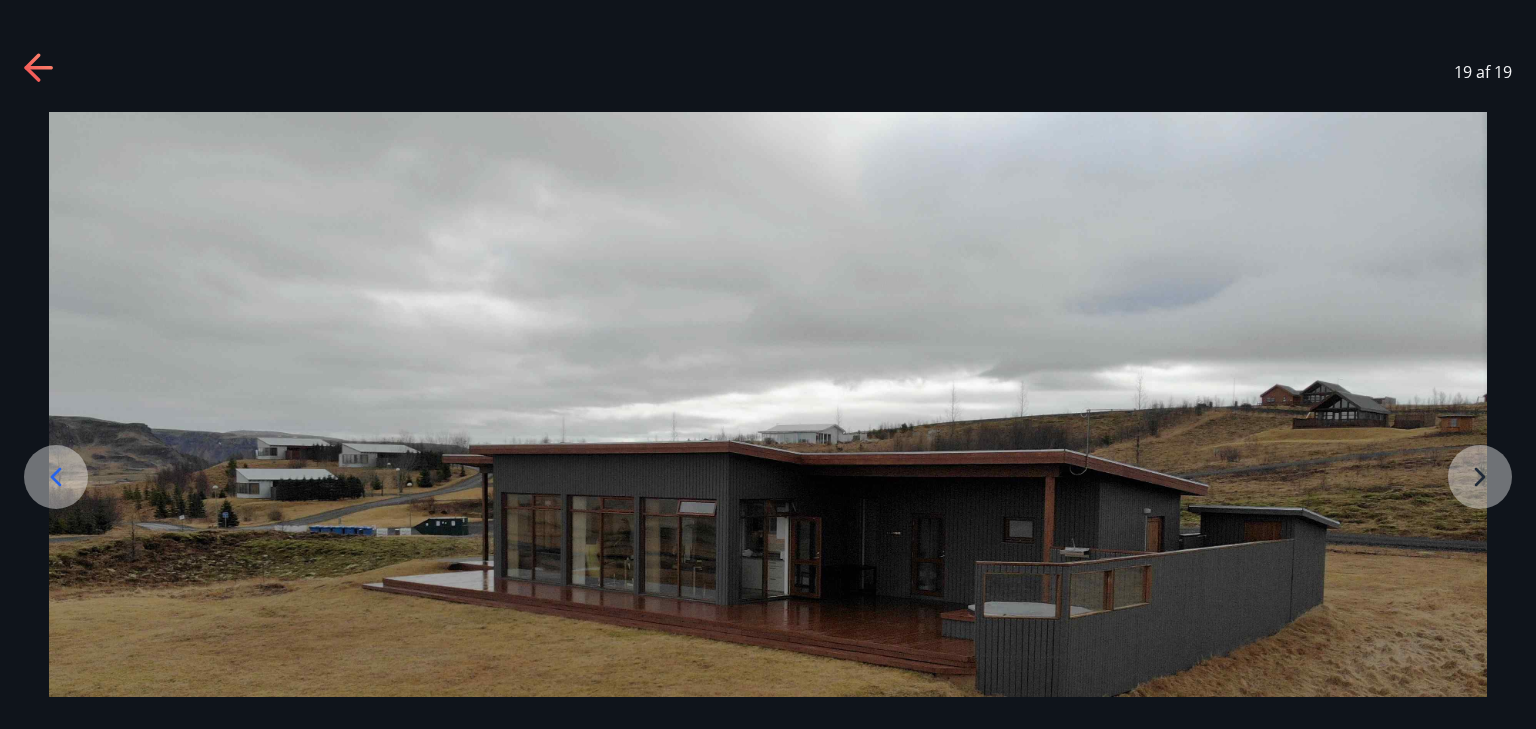 click at bounding box center [768, 516] 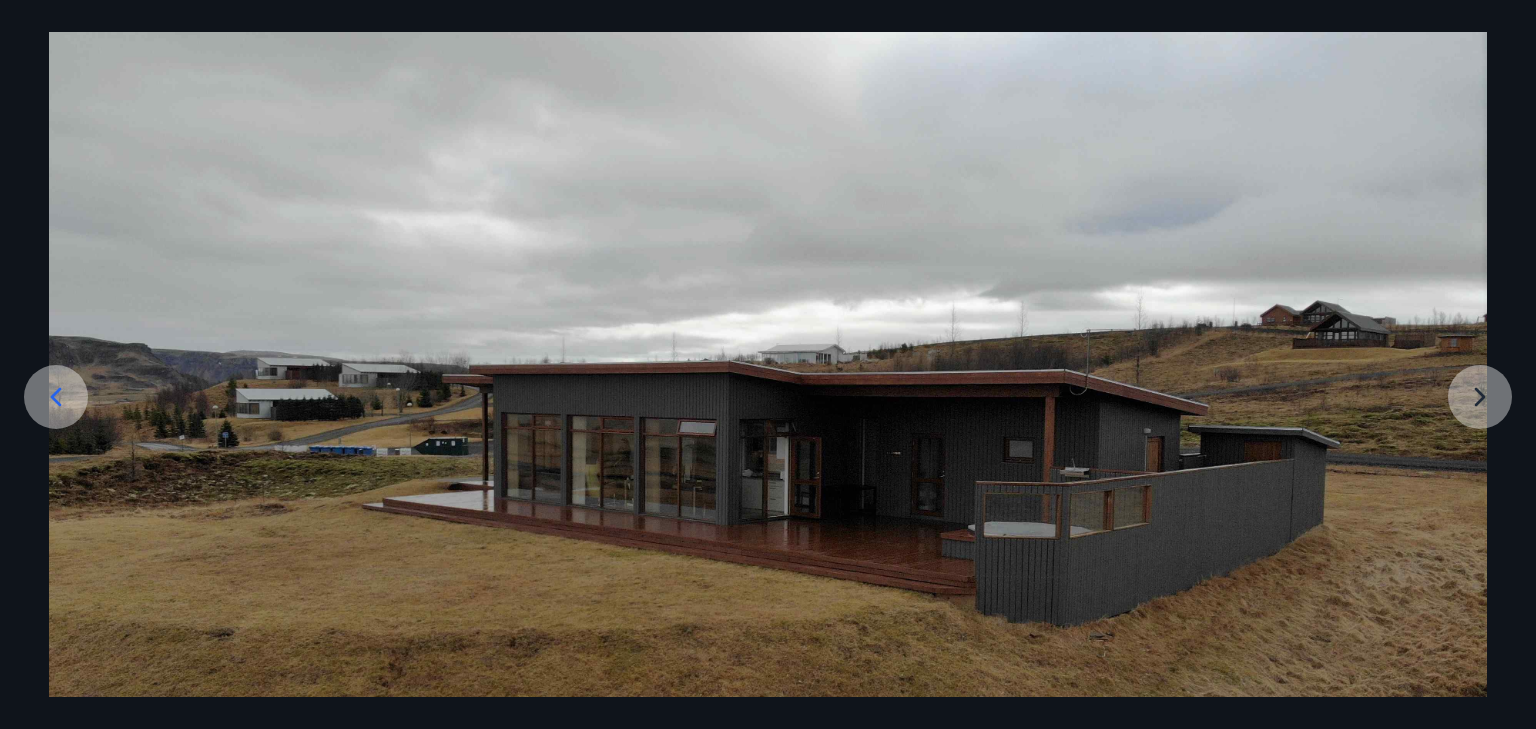 click at bounding box center [768, 436] 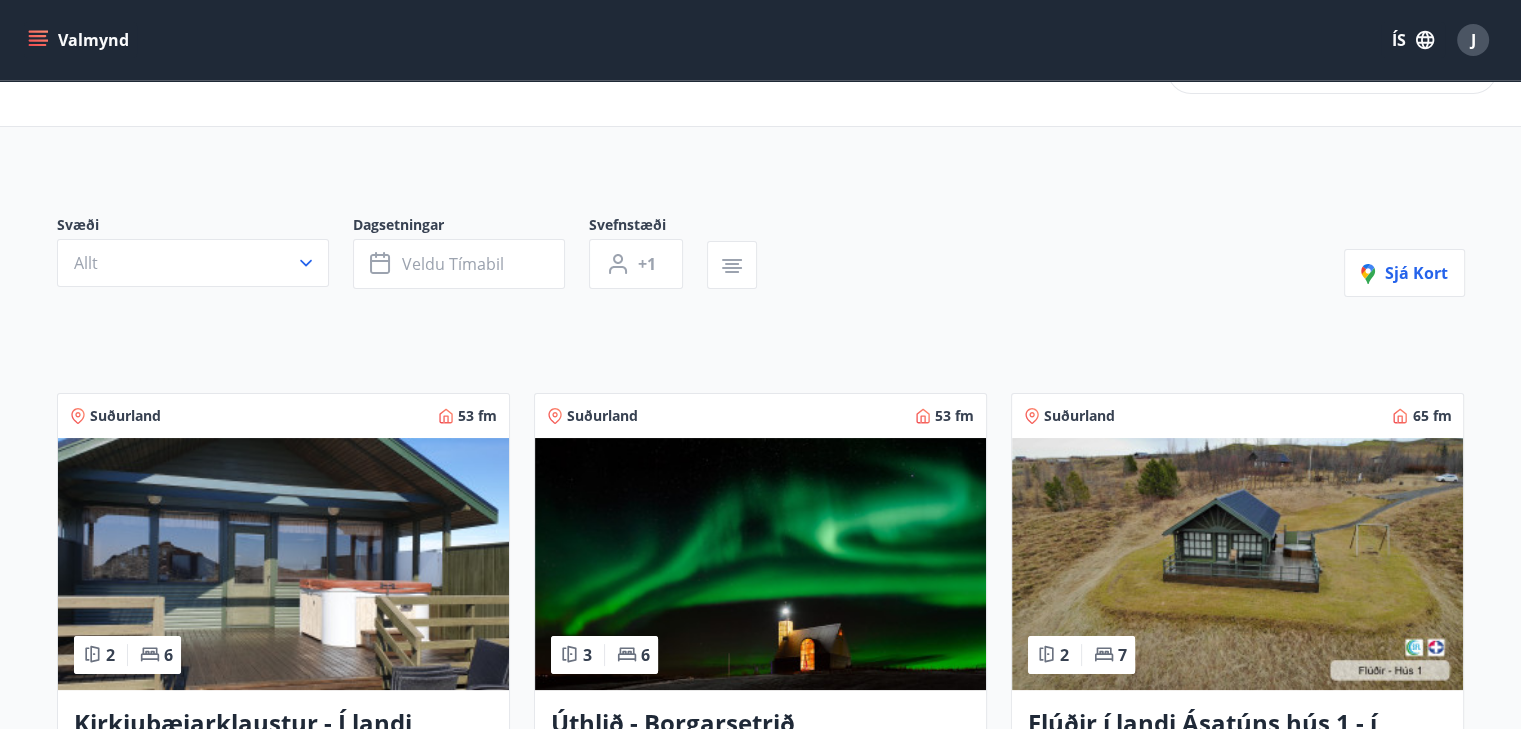 scroll, scrollTop: 0, scrollLeft: 0, axis: both 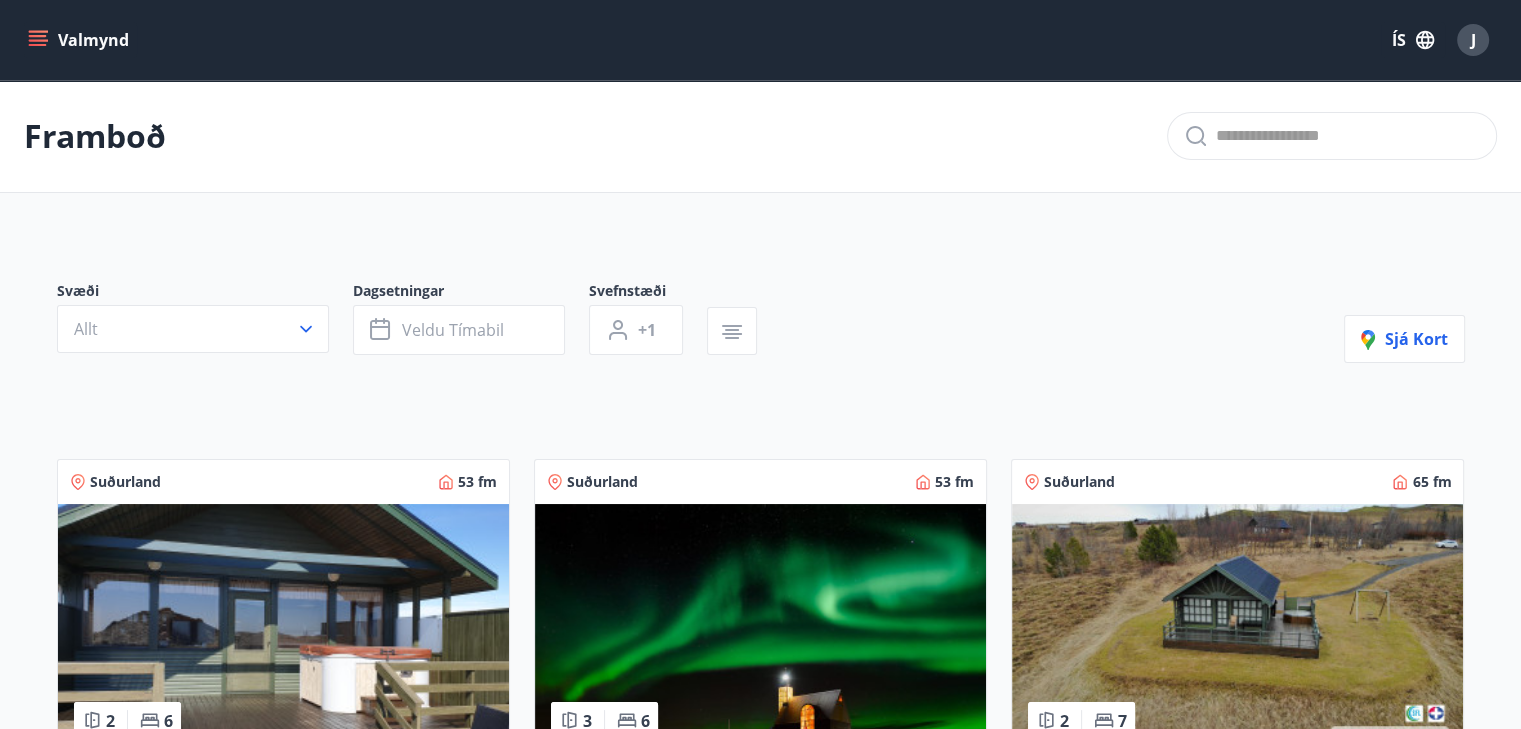 click 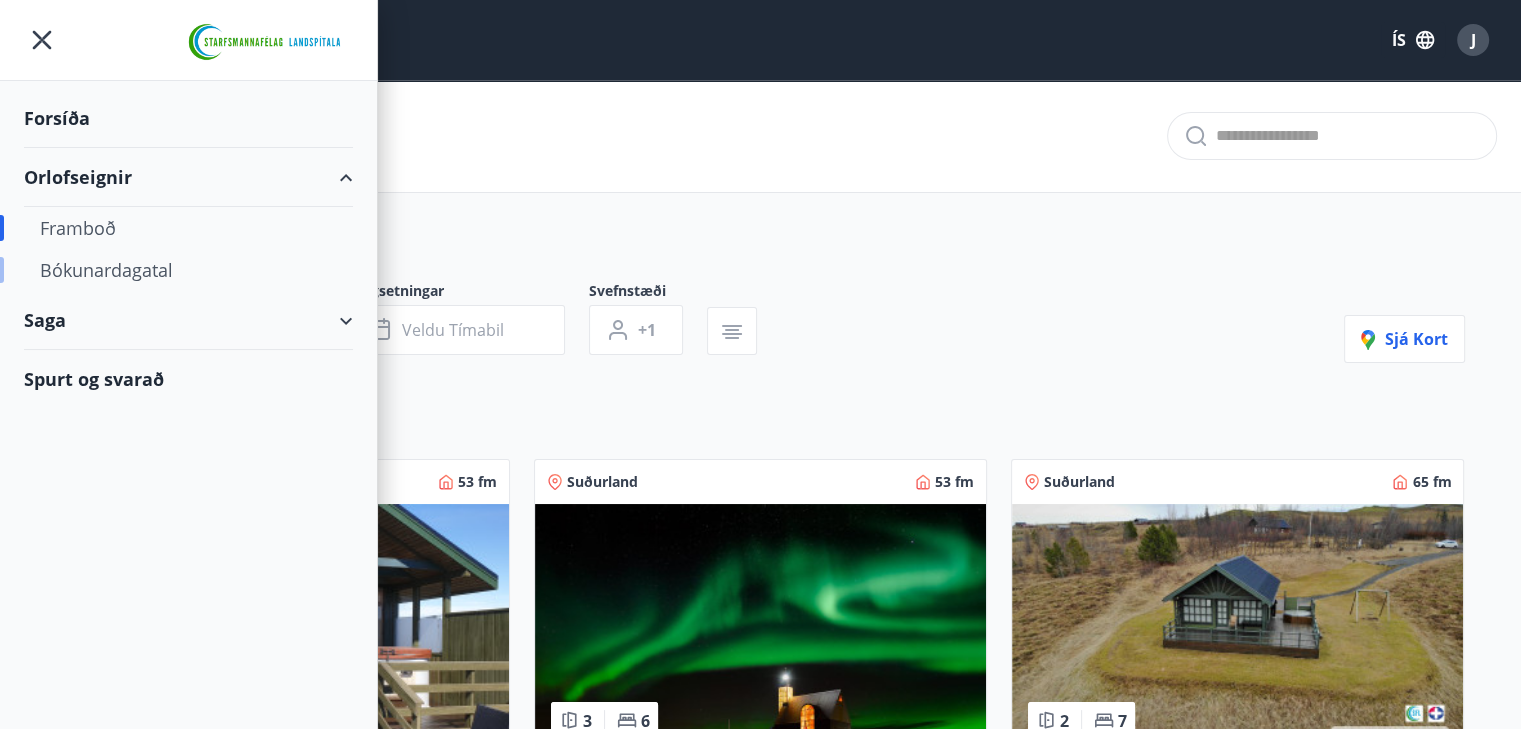 click on "Bókunardagatal" at bounding box center (188, 270) 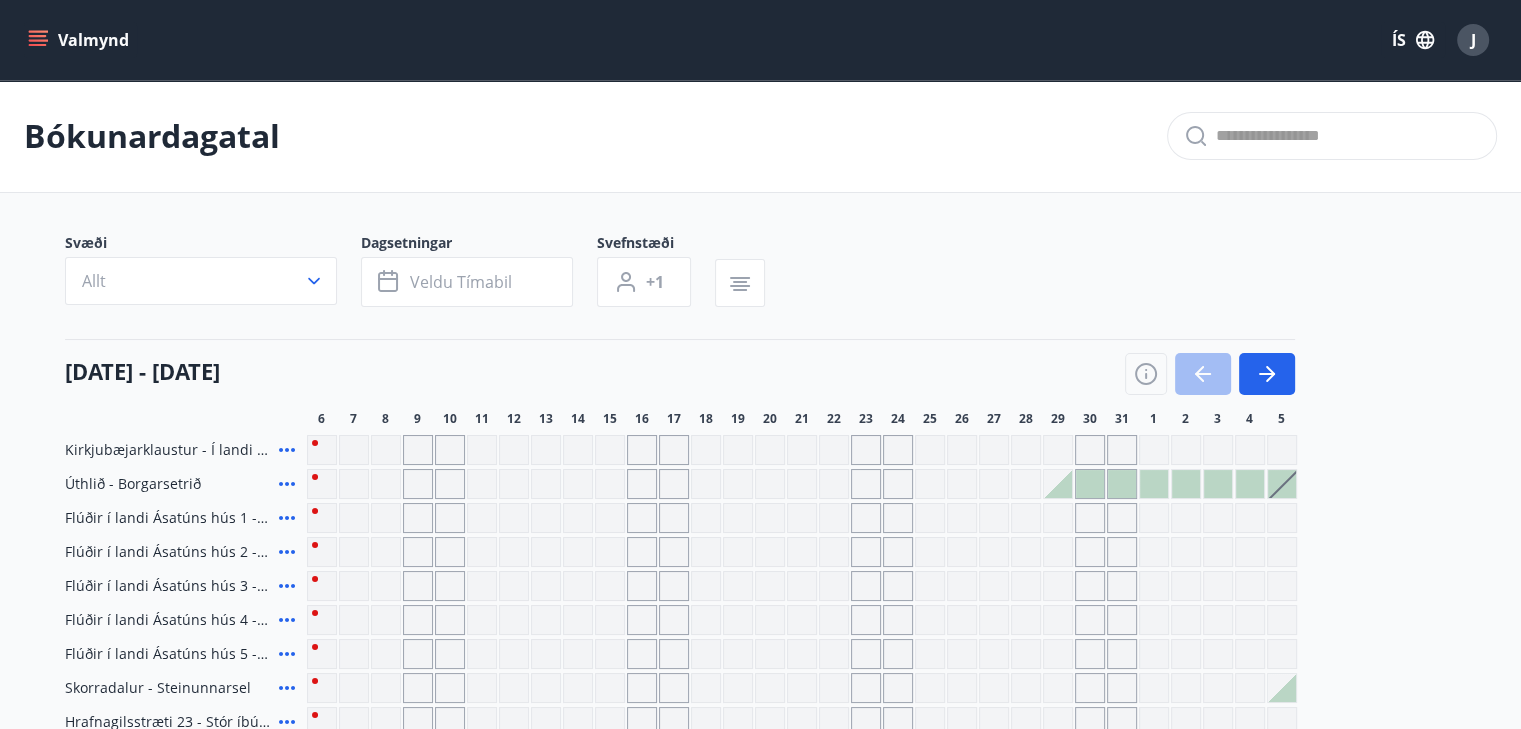click on "[DATE] - [DATE]" at bounding box center [680, 367] 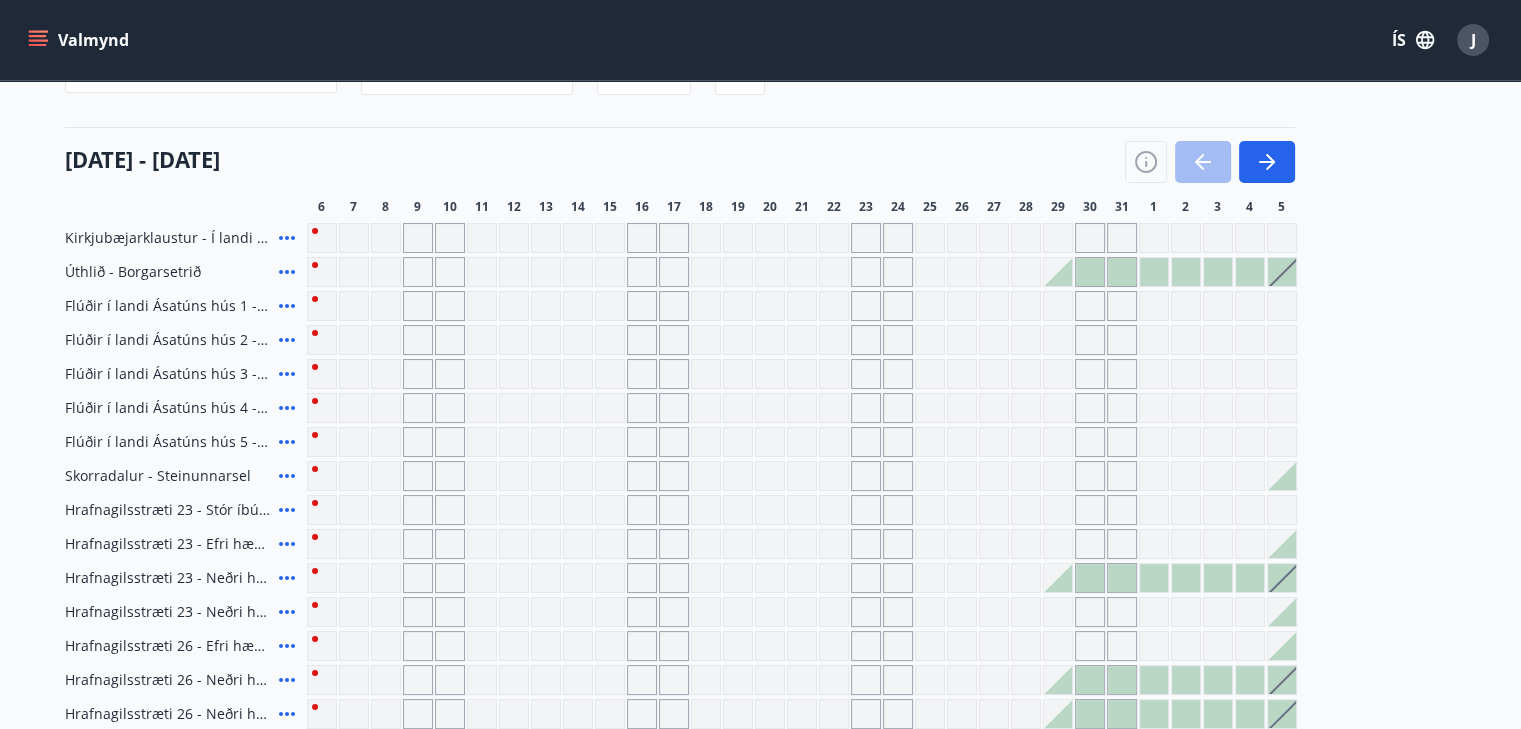 scroll, scrollTop: 172, scrollLeft: 0, axis: vertical 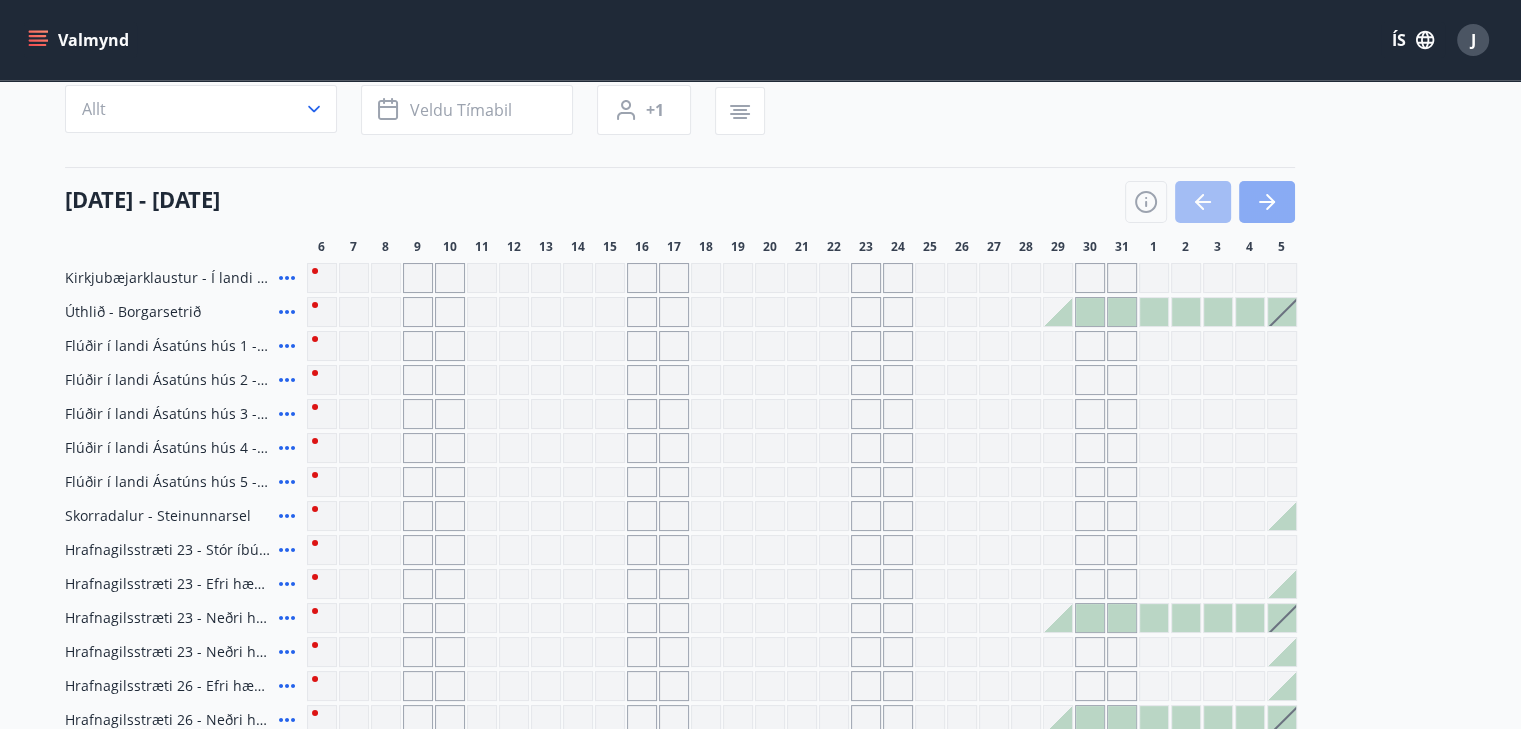 click 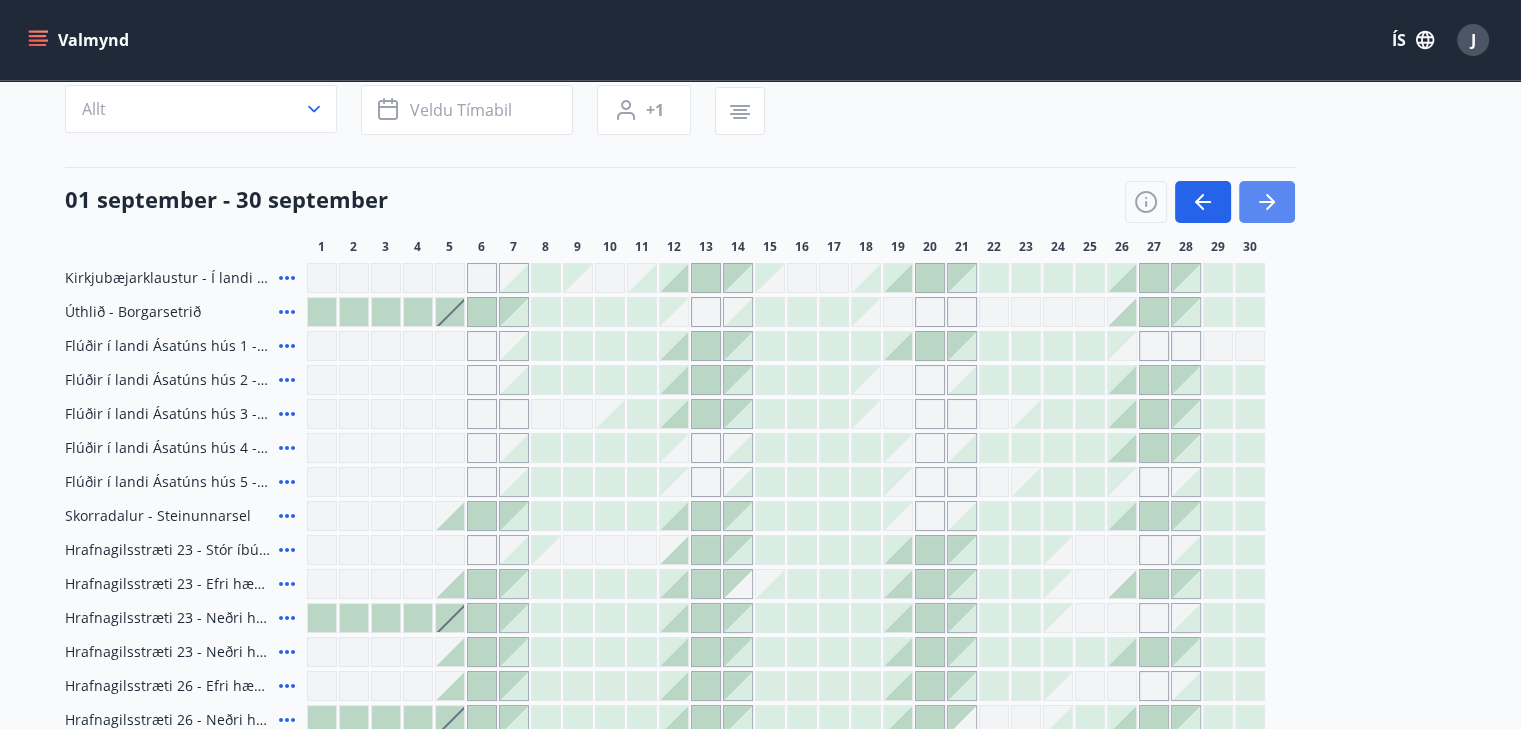 type 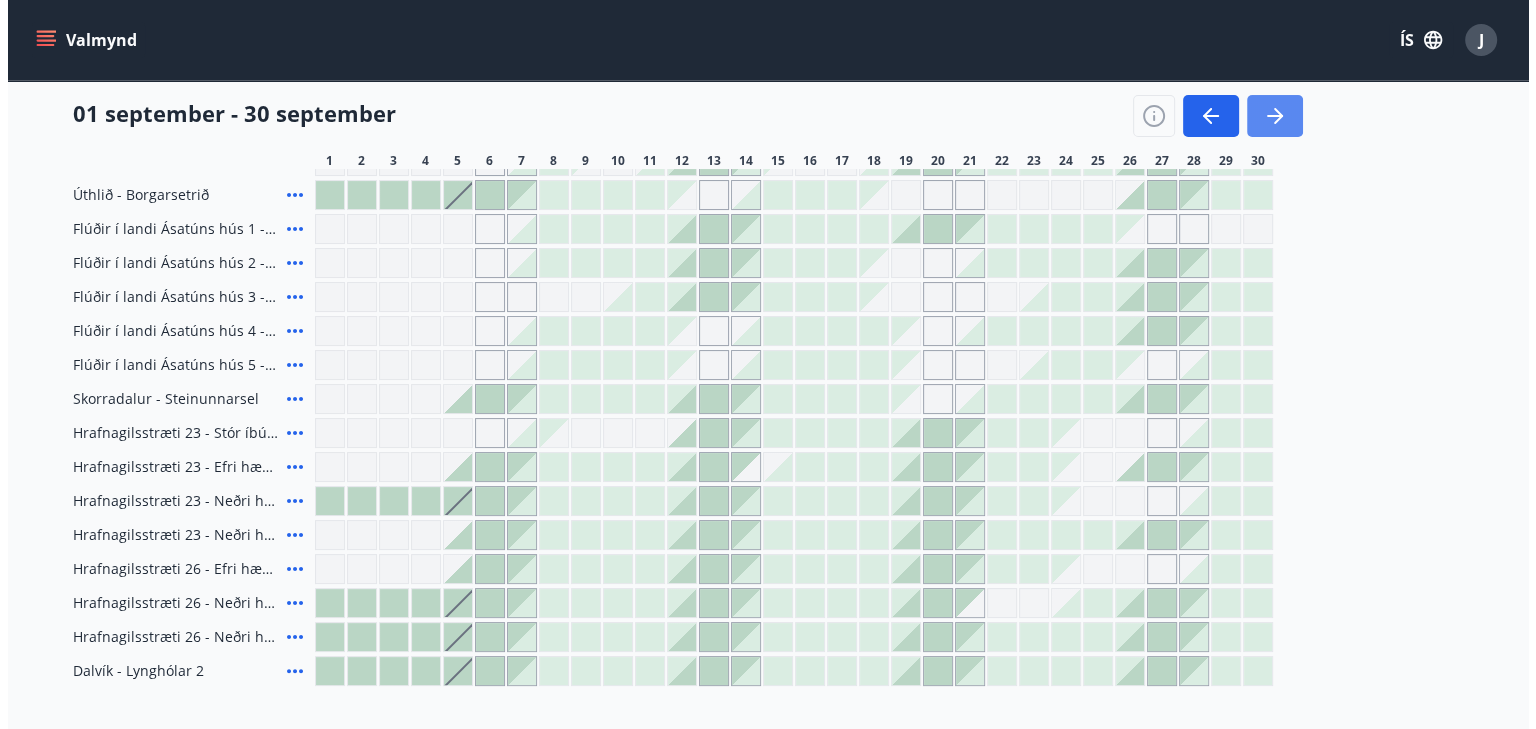 scroll, scrollTop: 292, scrollLeft: 0, axis: vertical 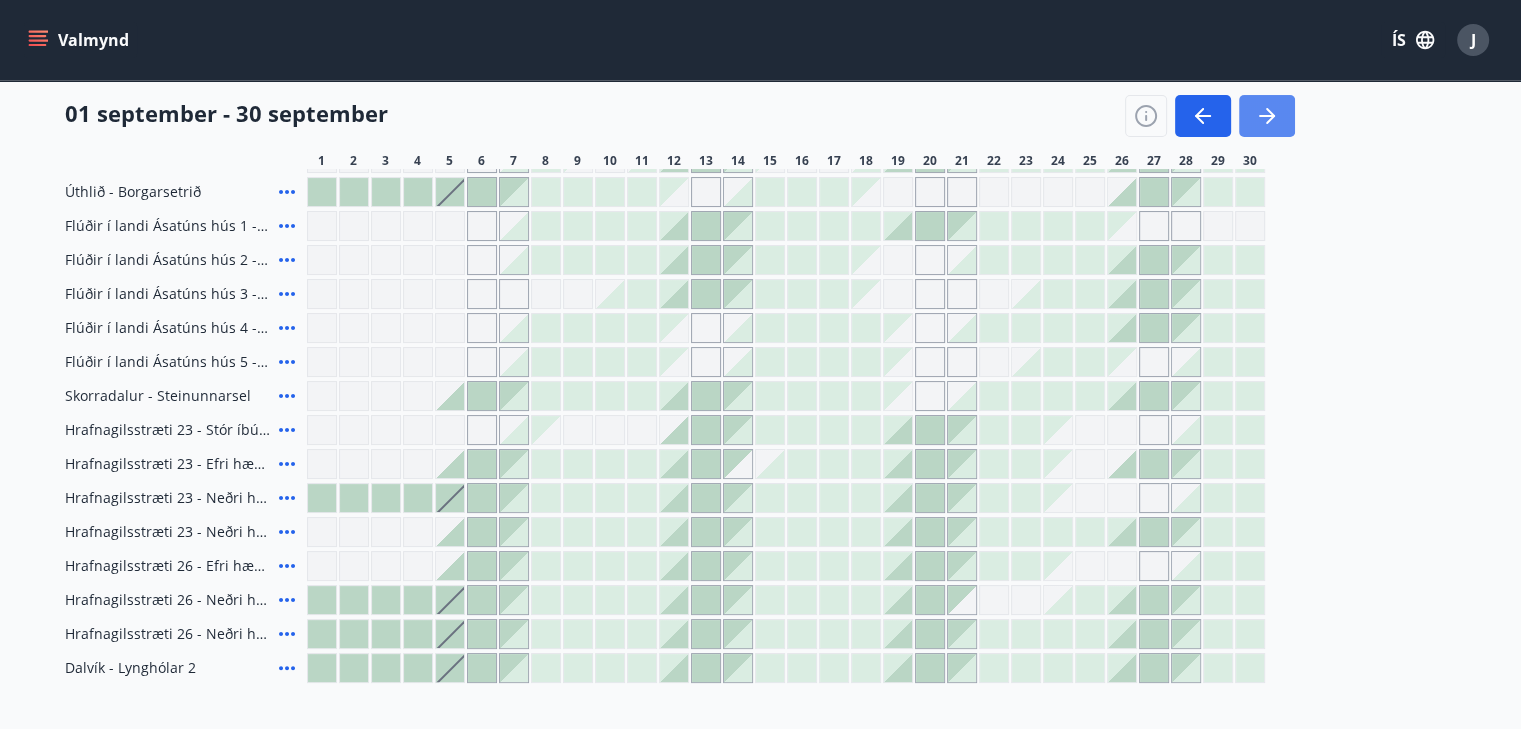 click 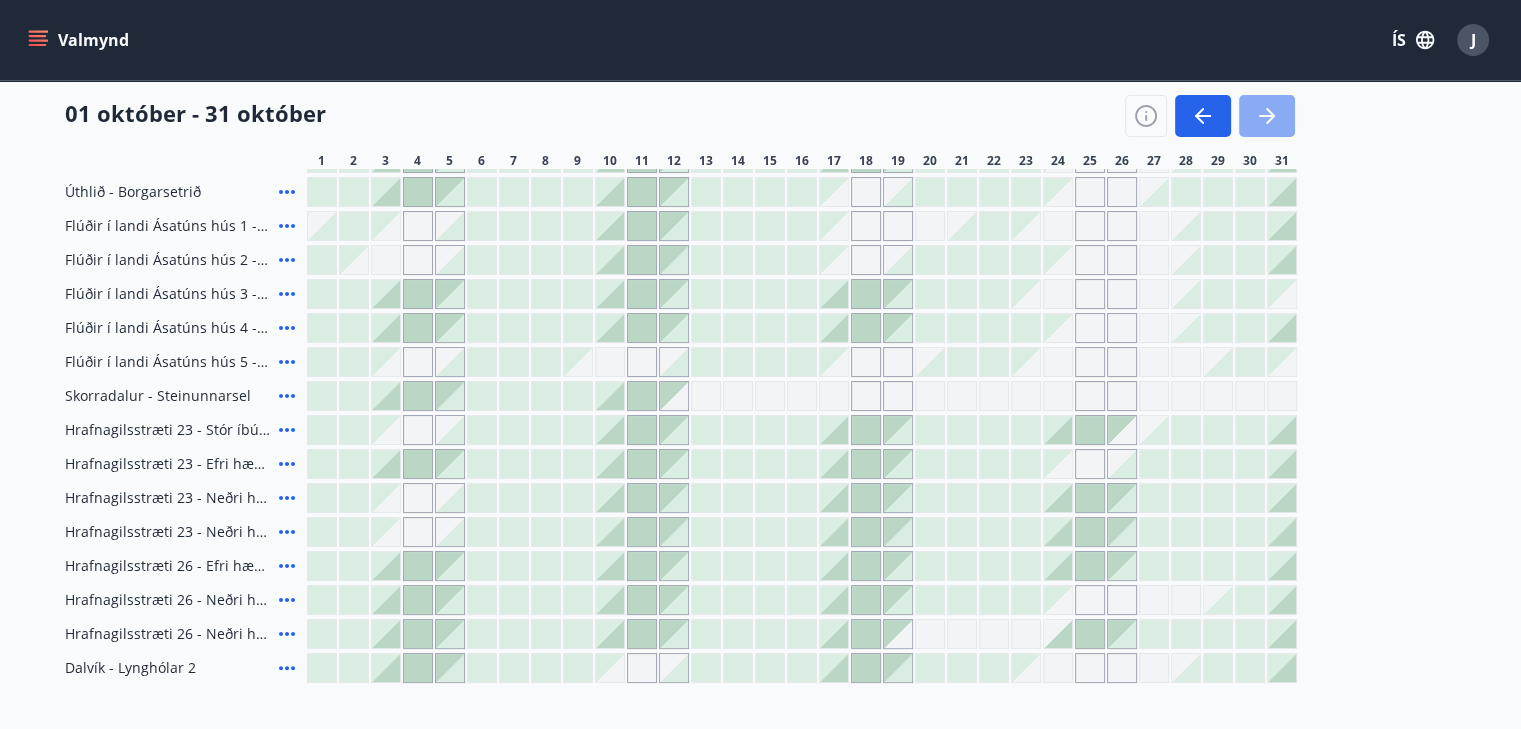 click 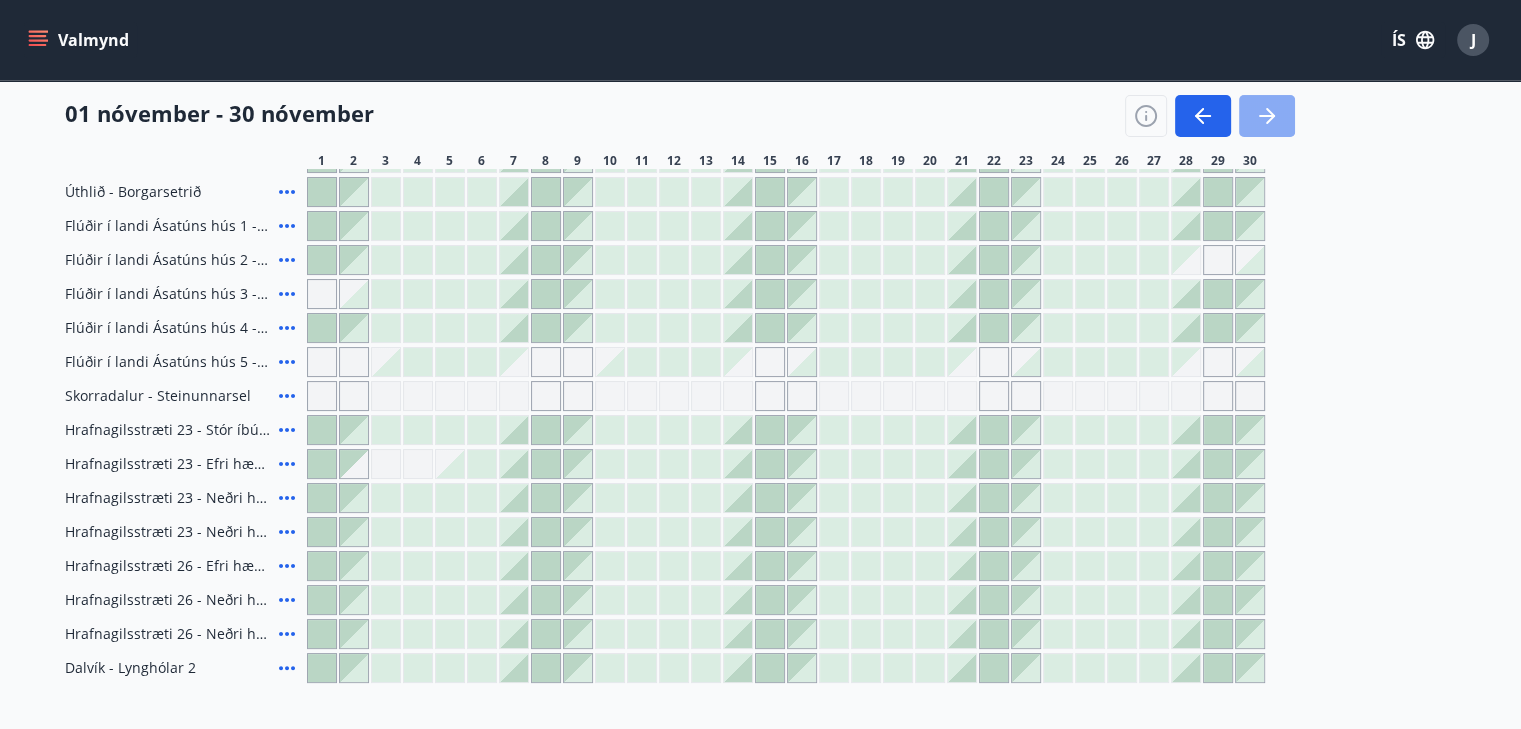 click 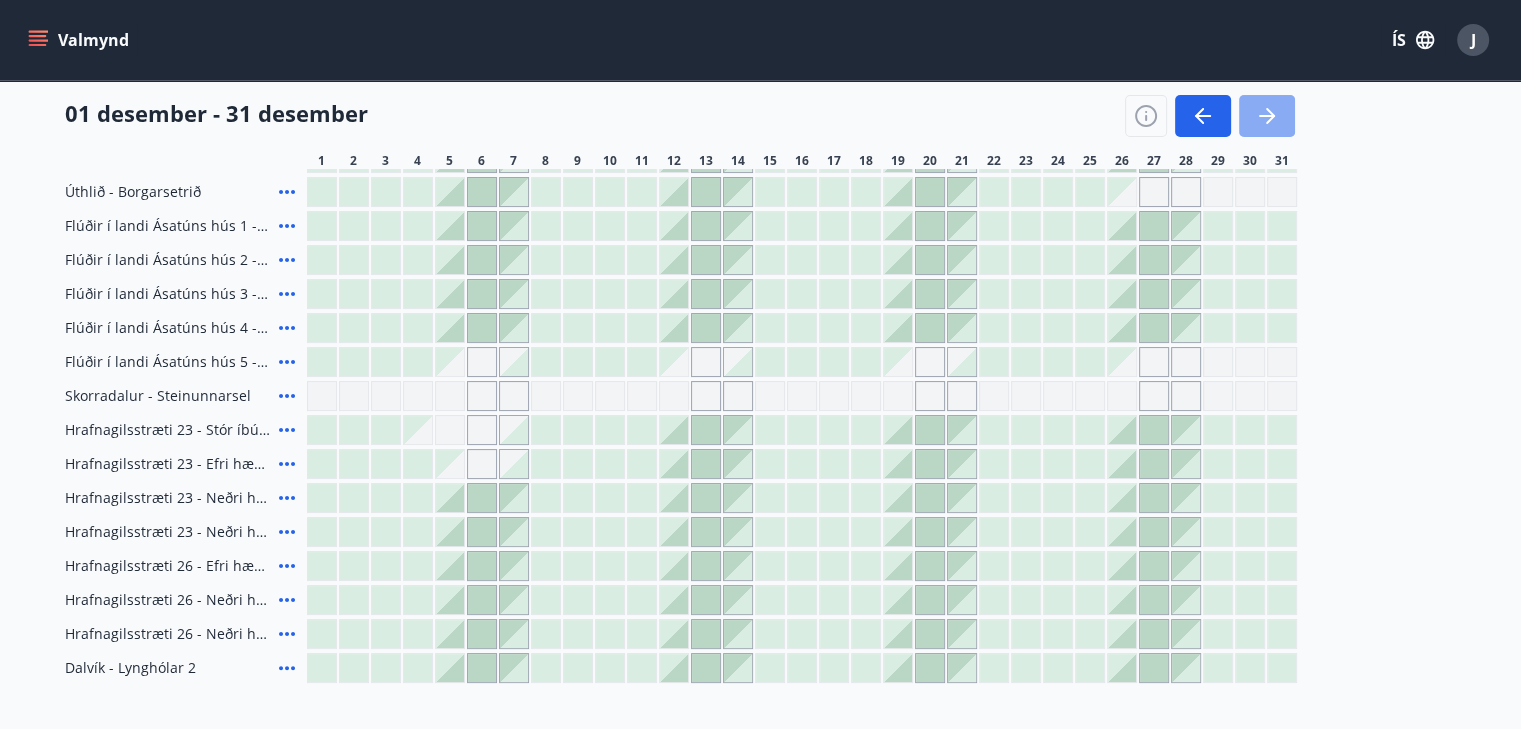 click 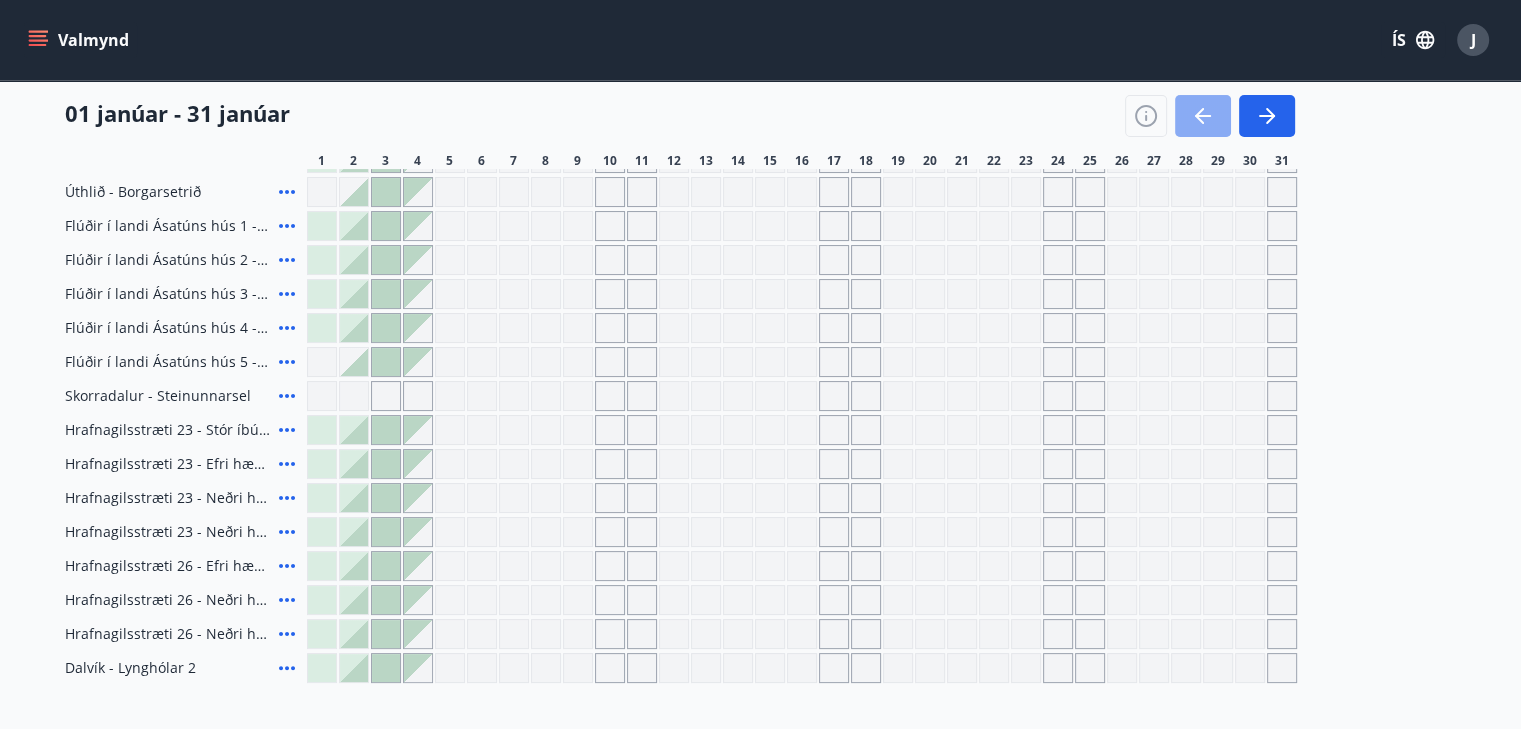 click at bounding box center [1203, 116] 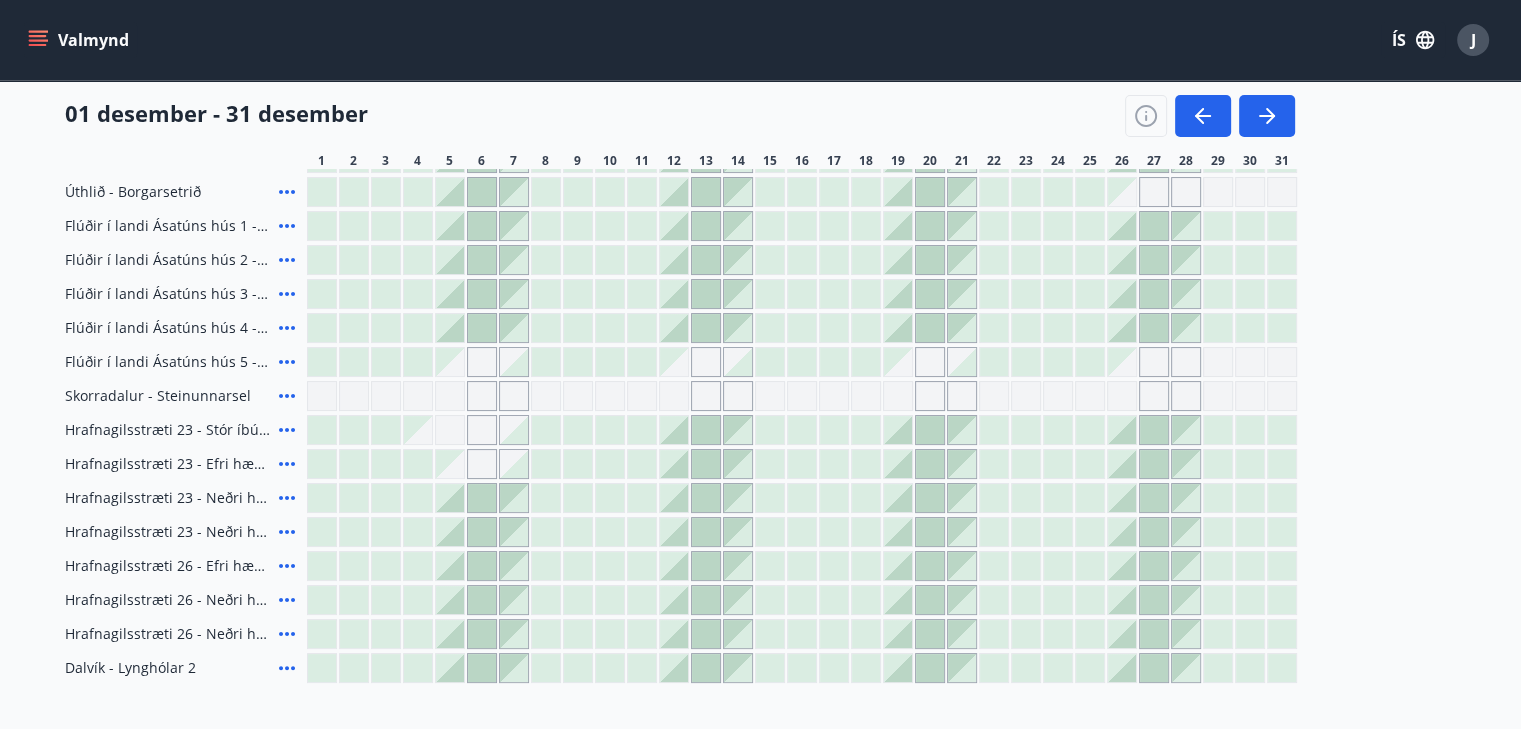 click on "01 desember - 31 desember 1 2 3 4 5 6 7 8 9 10 11 12 13 14 15 16 17 18 19 20 21 22 23 24 25 26 27 28 29 30 31" at bounding box center [761, 125] 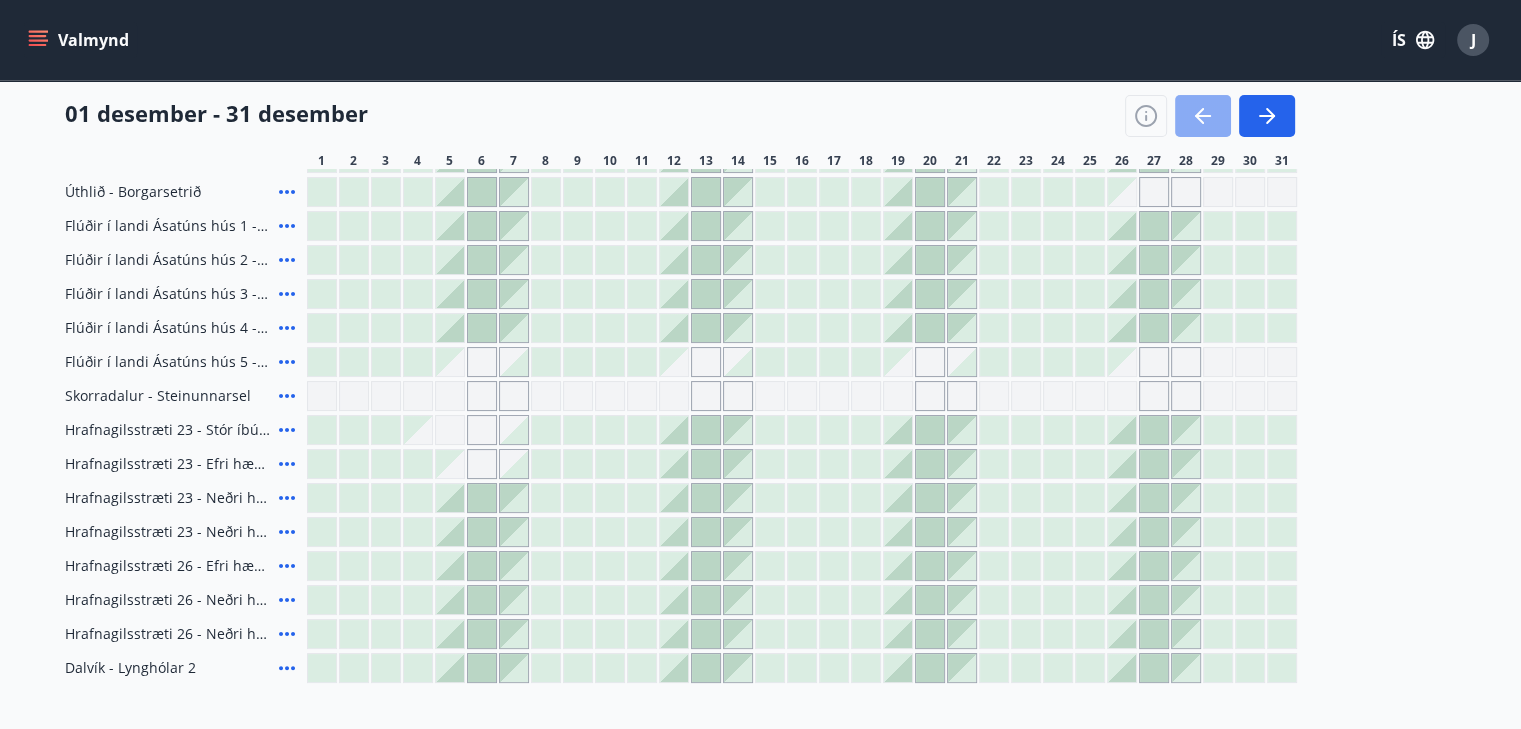 click 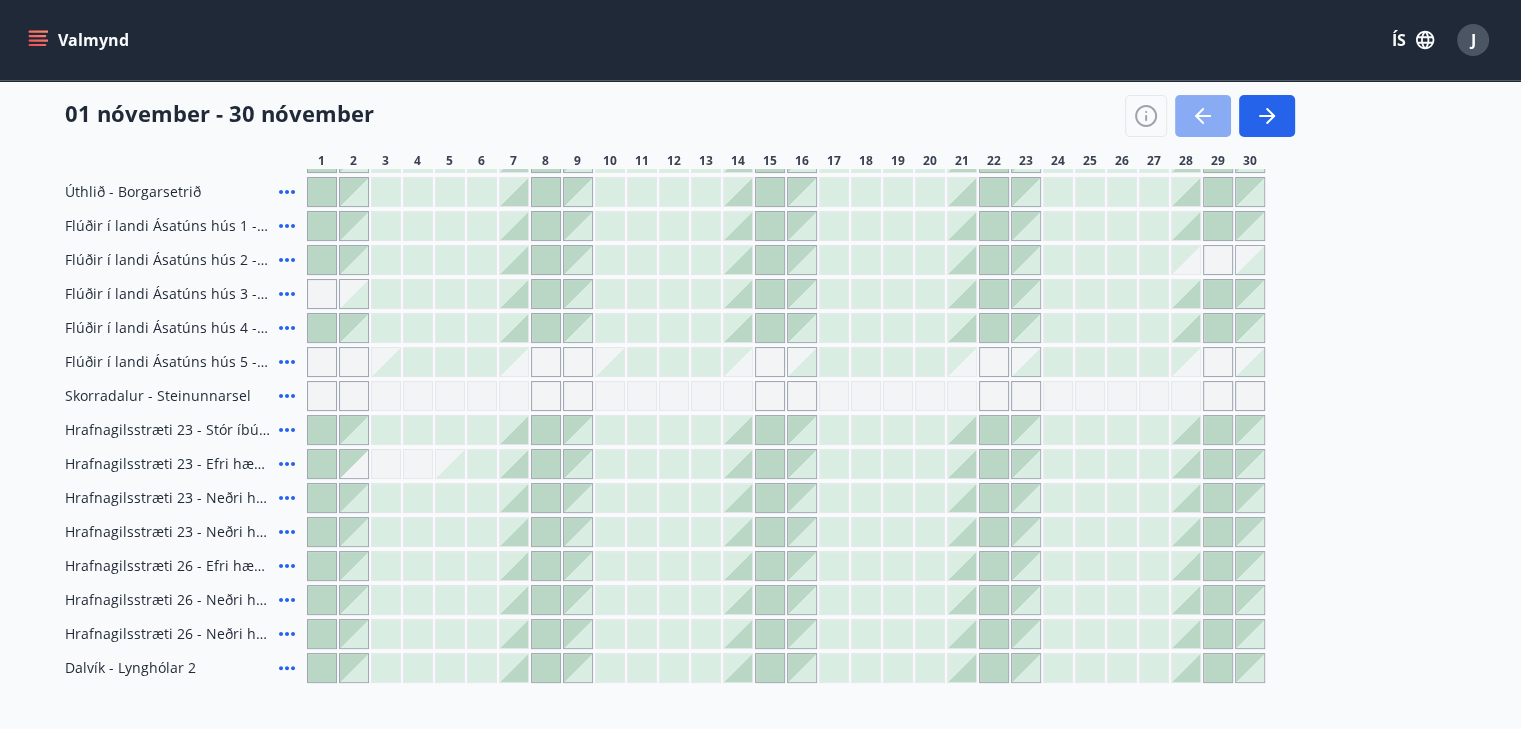 click 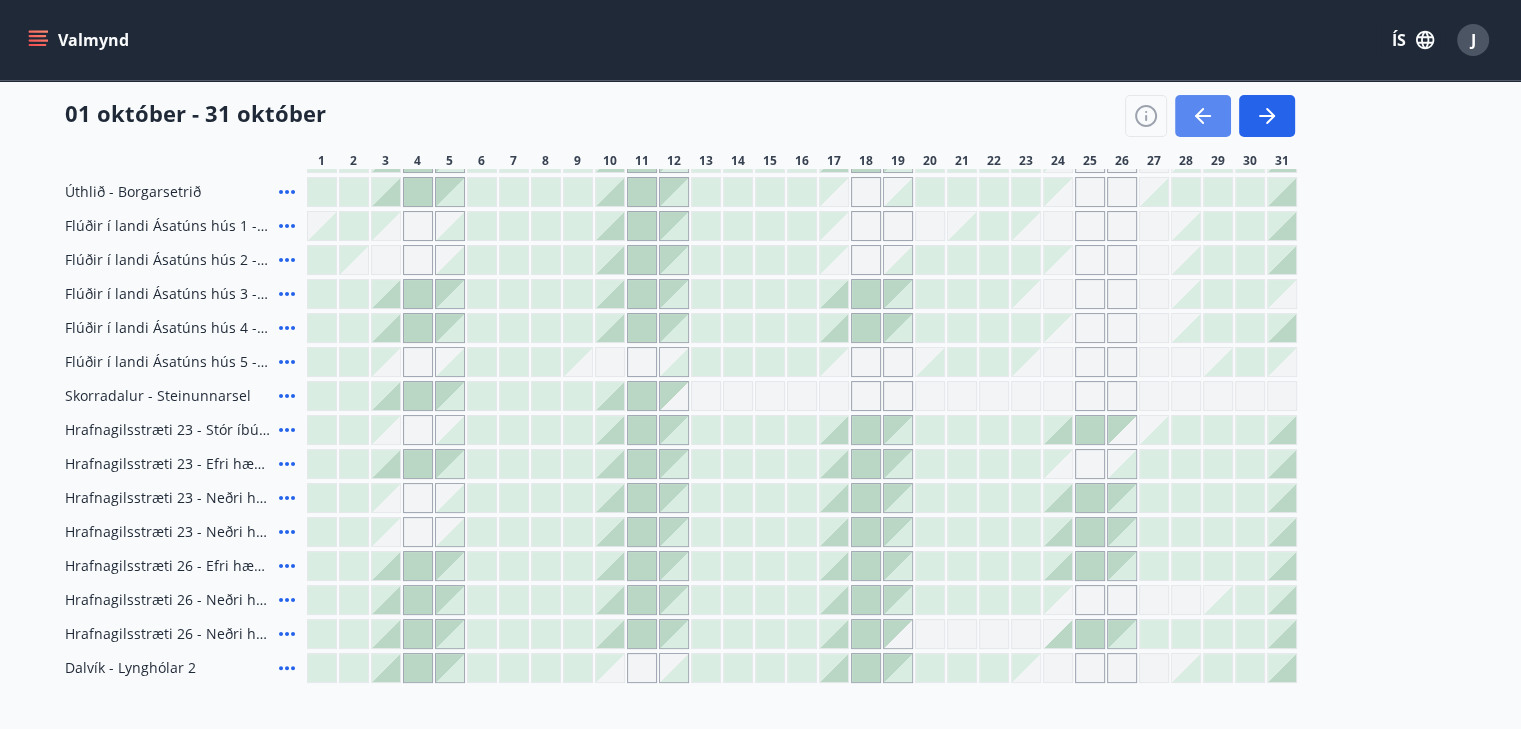 click 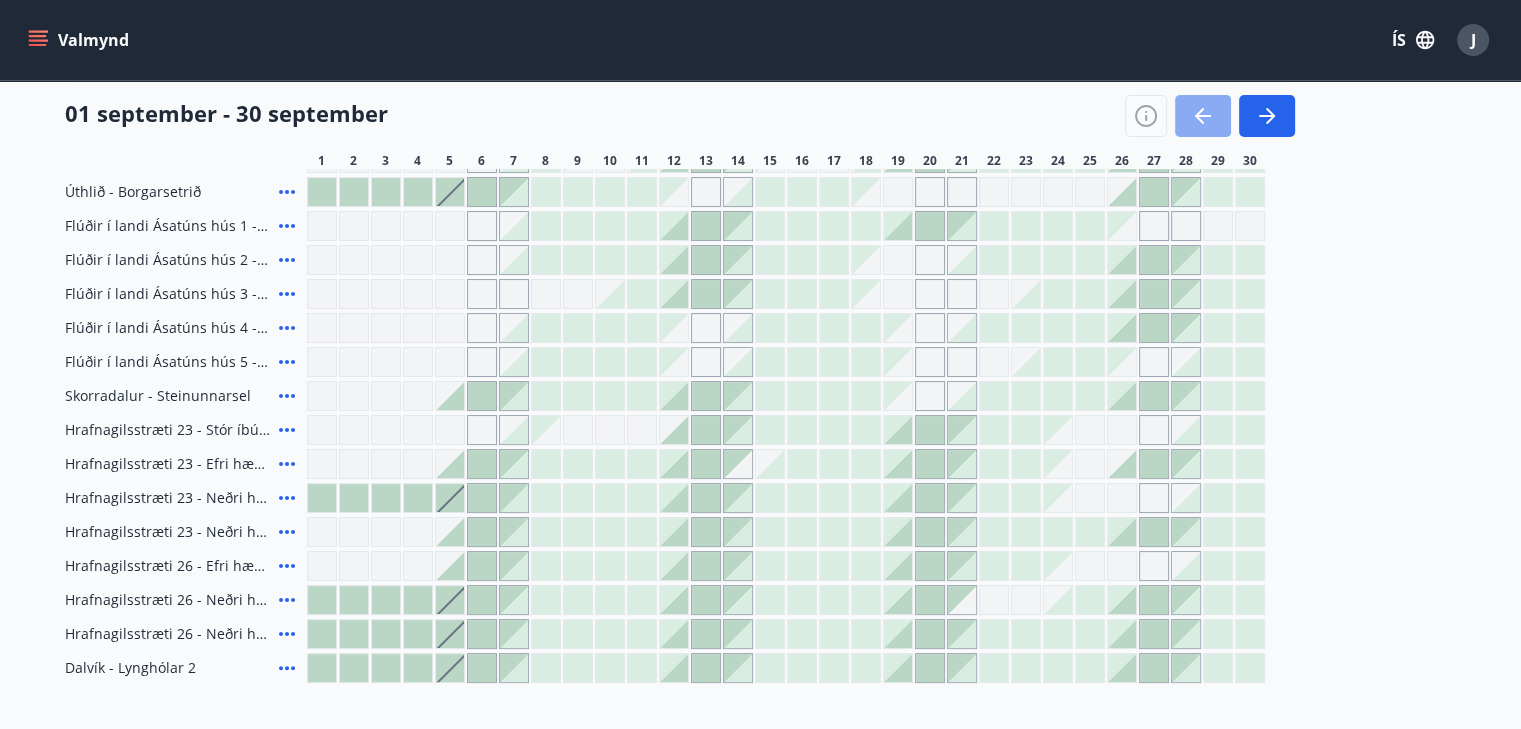click 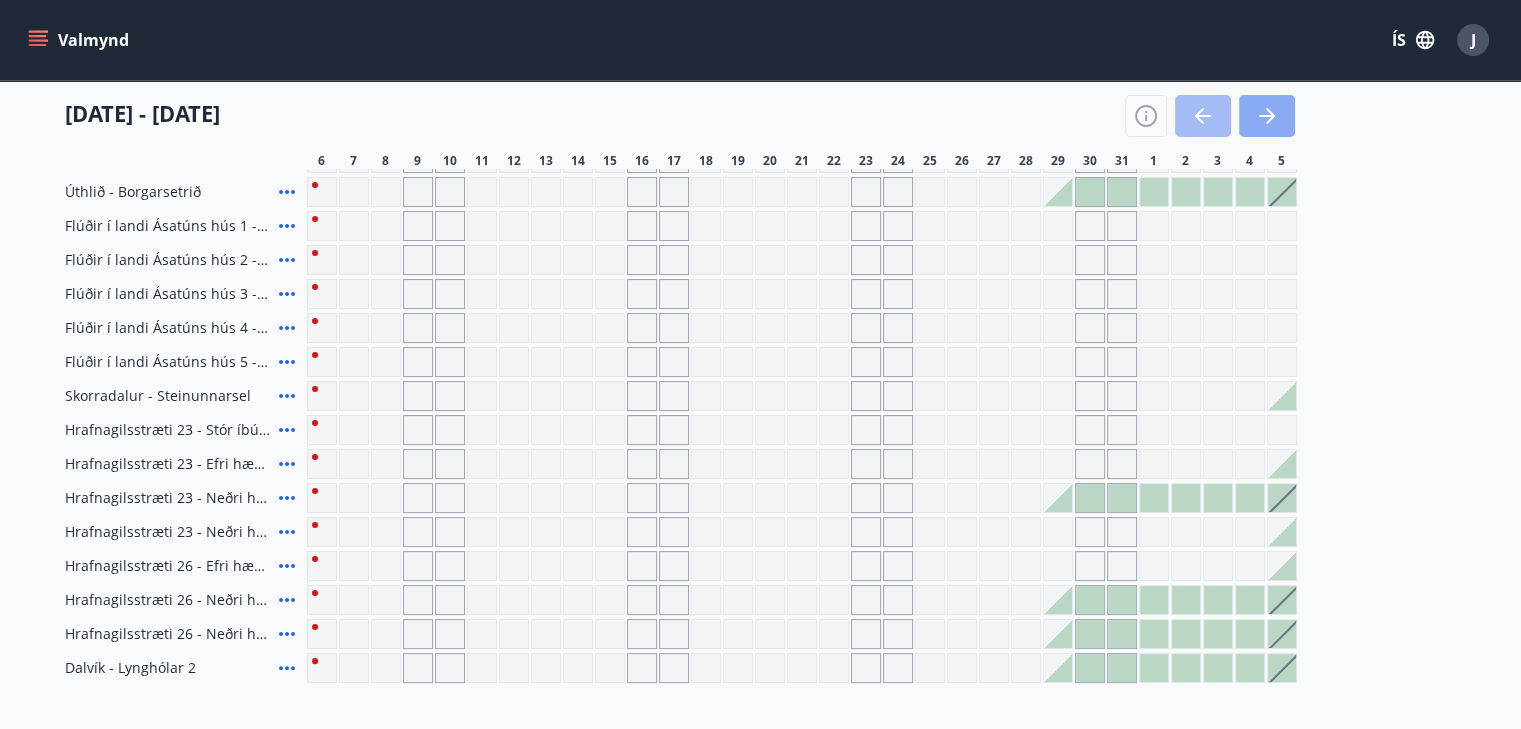 click at bounding box center (1267, 116) 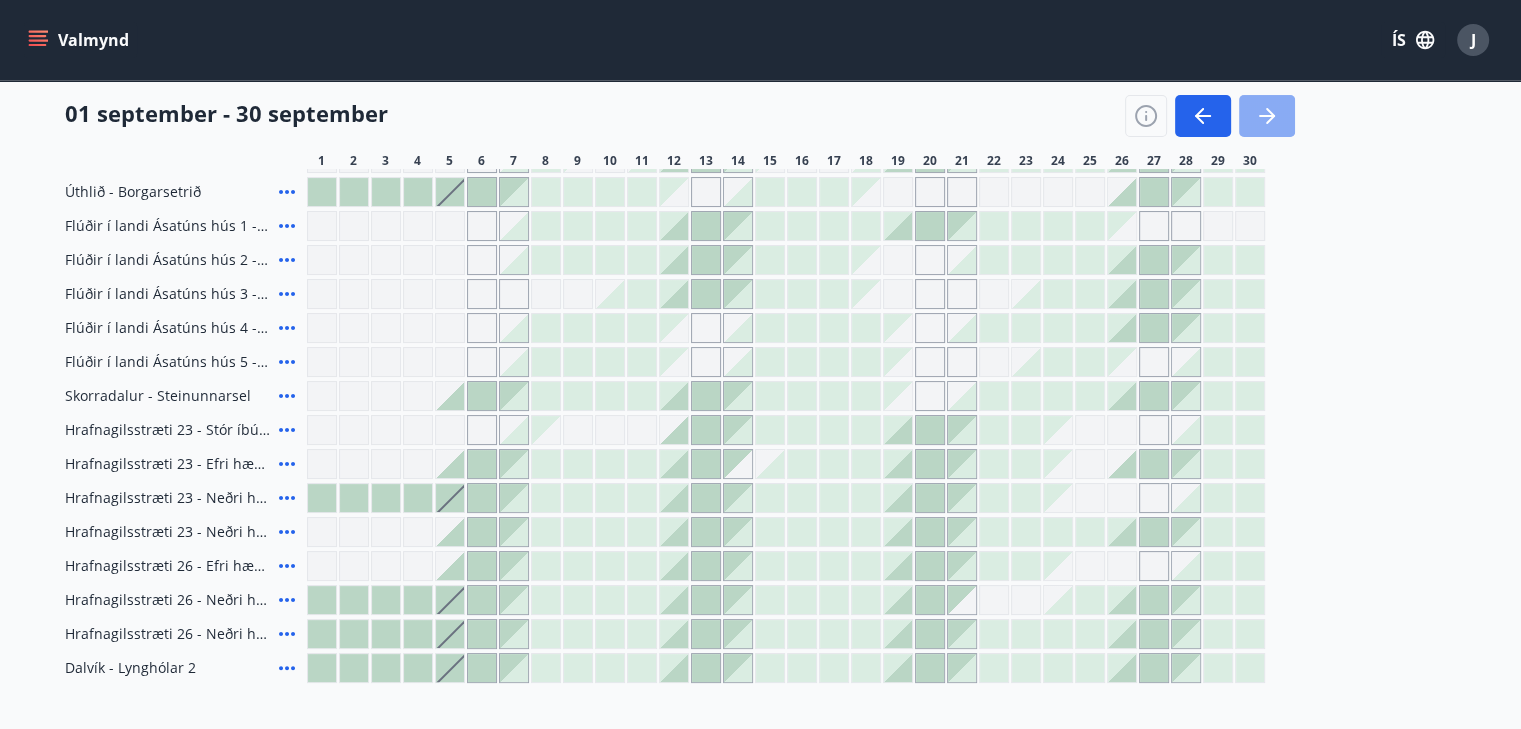 click at bounding box center (1267, 116) 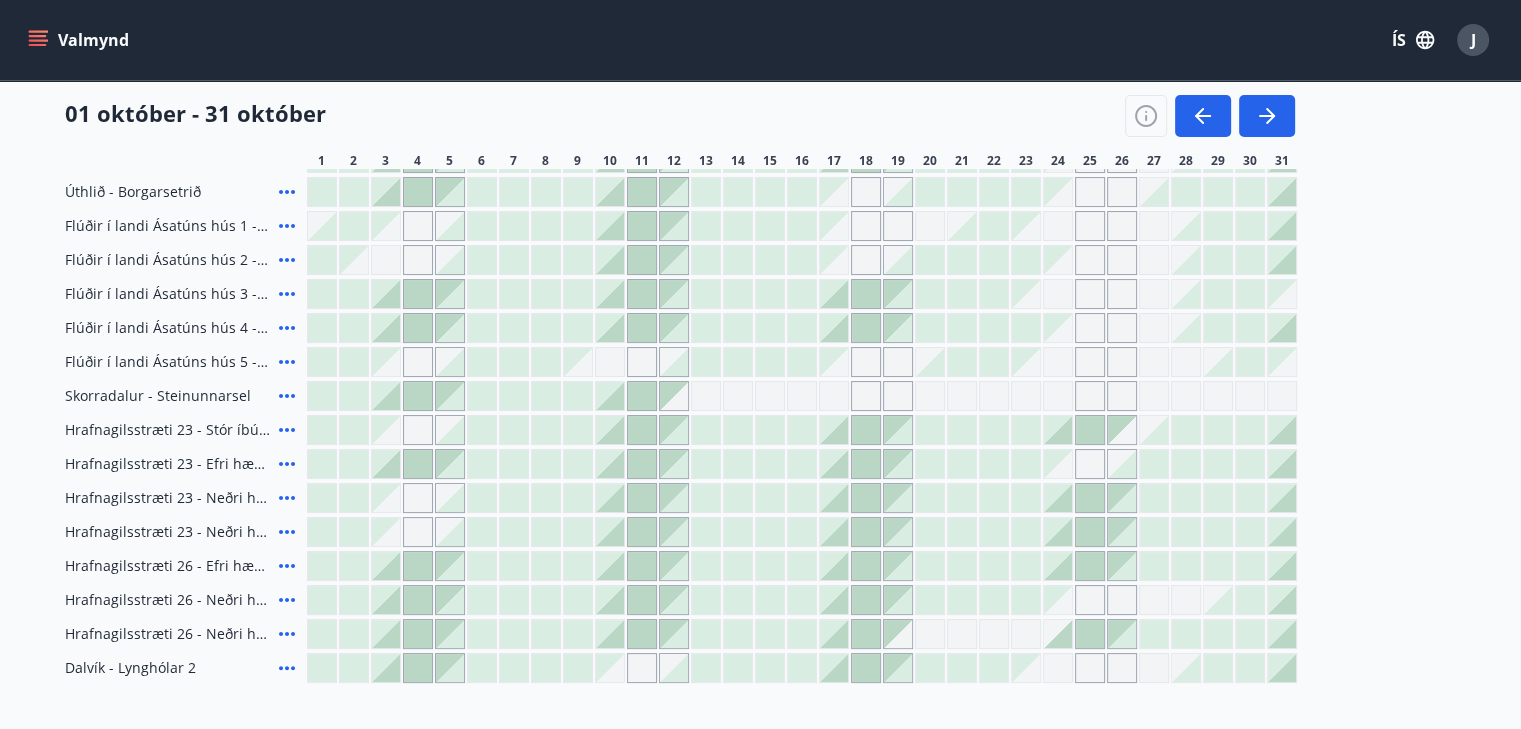 click at bounding box center [386, 226] 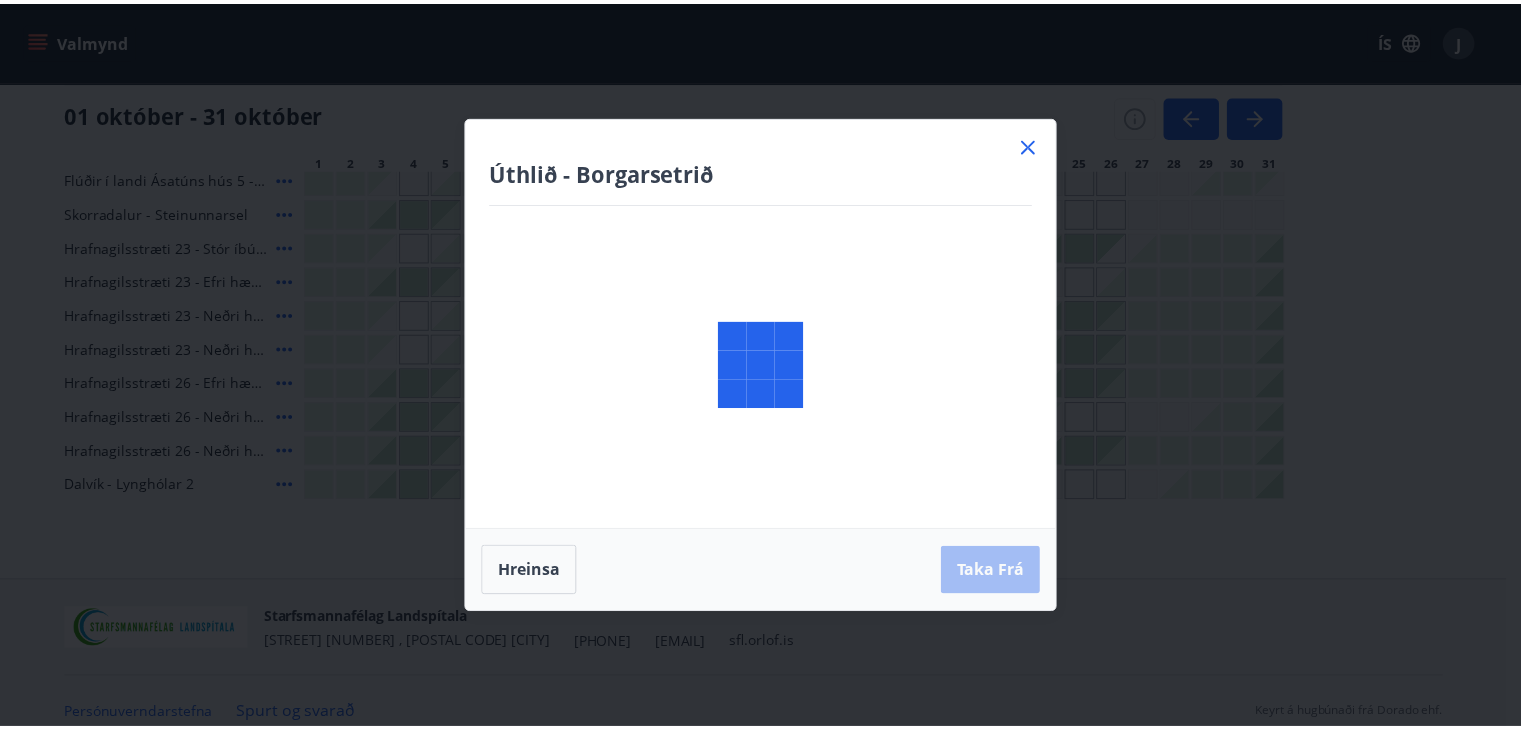 scroll, scrollTop: 492, scrollLeft: 0, axis: vertical 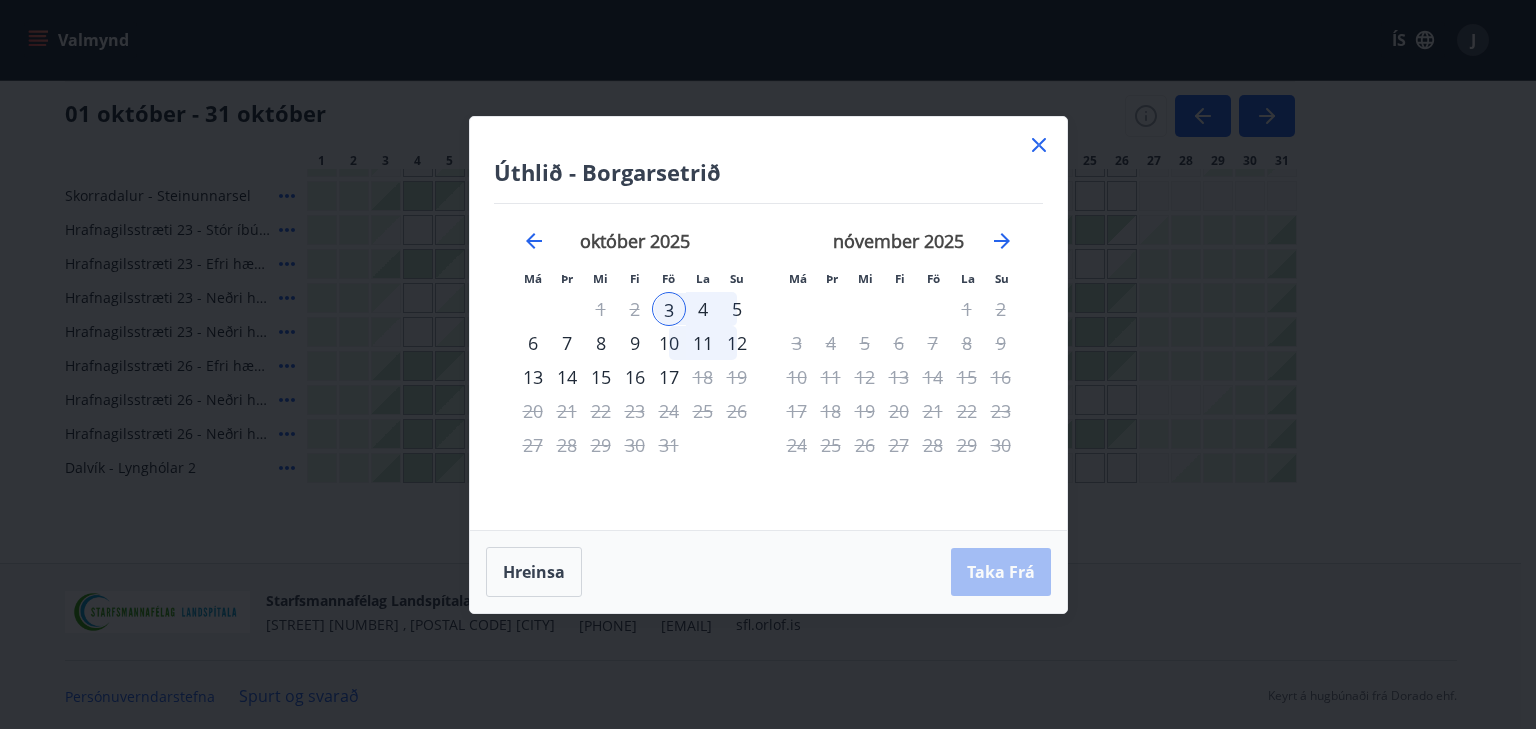 click 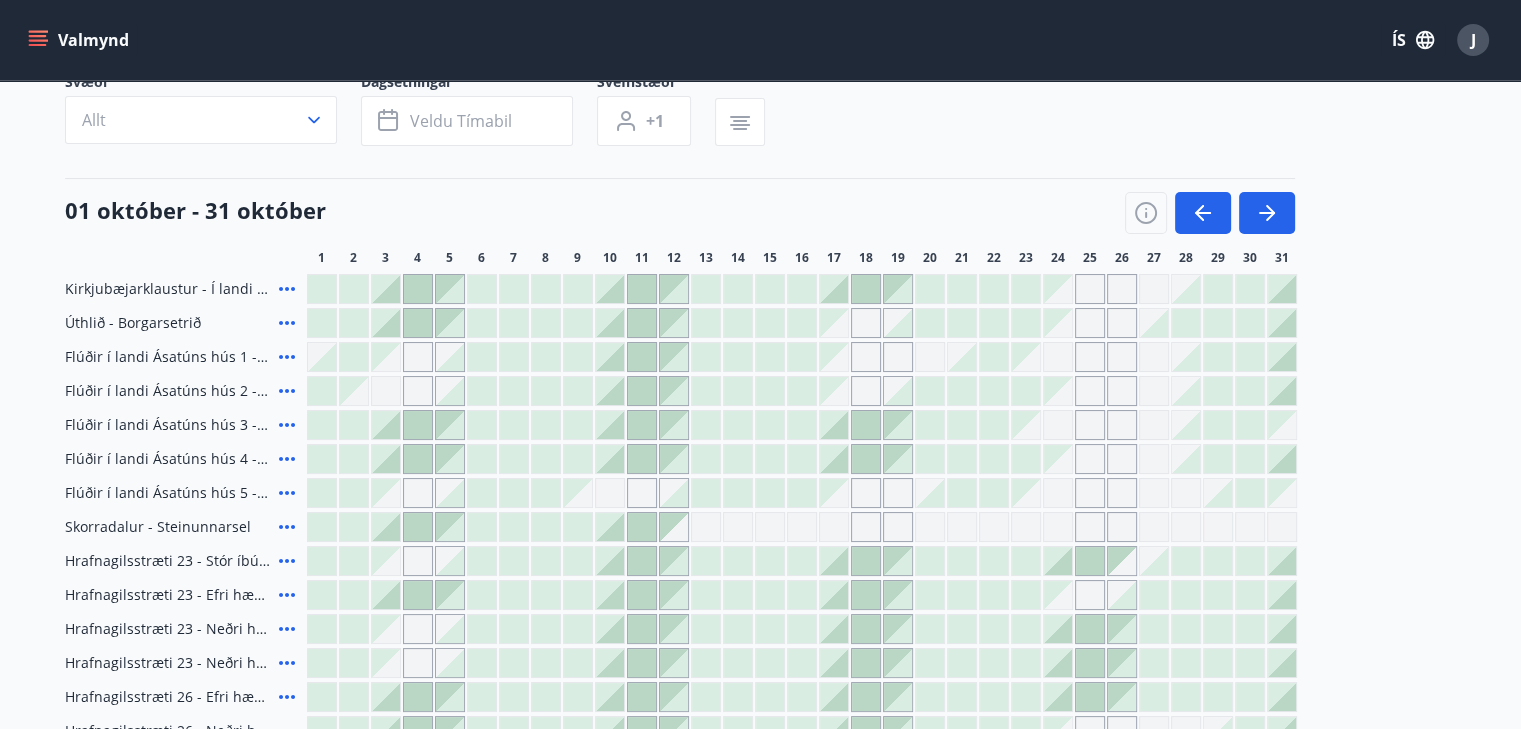 scroll, scrollTop: 132, scrollLeft: 0, axis: vertical 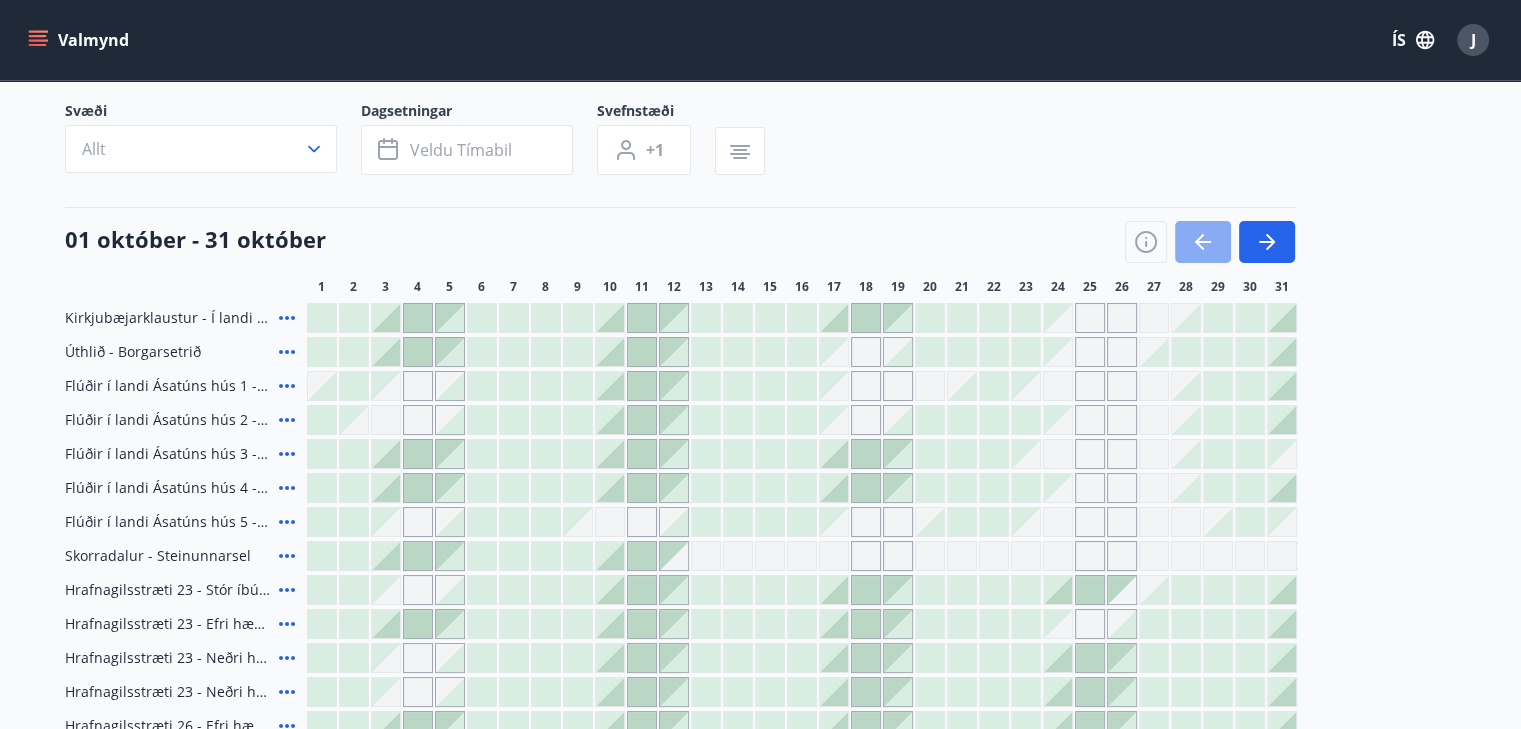 click 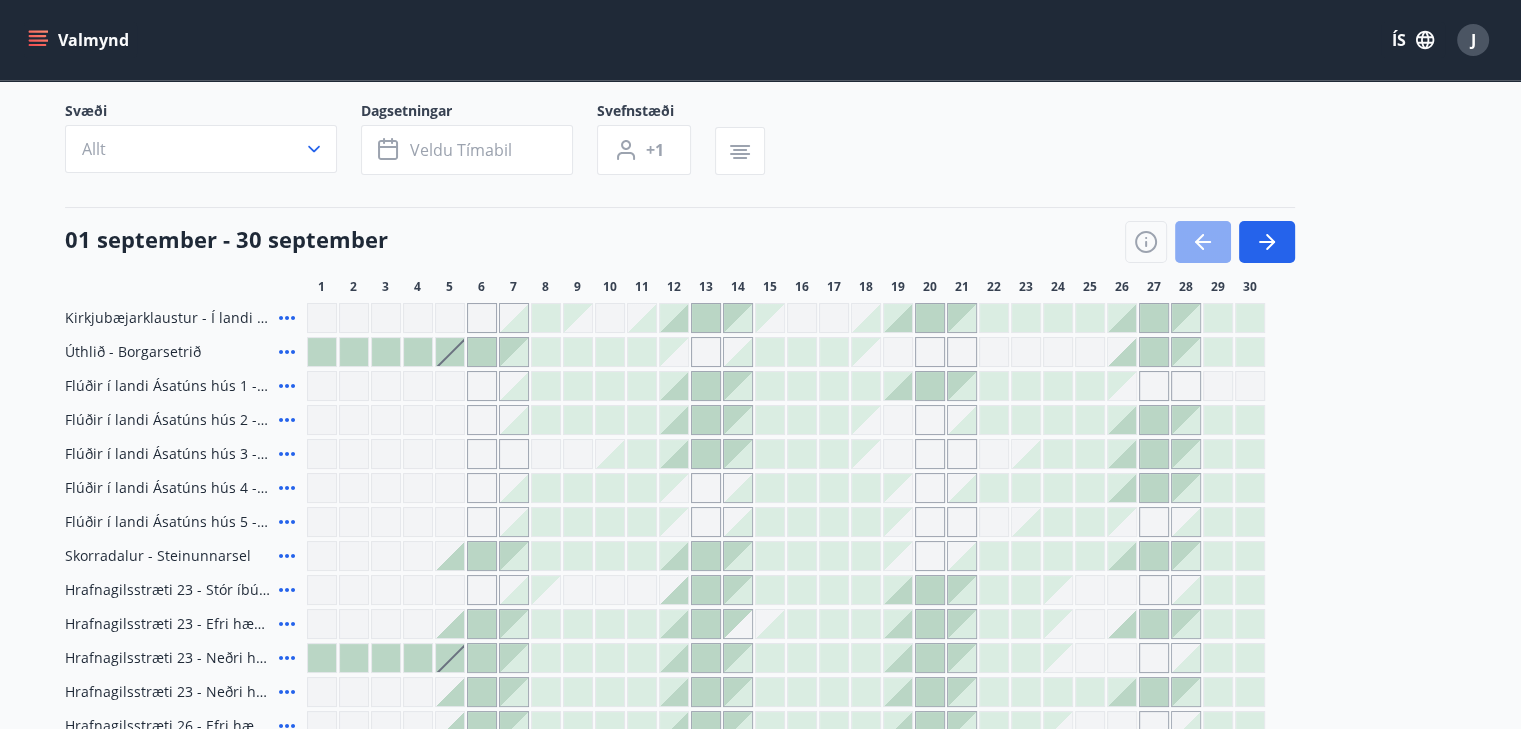 click 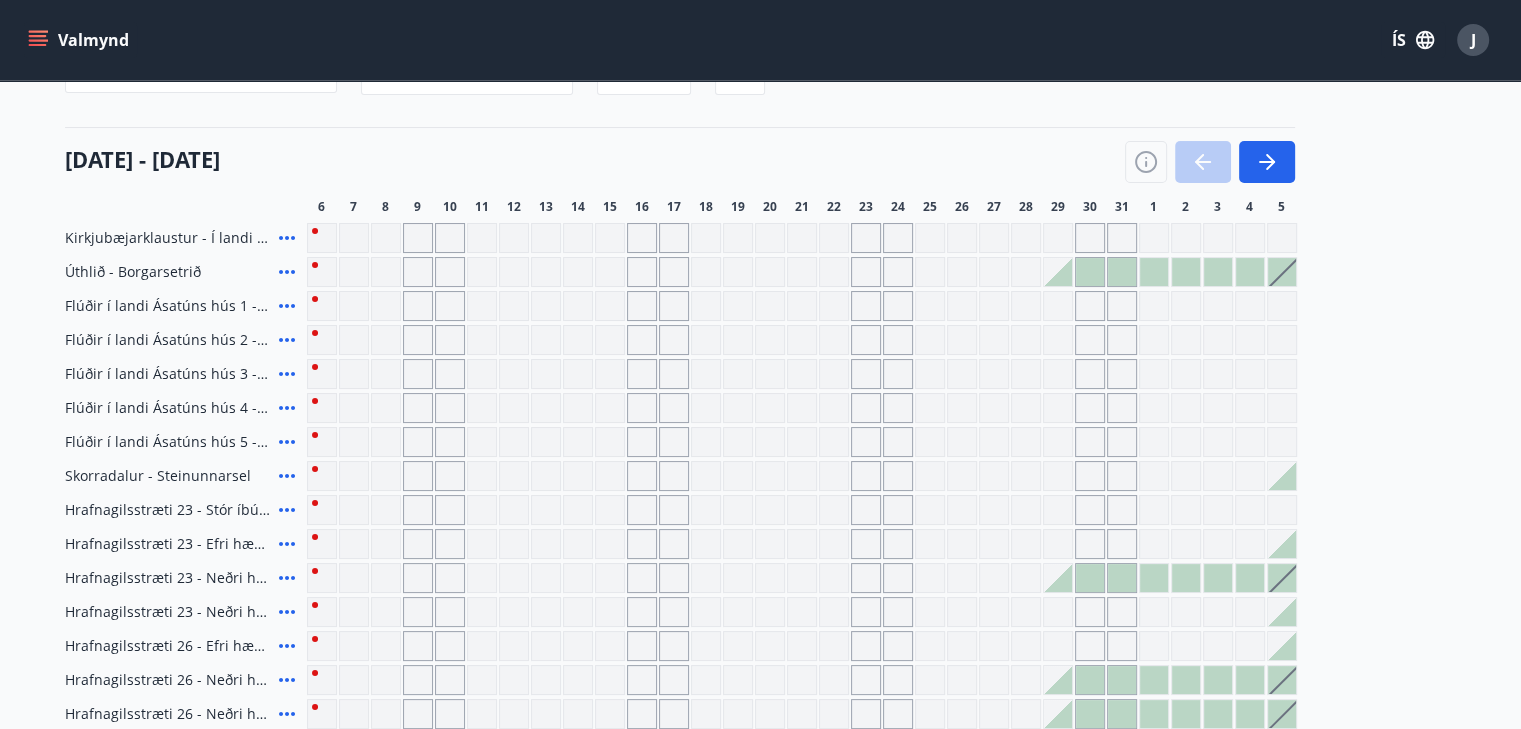 scroll, scrollTop: 252, scrollLeft: 0, axis: vertical 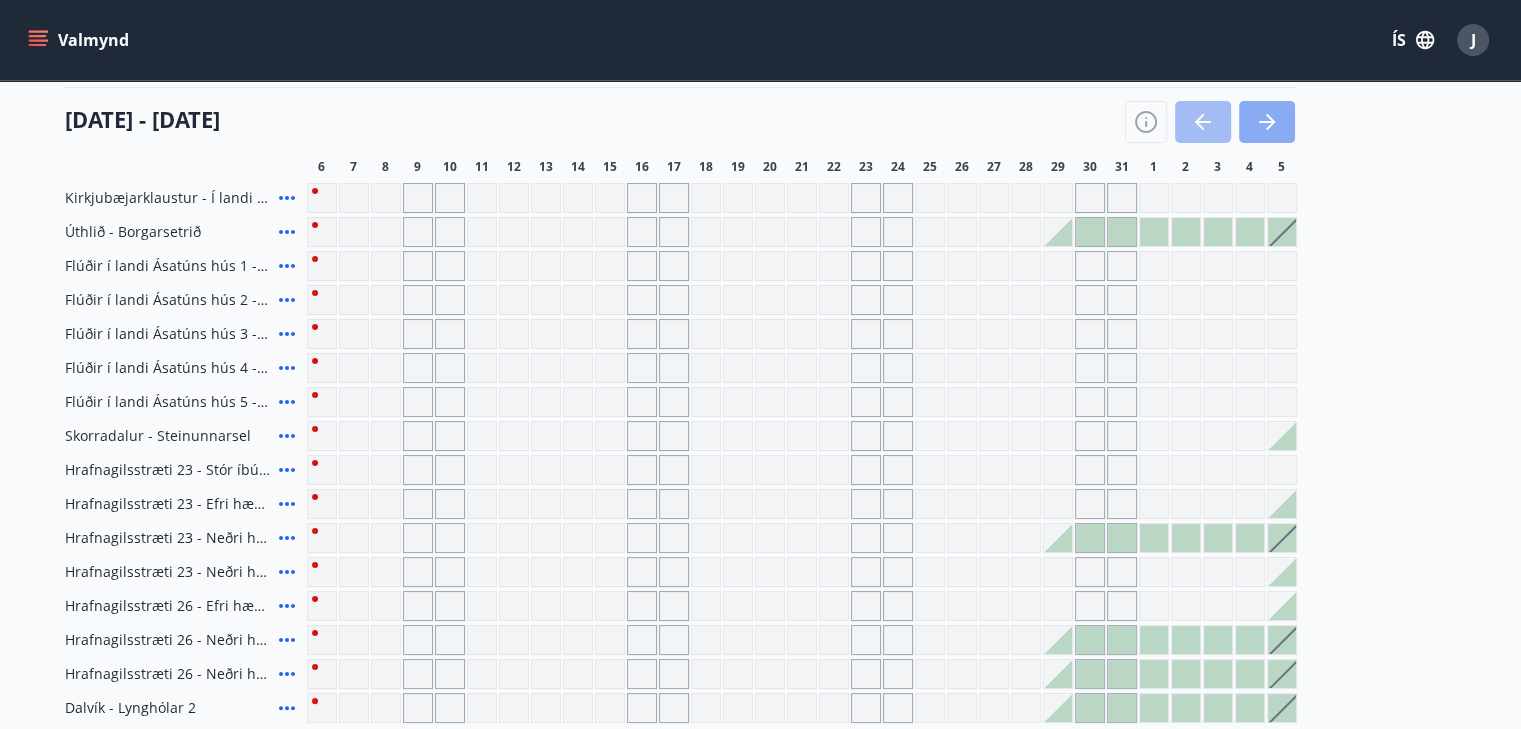 click at bounding box center (1267, 122) 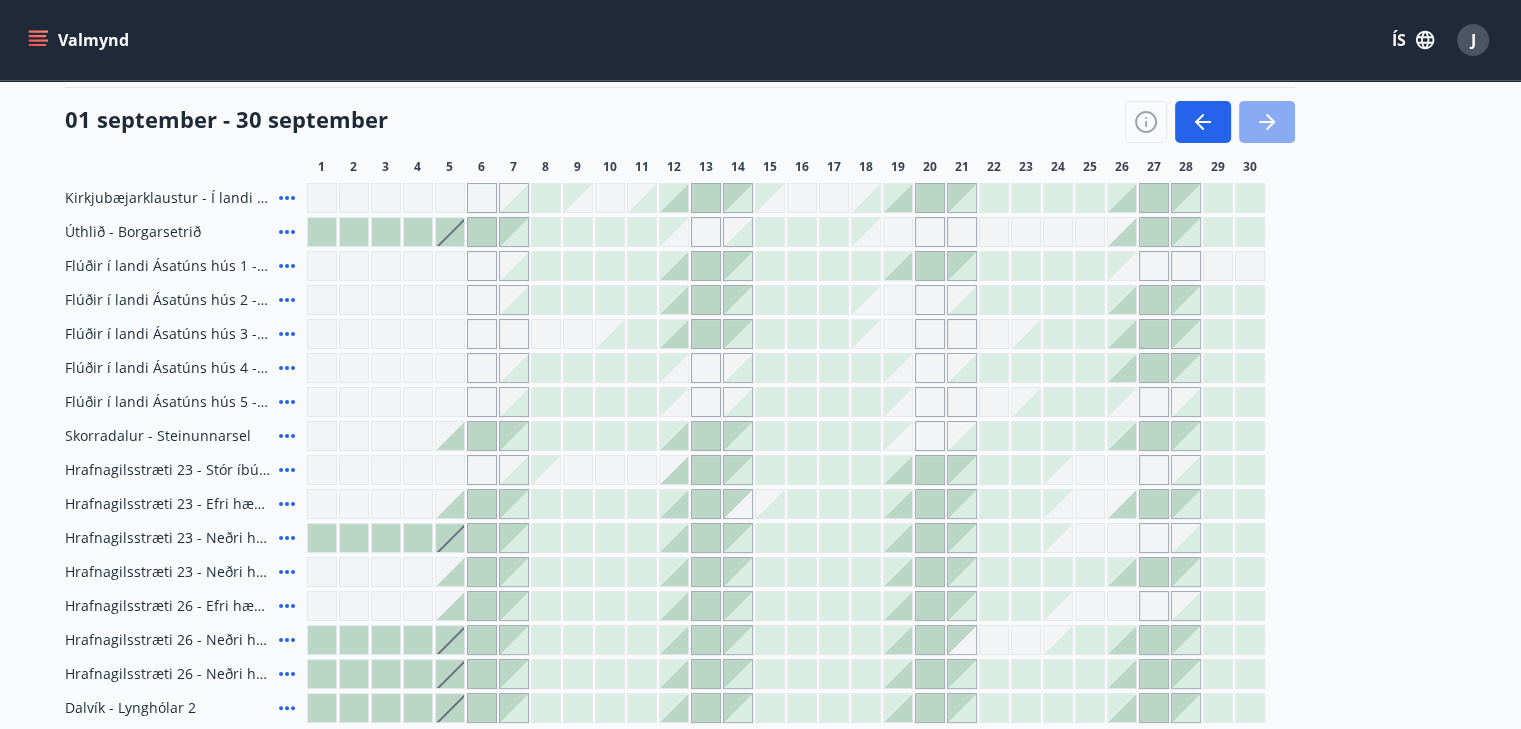 click 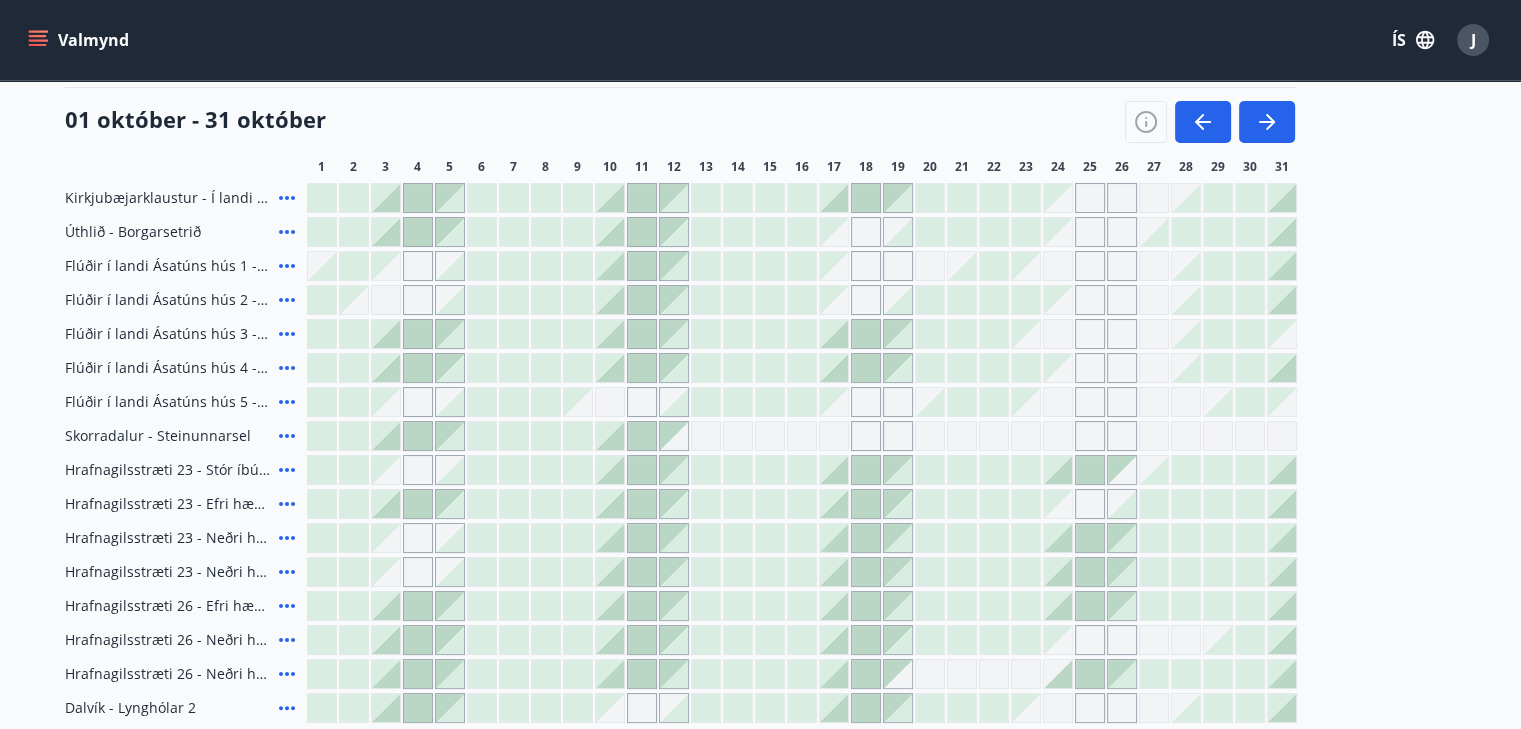 click 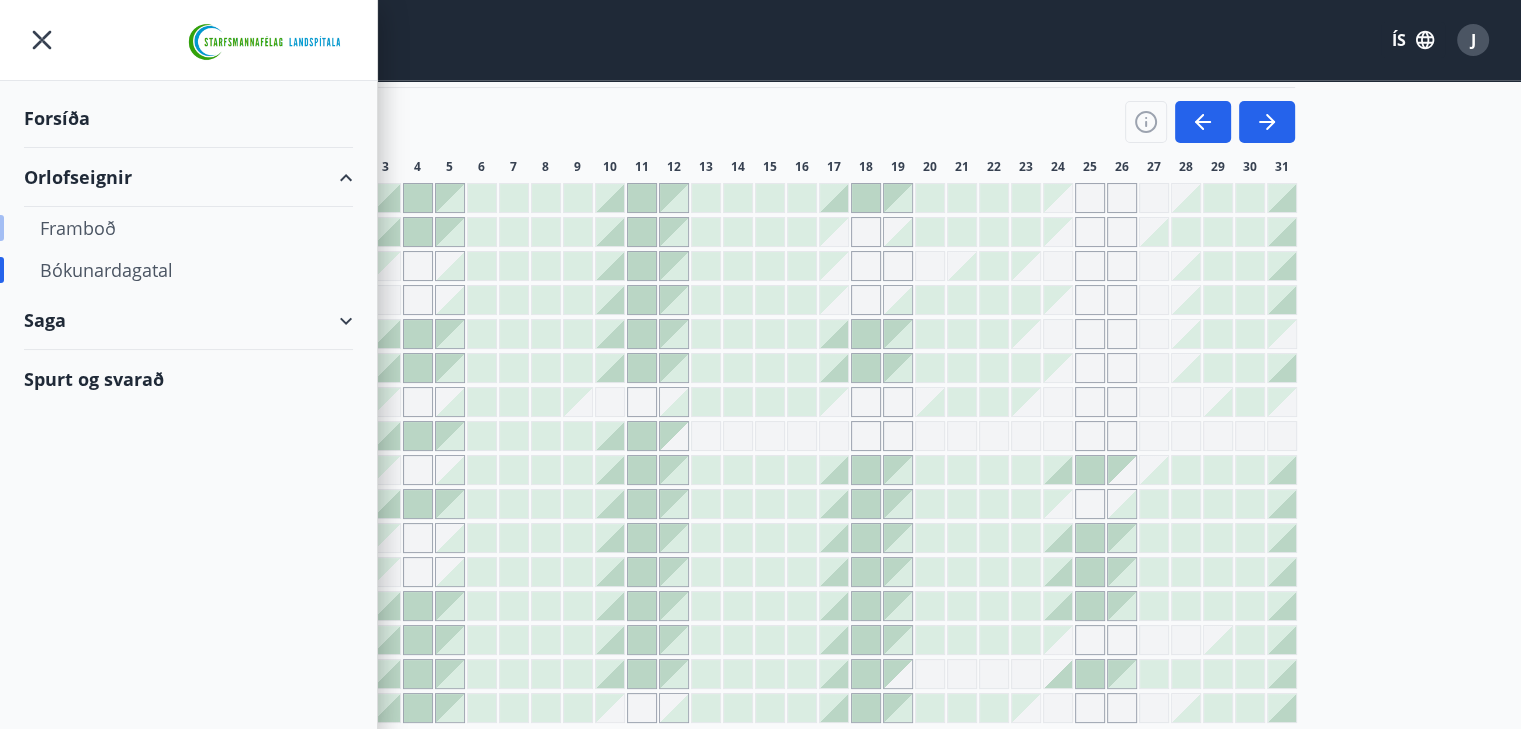 click on "Framboð" at bounding box center [188, 228] 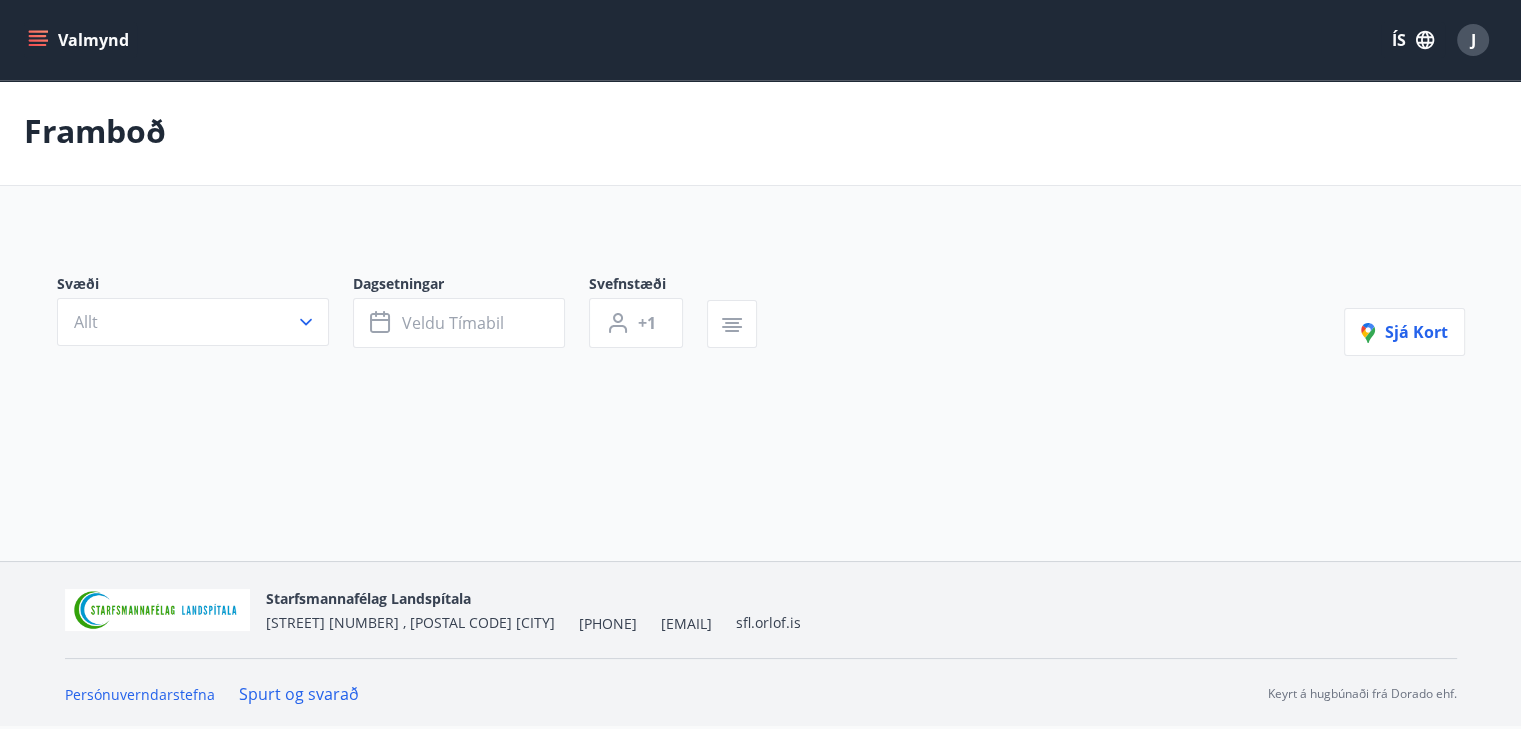 scroll, scrollTop: 0, scrollLeft: 0, axis: both 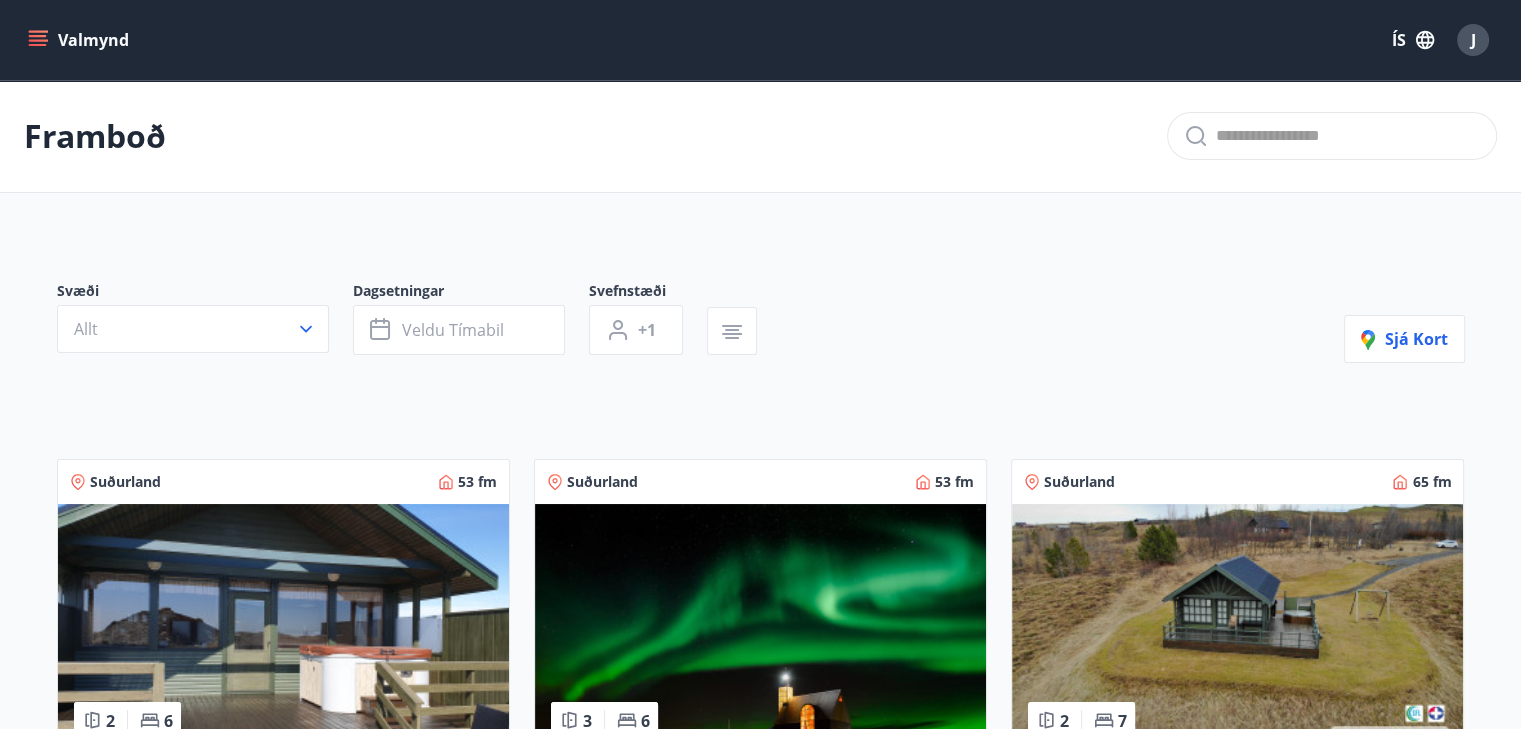click on "Svefnstæði +1 Sjá kort Suðurland 53 fm 2 6 [CITY] - Í landi Hæðargarðs Húsið er 53 fm með svefn aðstöðu fyrir 5 manns Nánar Suðurland 53 fm 3 6 Úthlið - Borgarsetrið Húsið er 53fm með svefn aðstöðu fyrir 6 manns Nánar Suðurland 65 fm 2 7 Flúðir í landi Ásatúns hús 1 - í Skálaheiði C Húsið er 65 fm með svefn aðstöðu fyrir 7 manns Nánar Suðurland 65 fm 2 7 Flúðir í landi Ásatúns hús 2 - í Stórheiði E Húsið er 65 fm með svefn aðstöðu fyrir 7 manns Nánar Suðurland 65 fm 2 7 Flúðir í landi Ásatúns hús 3 - í Móadal Húsið er 65 fm með svefn aðstöðu fyrir 7 manns Nánar Suðurland 65 fm 2 7 Flúðir í landi Ásatúns hús 4 - í Þverlág Húsið er 65 fm með svefn aðstöðu fyrir 7 manns Nánar Suðurland 140 fm 4 10 Flúðir í landi Ásatúns hús 5 - Móadalur 4 Húsið er 140 fm með svefn aðstöðu fyrir 10 manns Nánar Vesturland 52 fm 2 5 Nánar 2 6 1" at bounding box center (761, 1968) 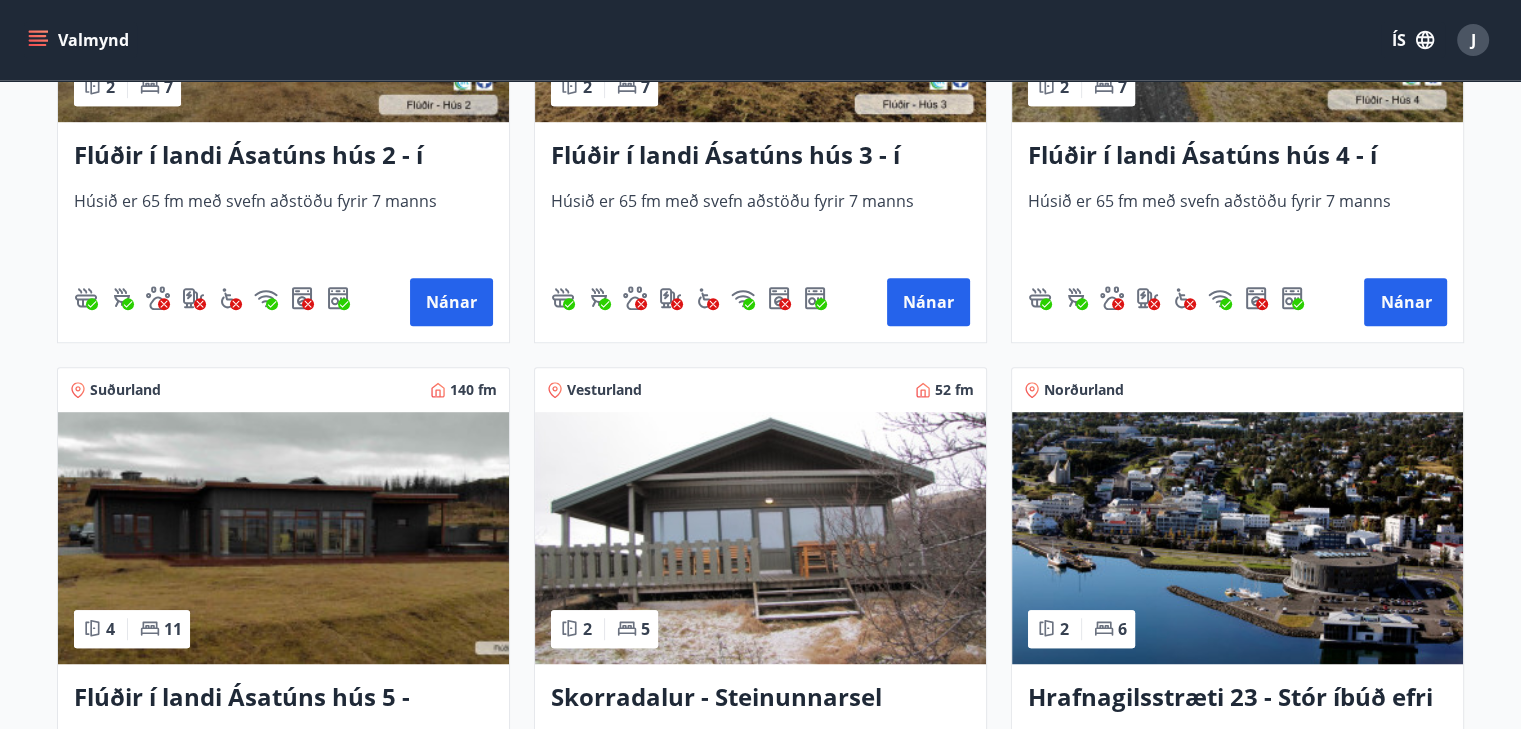 scroll, scrollTop: 1320, scrollLeft: 0, axis: vertical 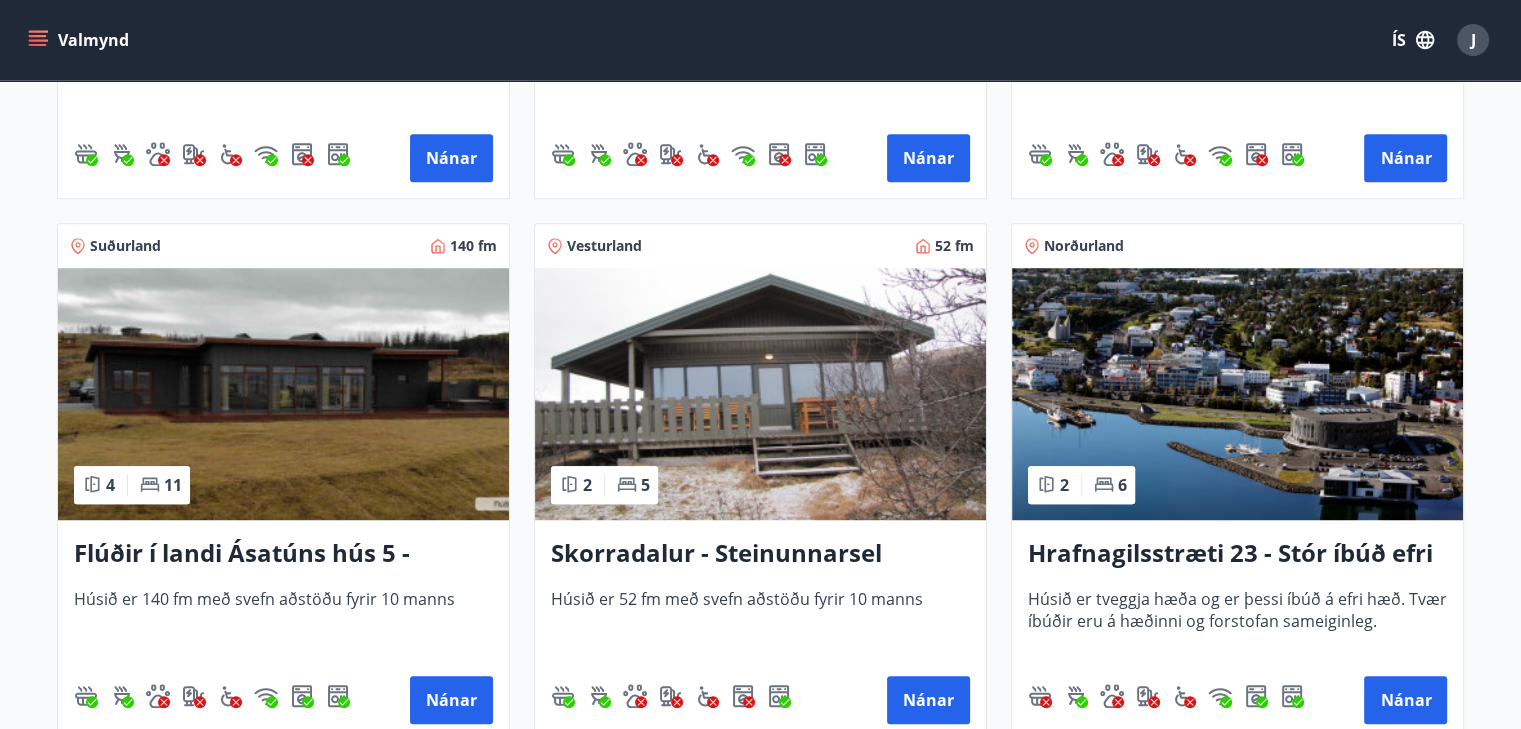 click on "Skorradalur - Steinunnarsel" at bounding box center [760, 554] 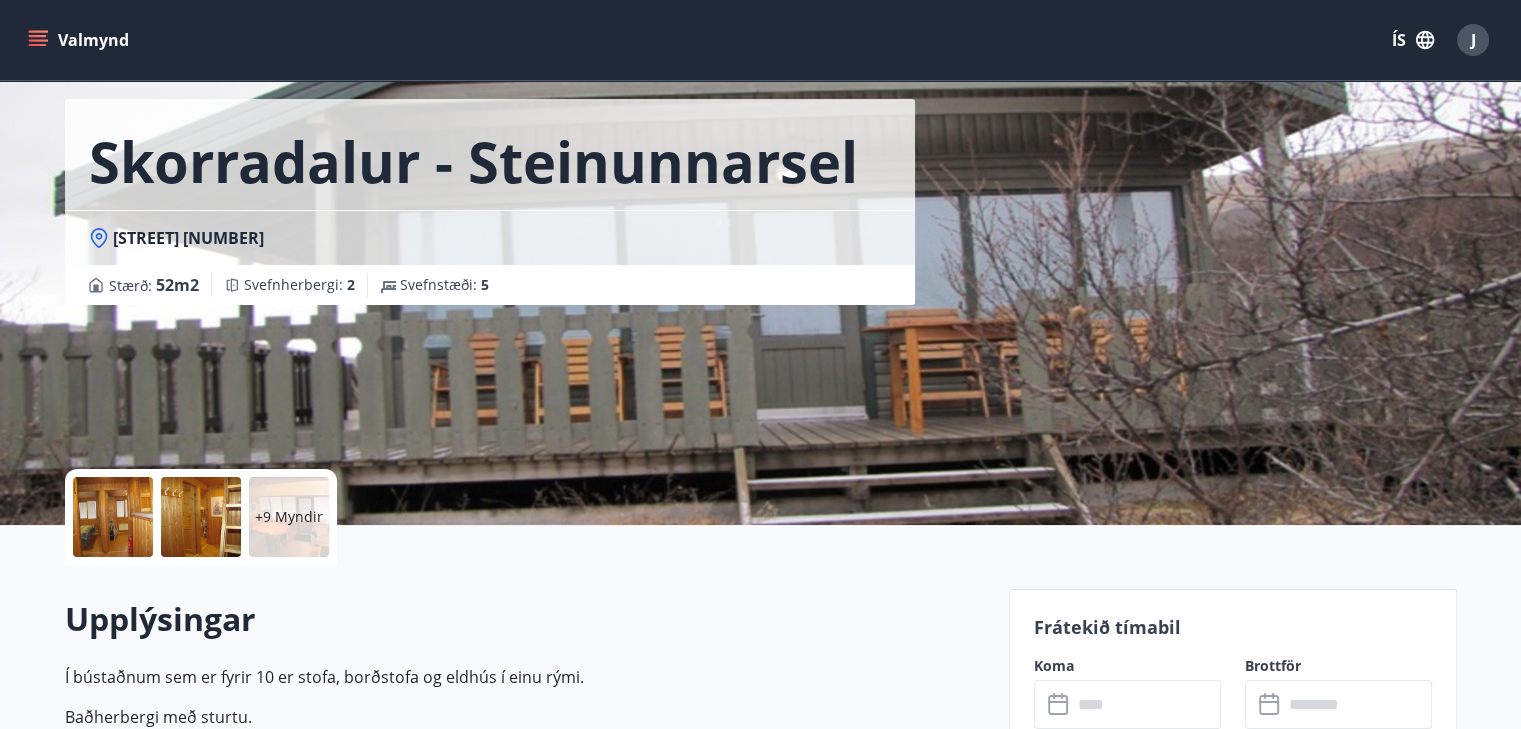 scroll, scrollTop: 0, scrollLeft: 0, axis: both 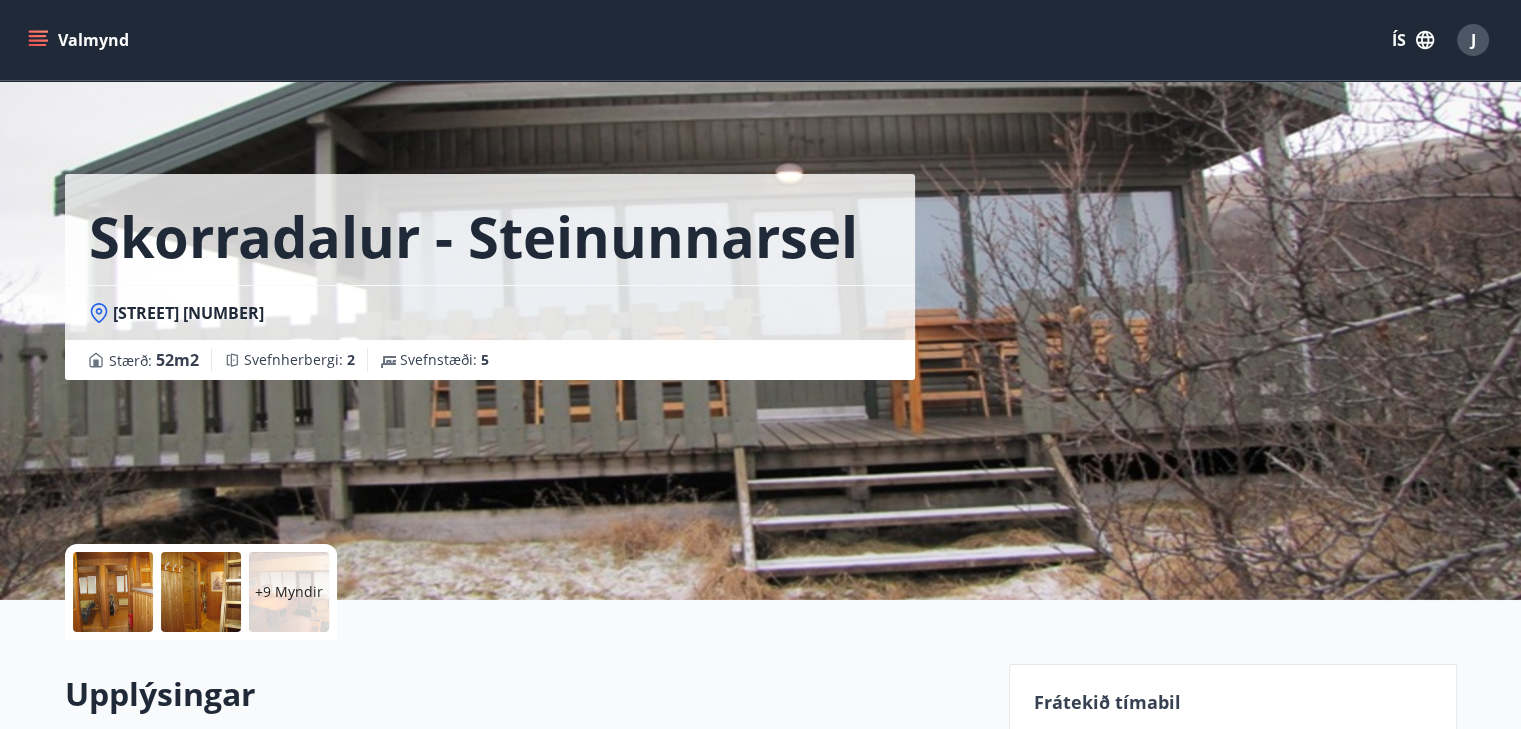 click at bounding box center (113, 592) 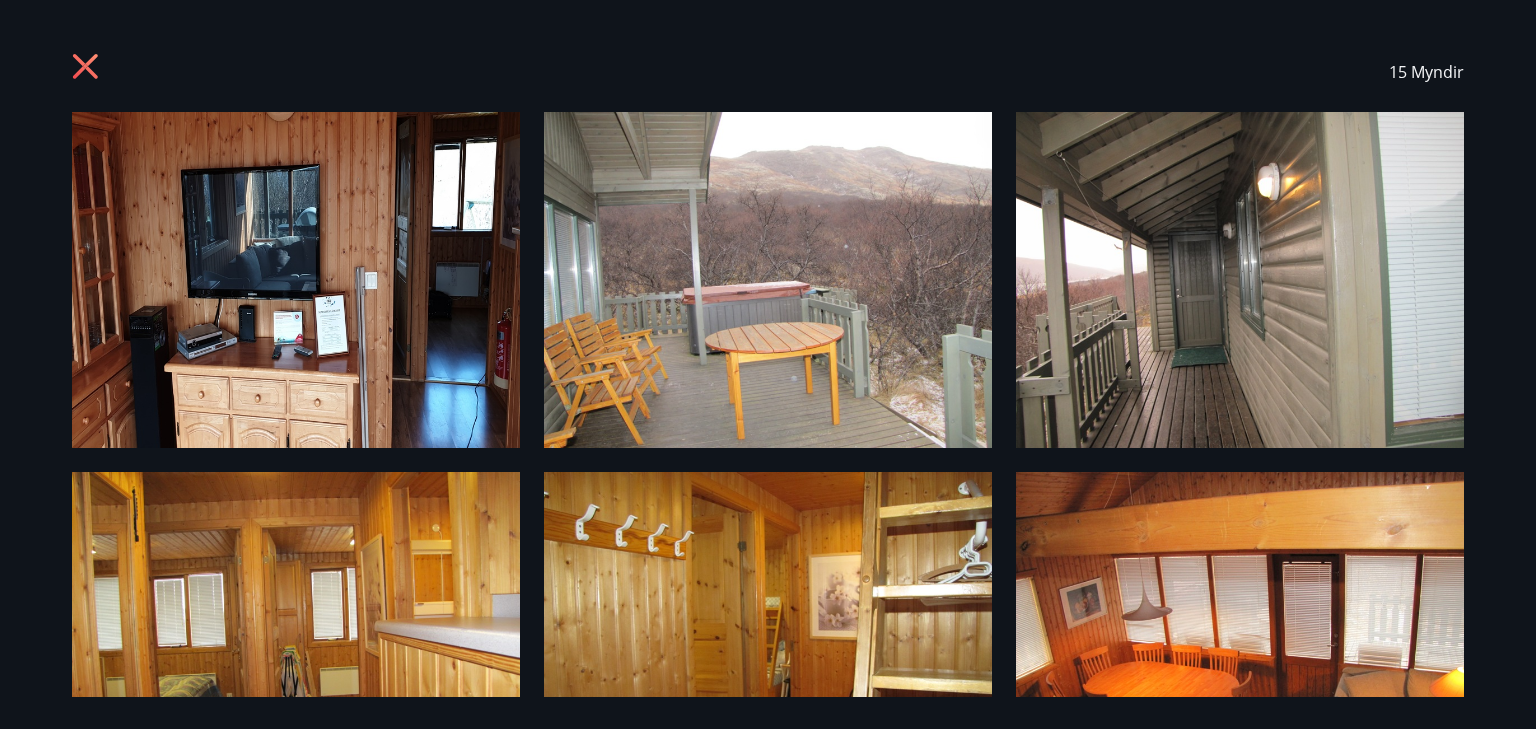 click at bounding box center [296, 280] 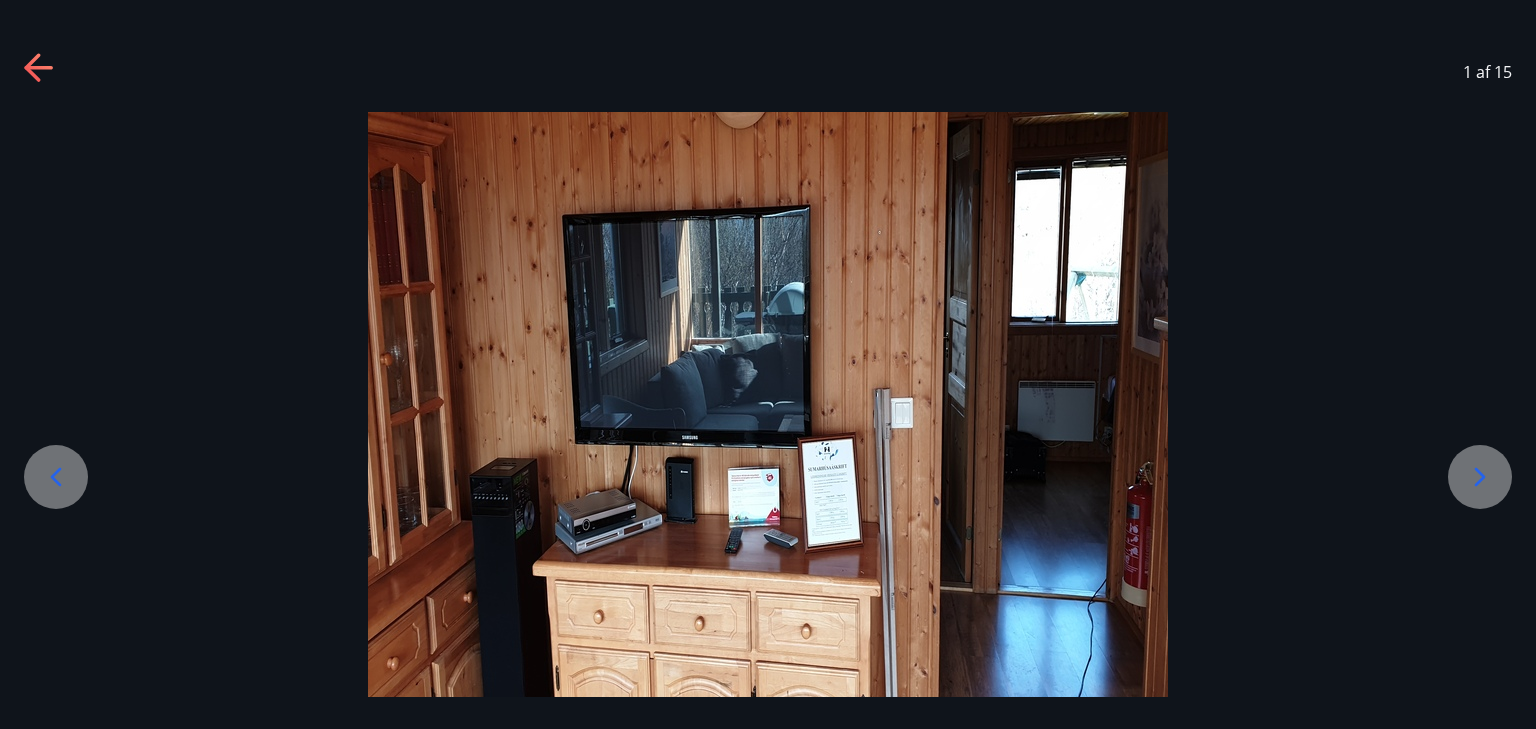 click 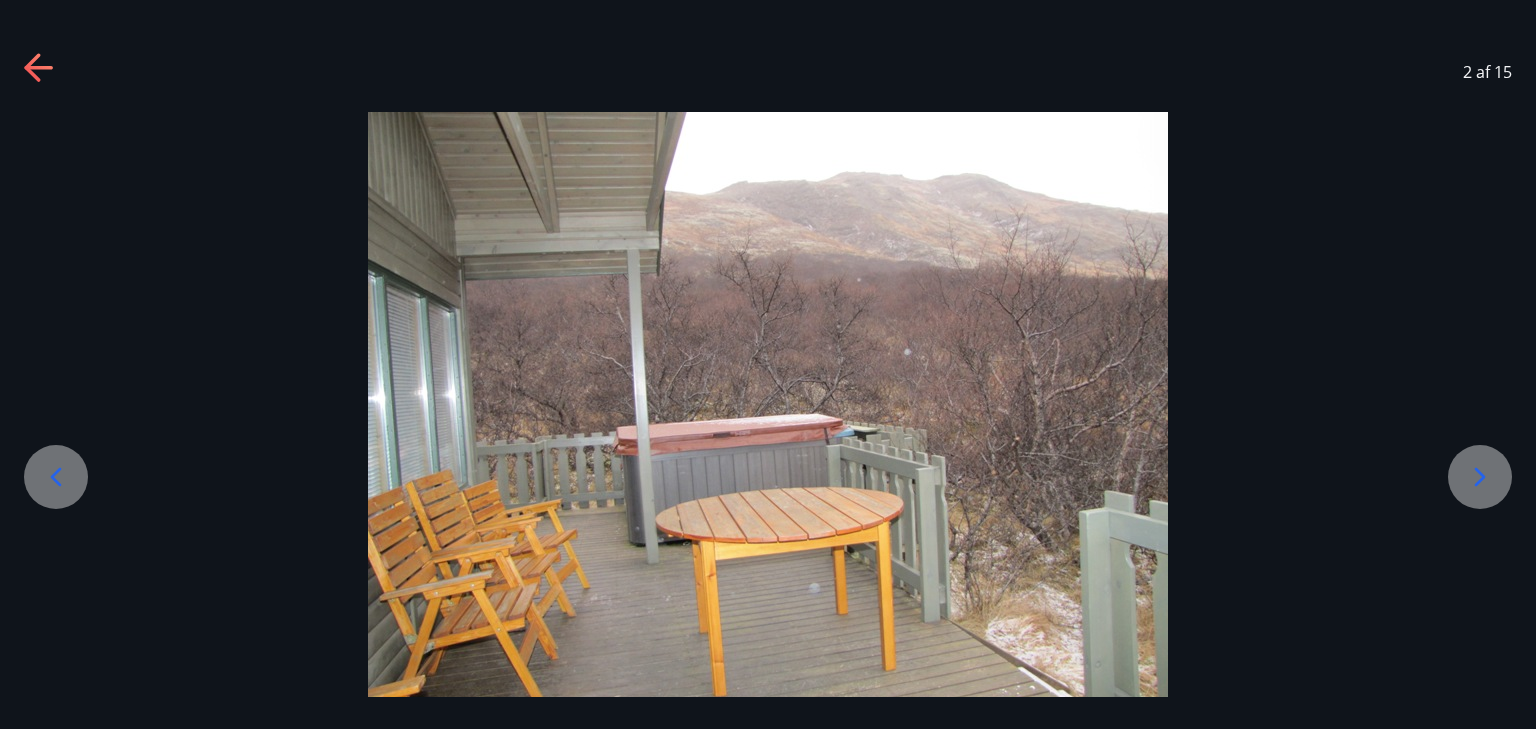 click 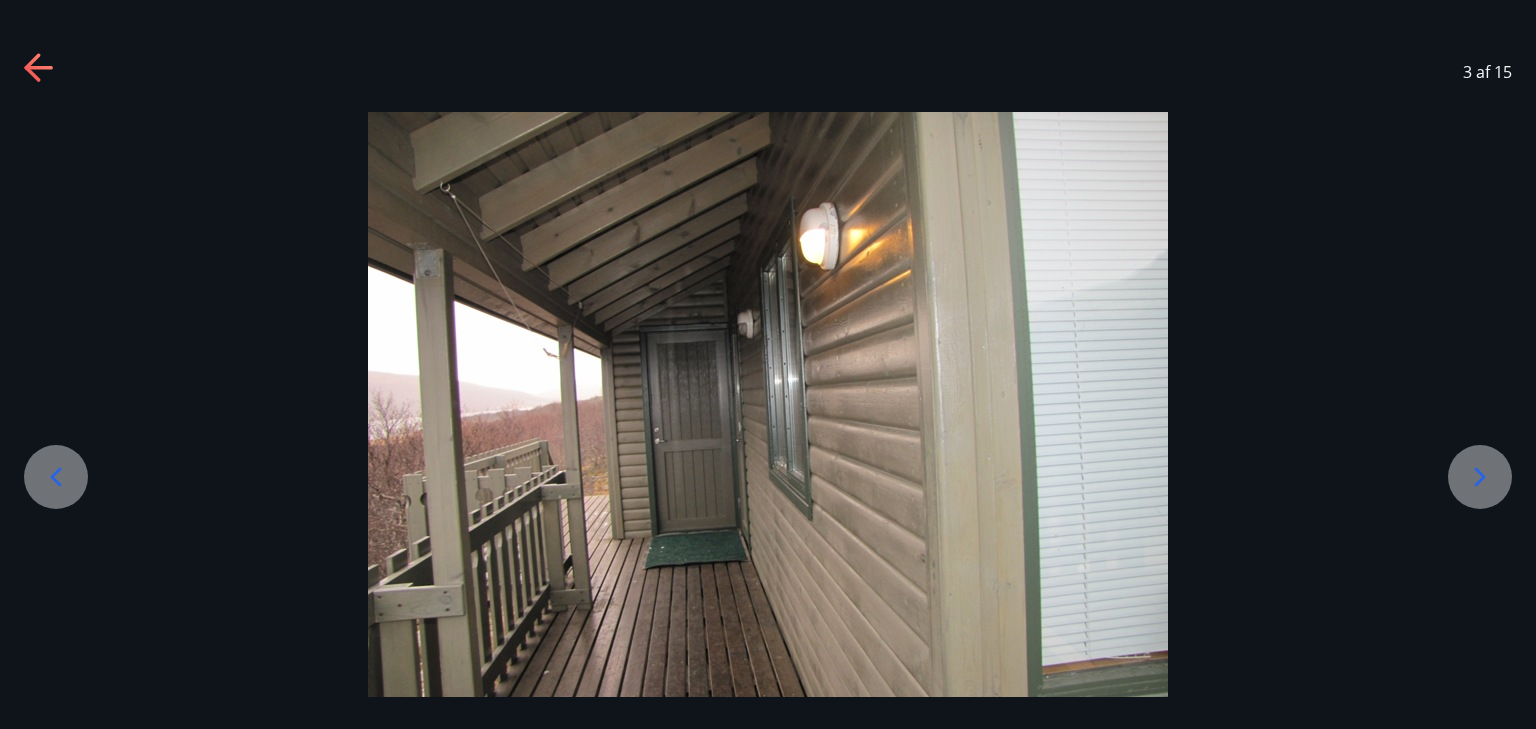 click 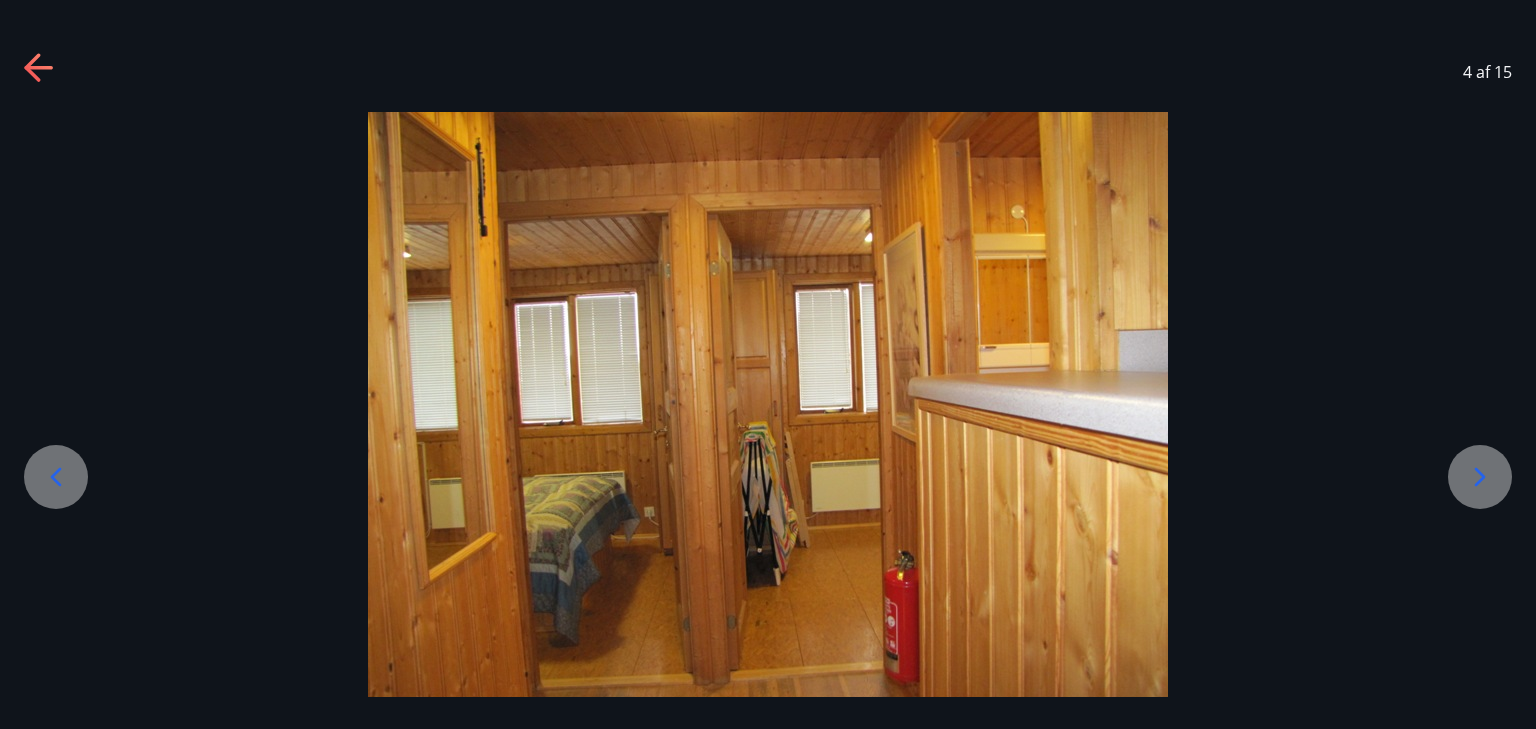 click 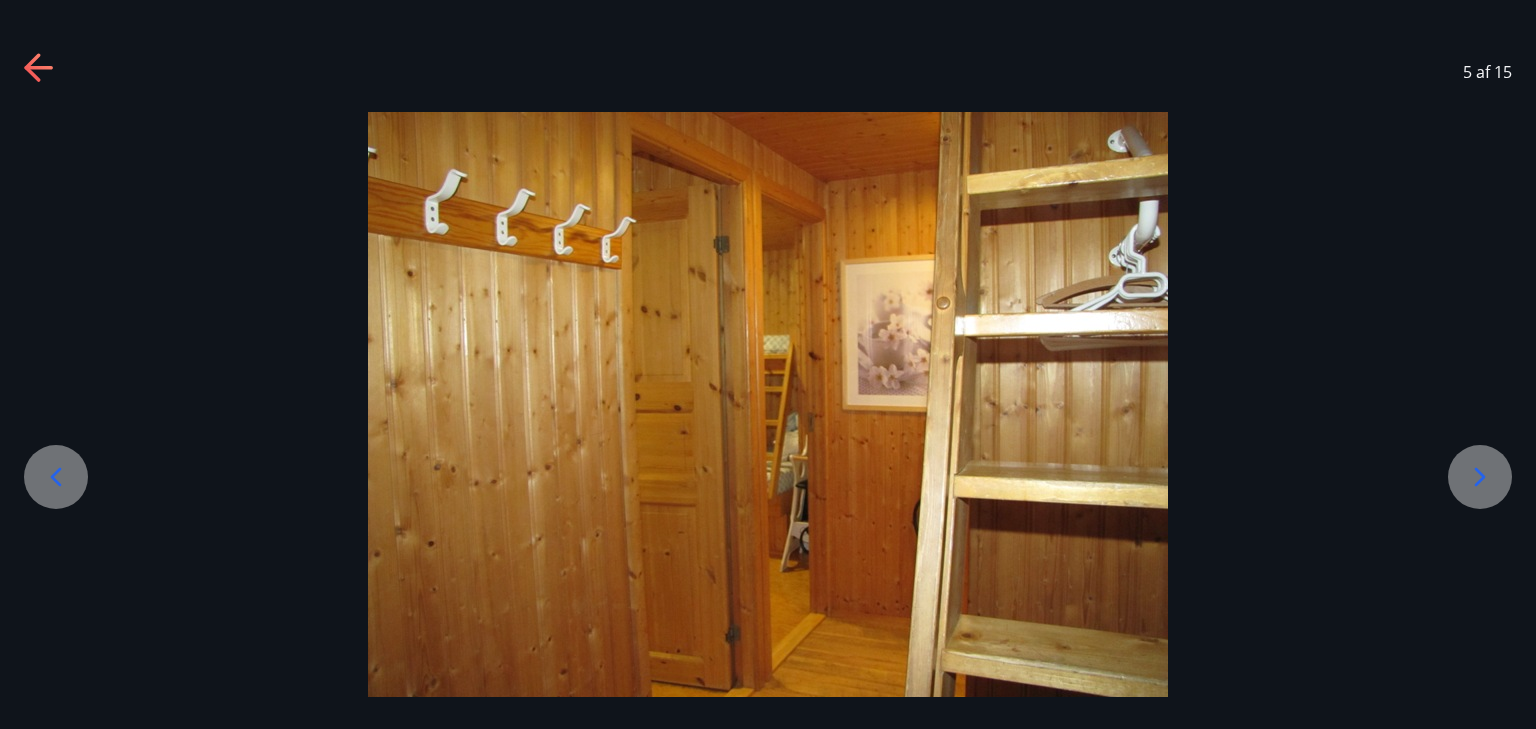 click 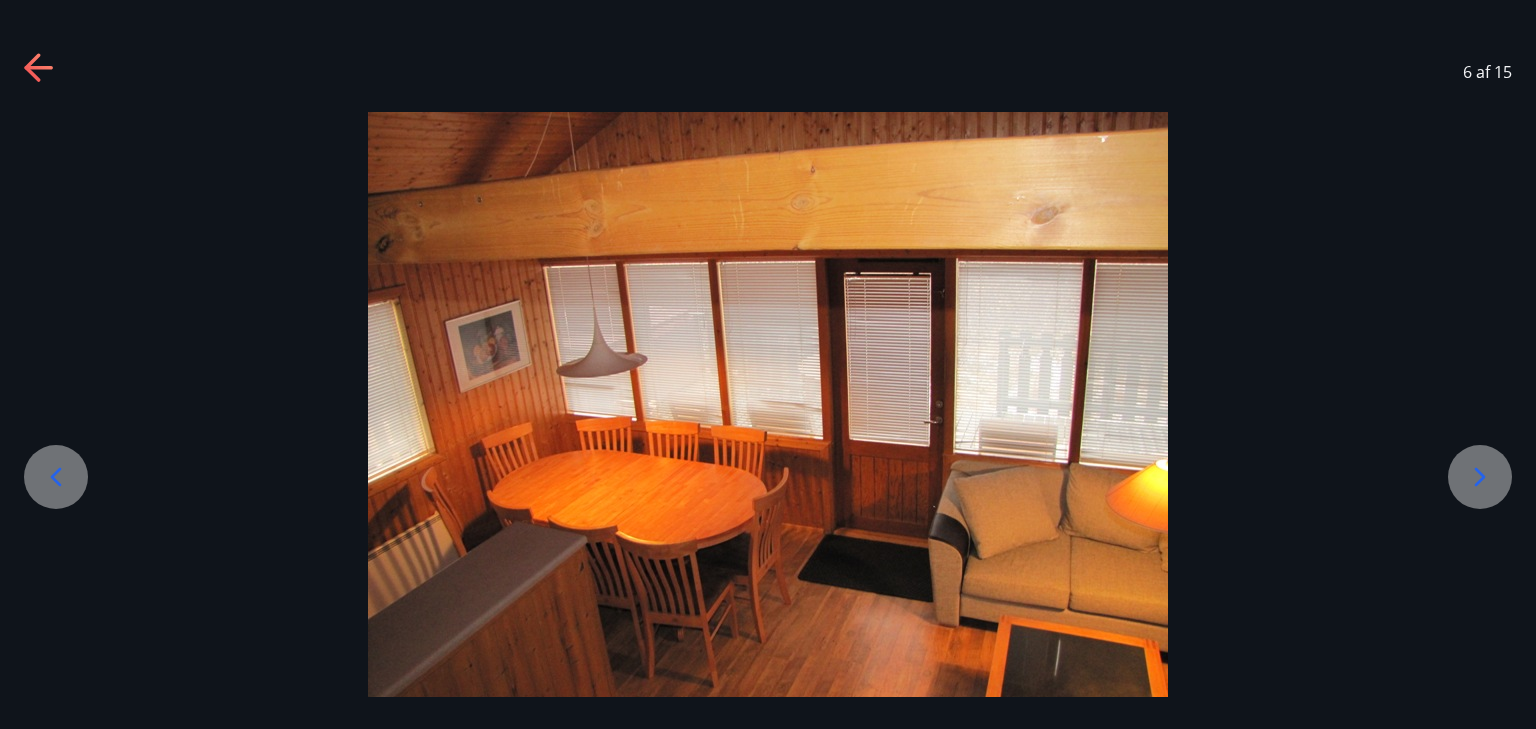 click 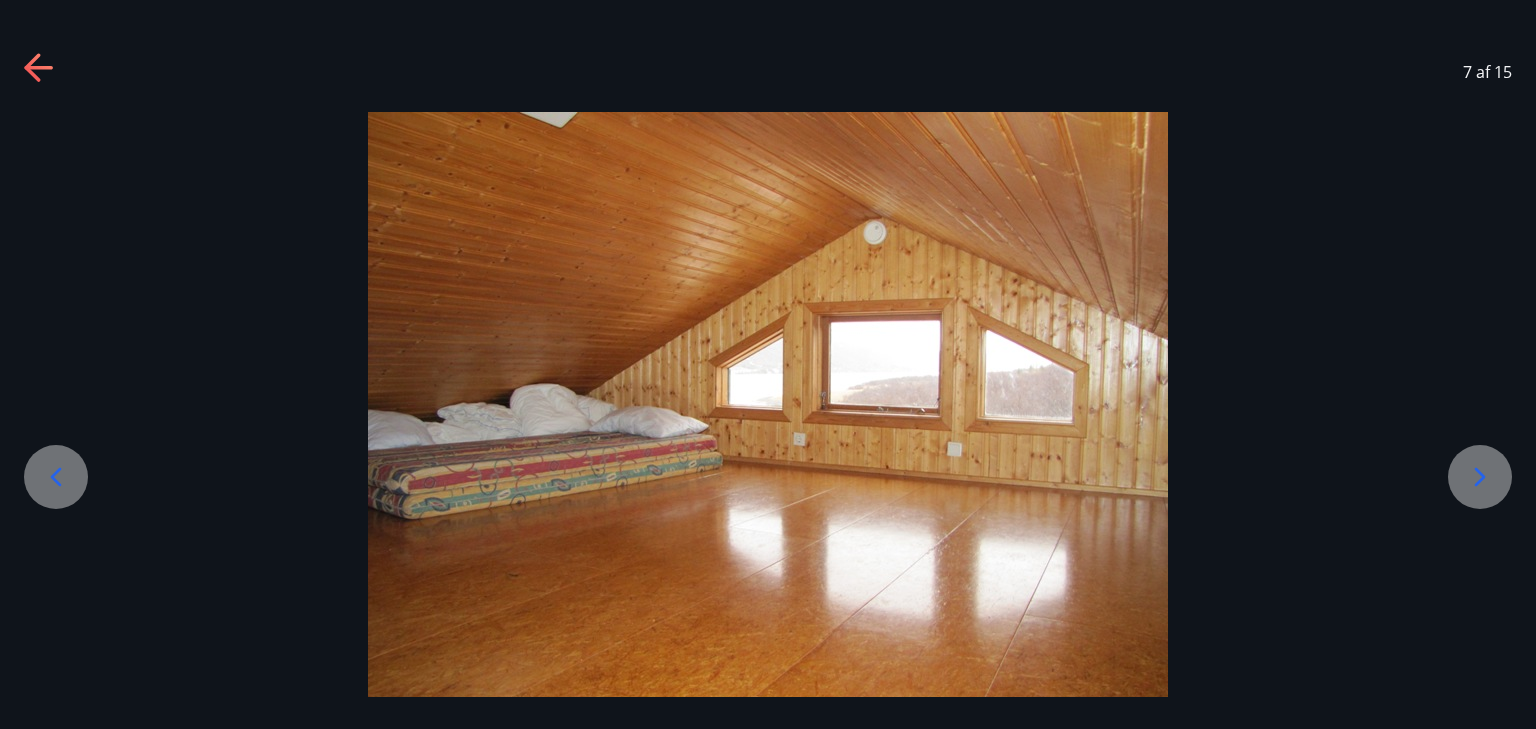 click 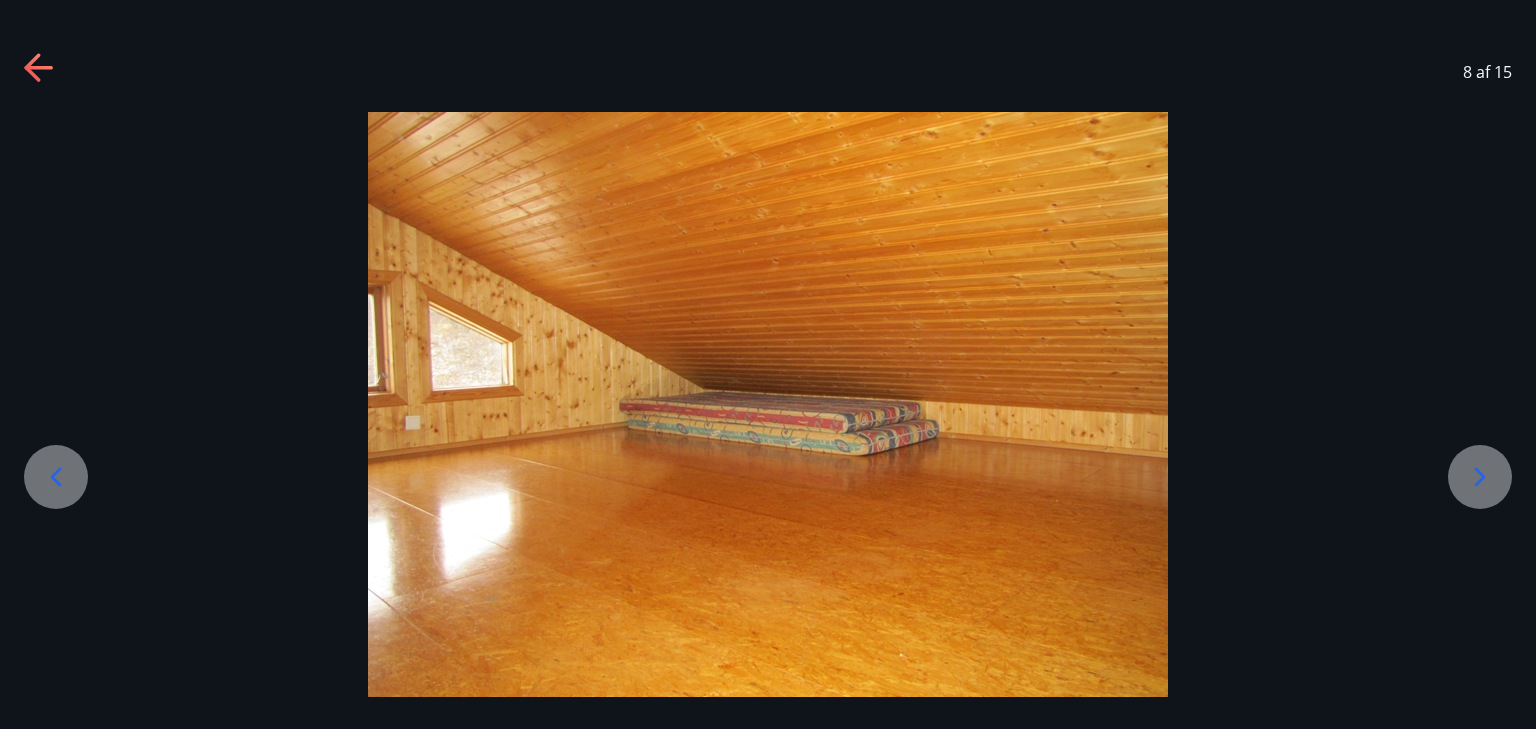 click 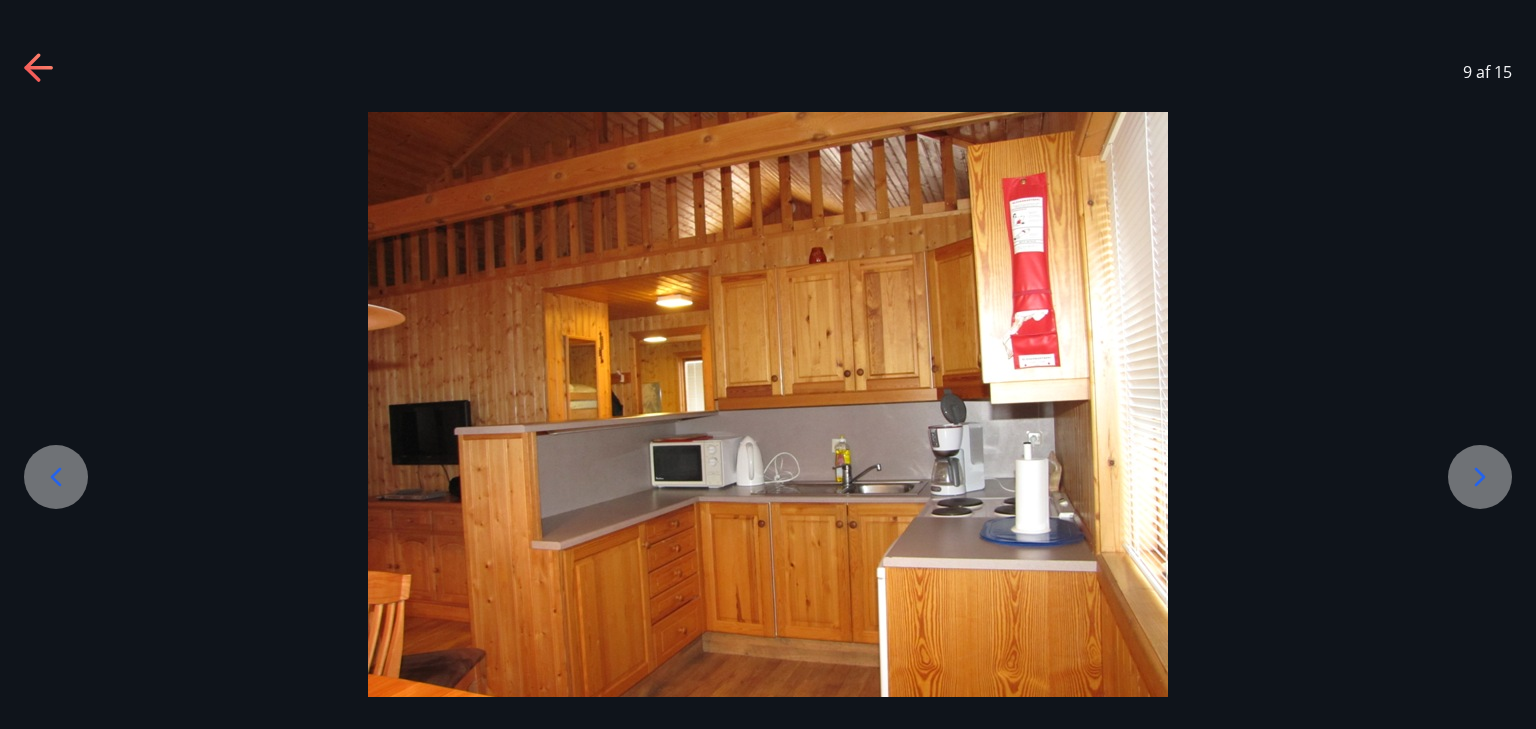 click 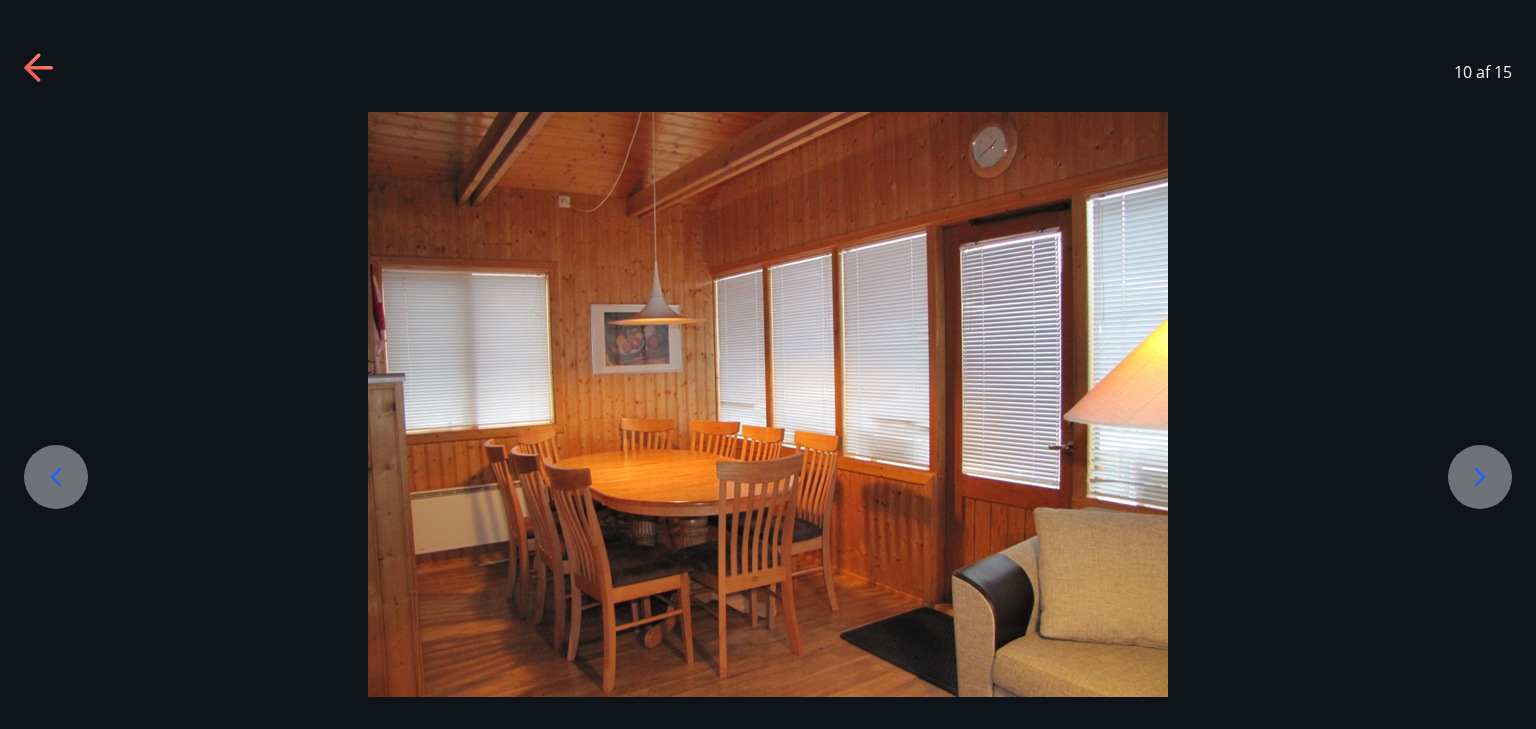 click 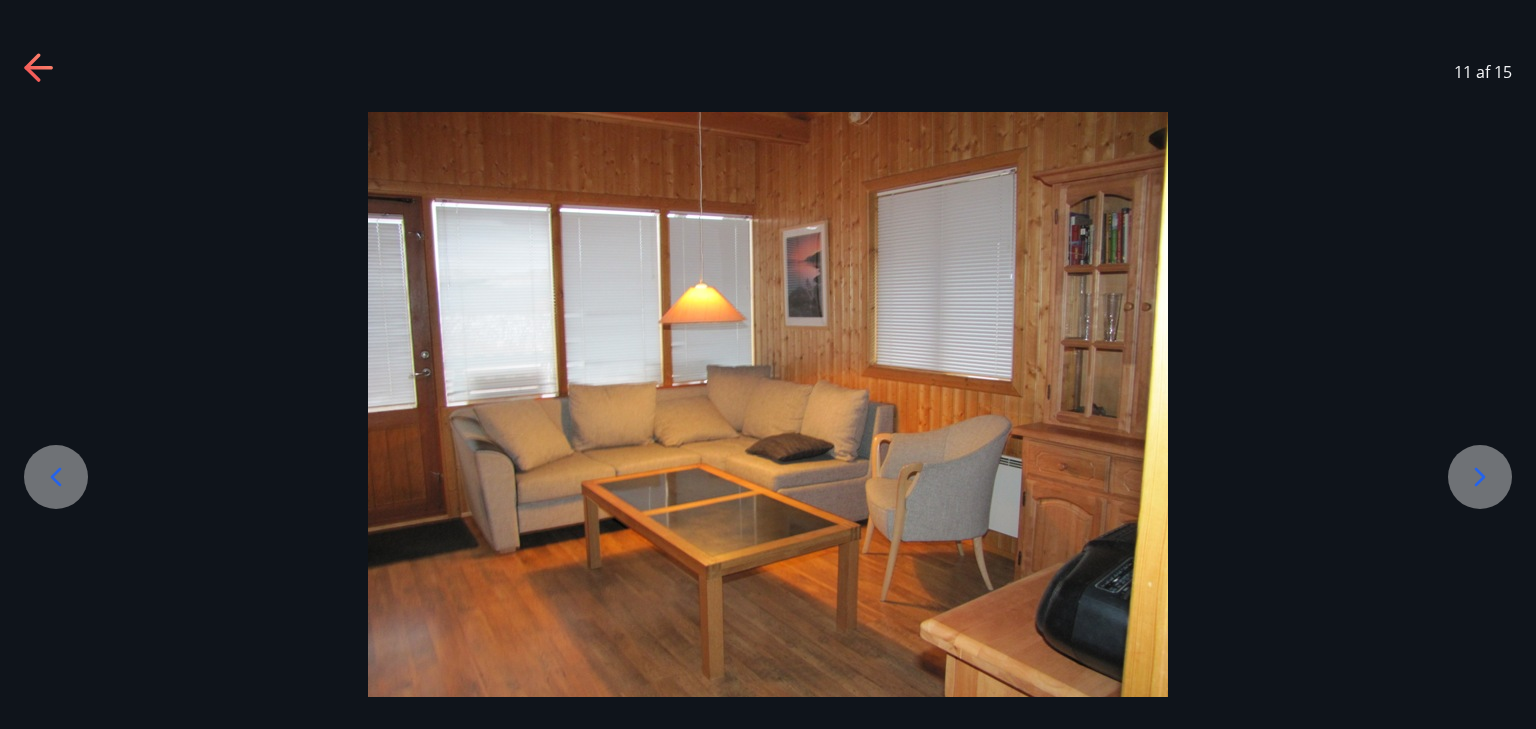 click 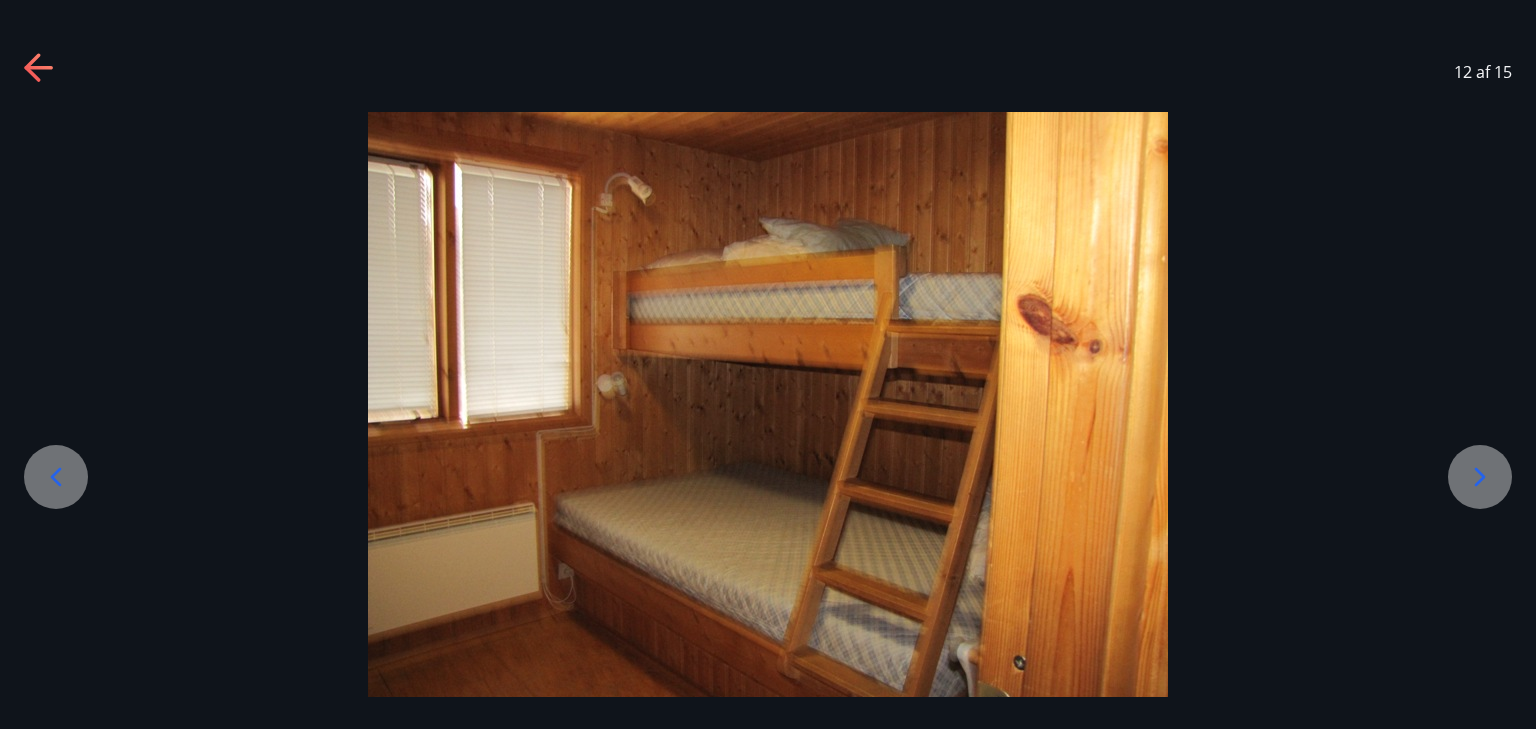 click 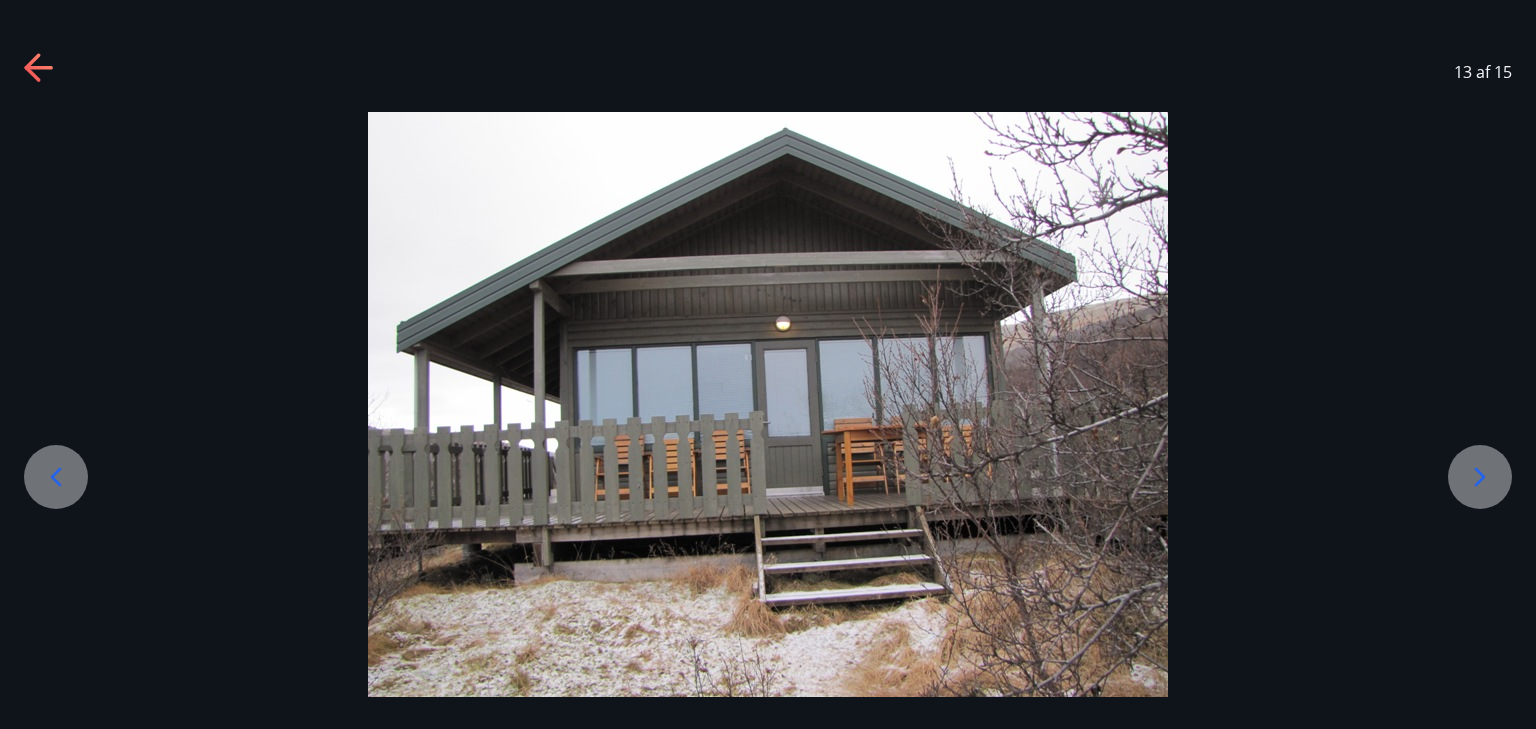 click 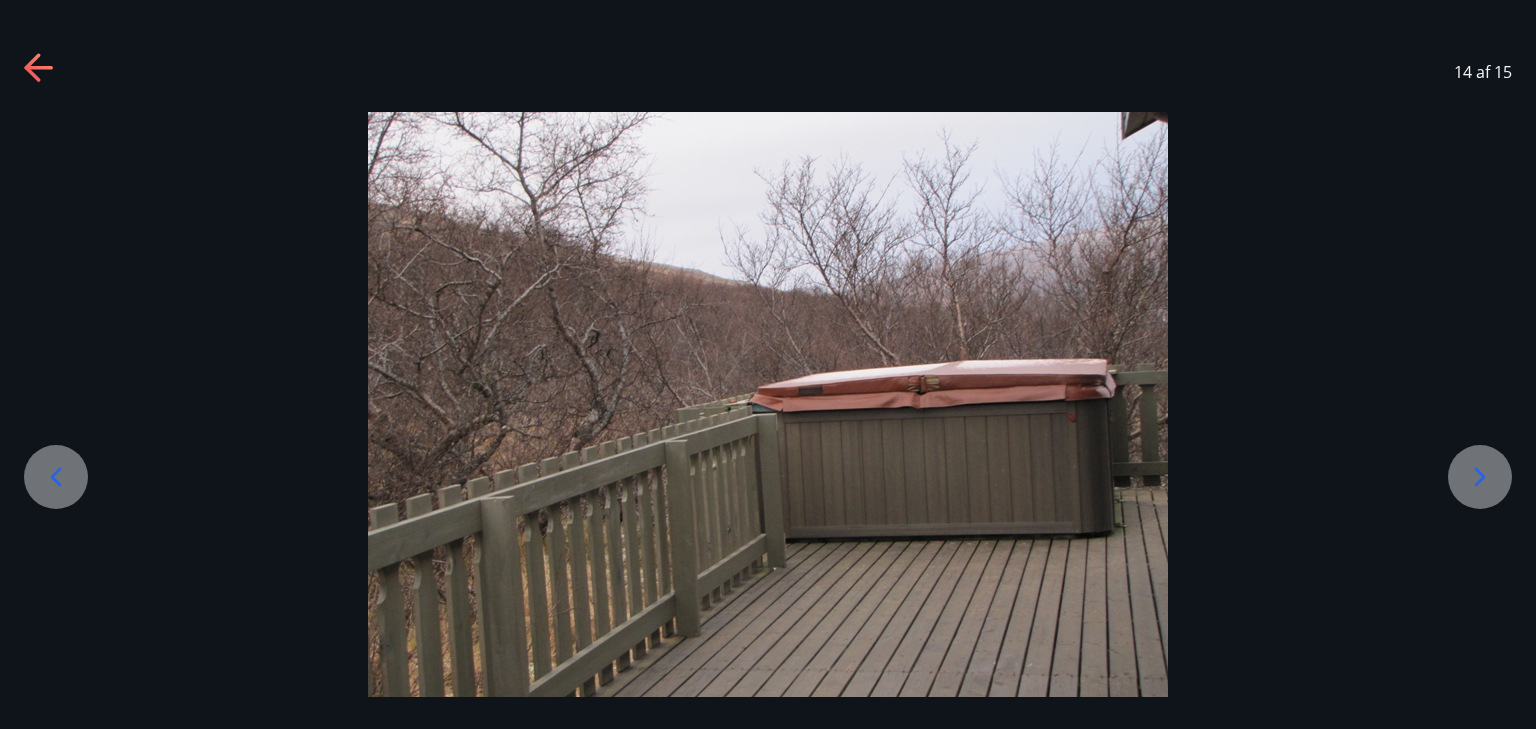 click 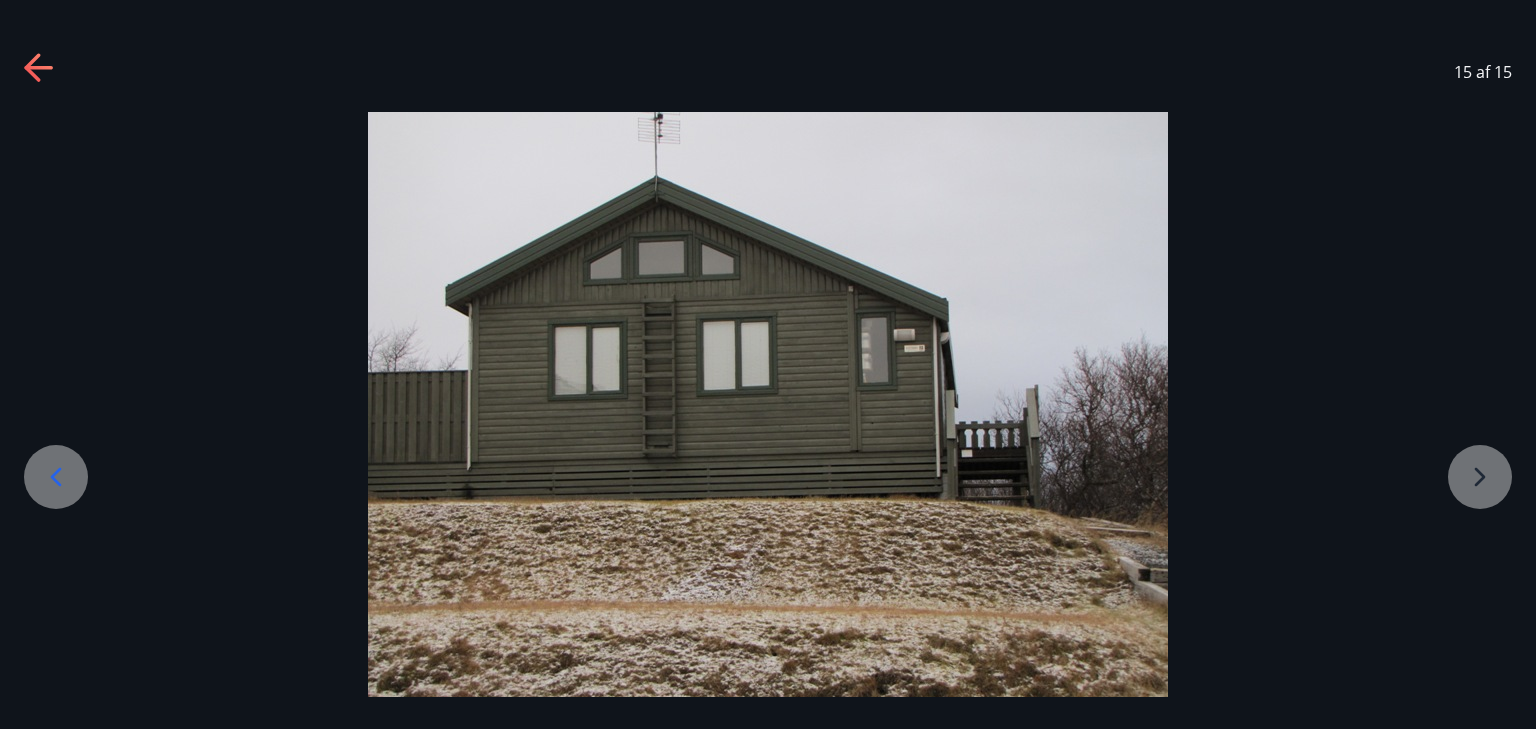click 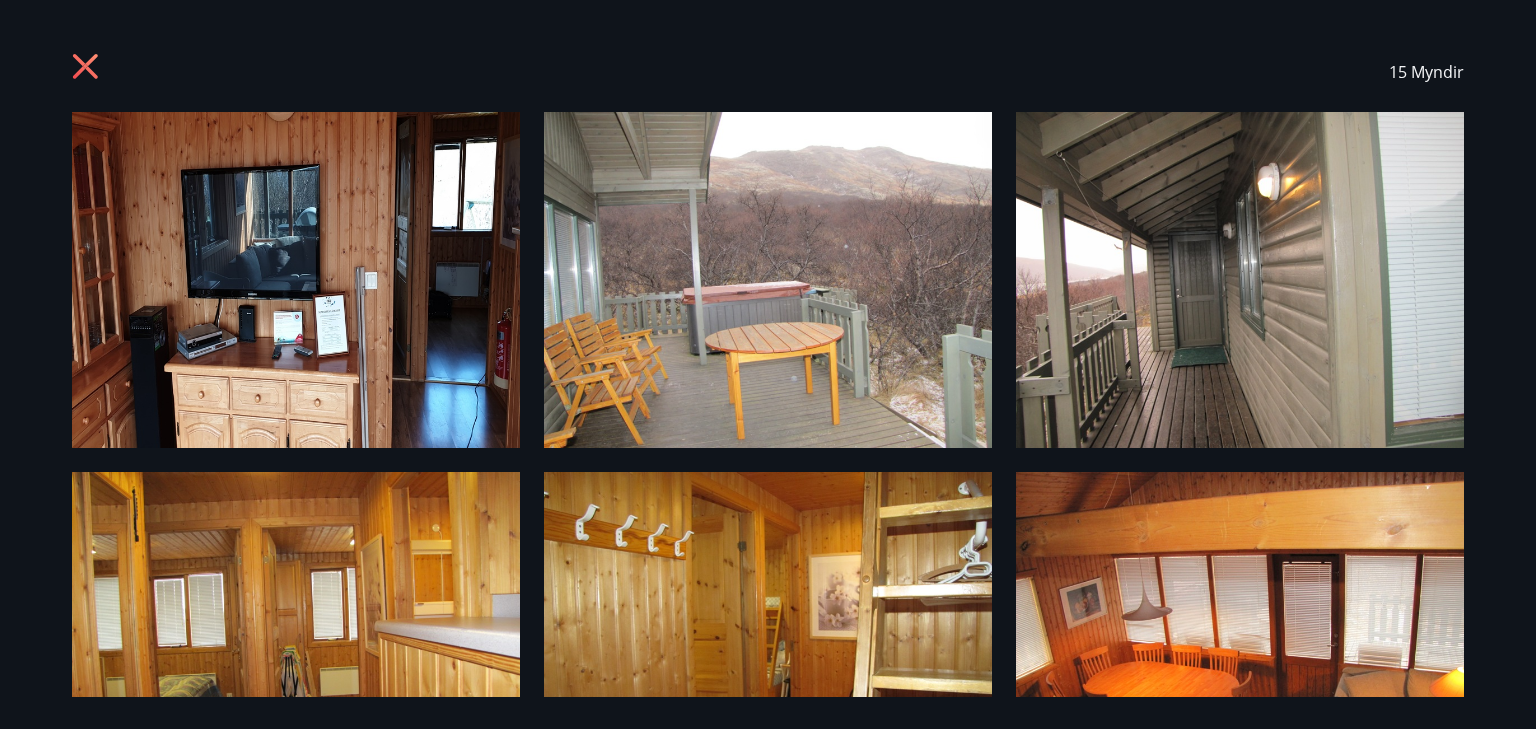 click 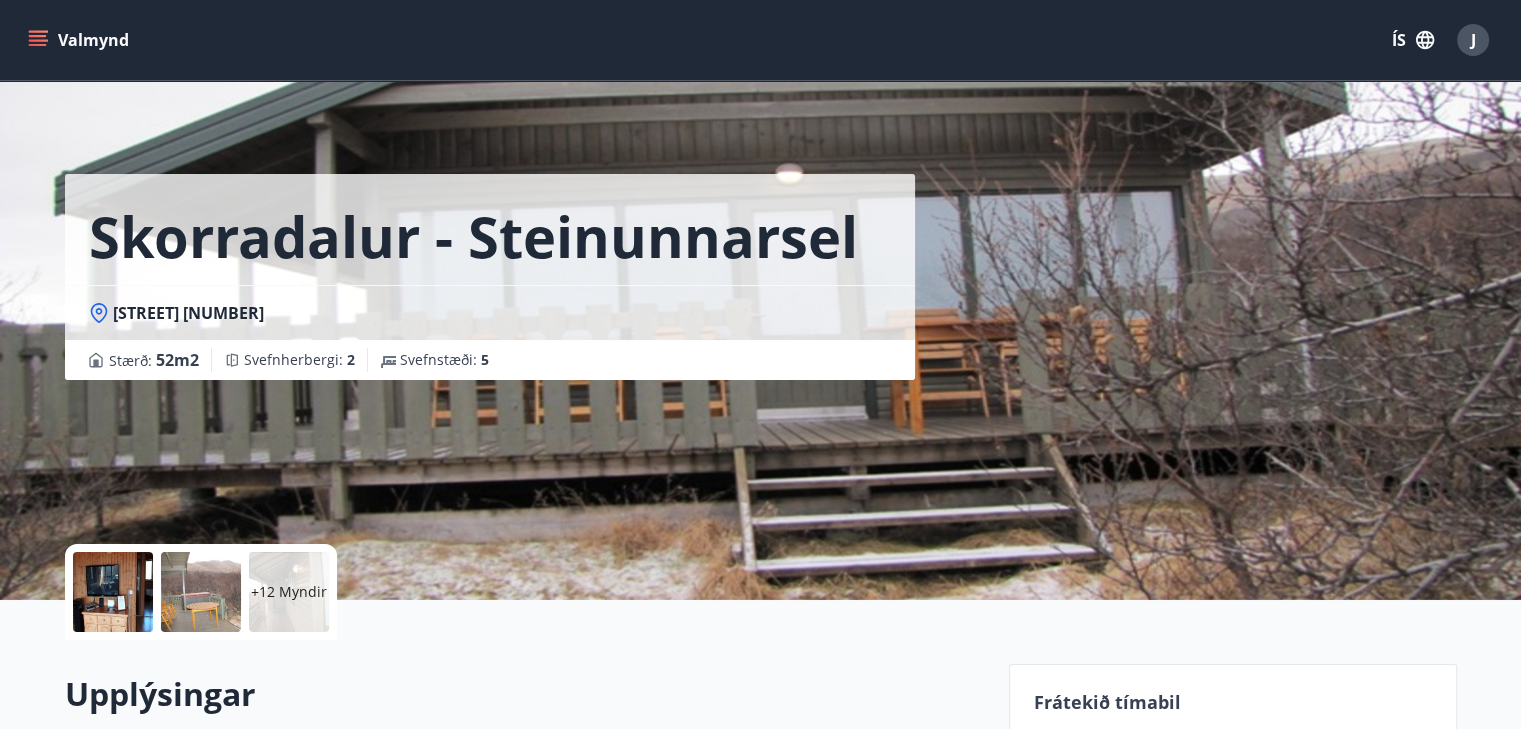 click 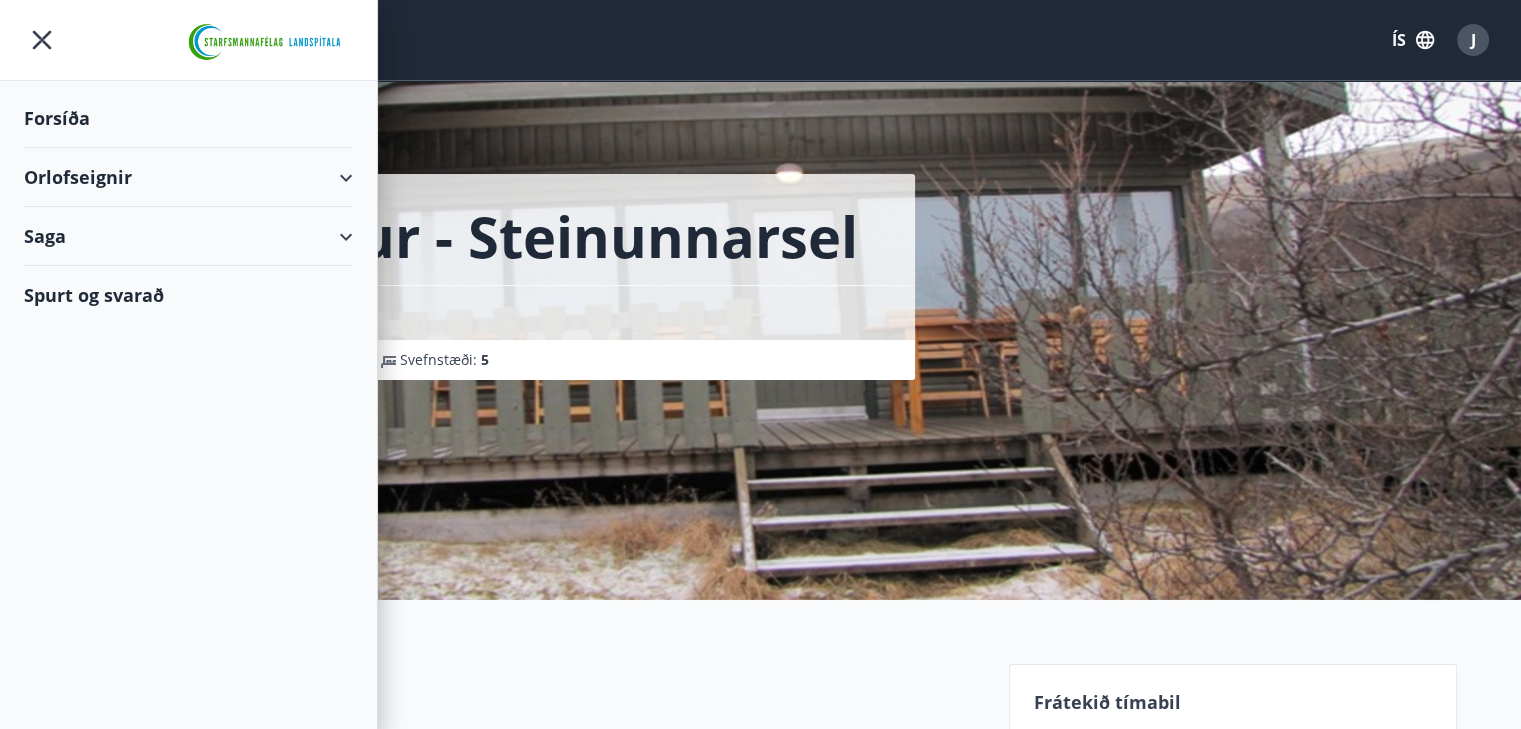 click on "Orlofseignir" at bounding box center [188, 177] 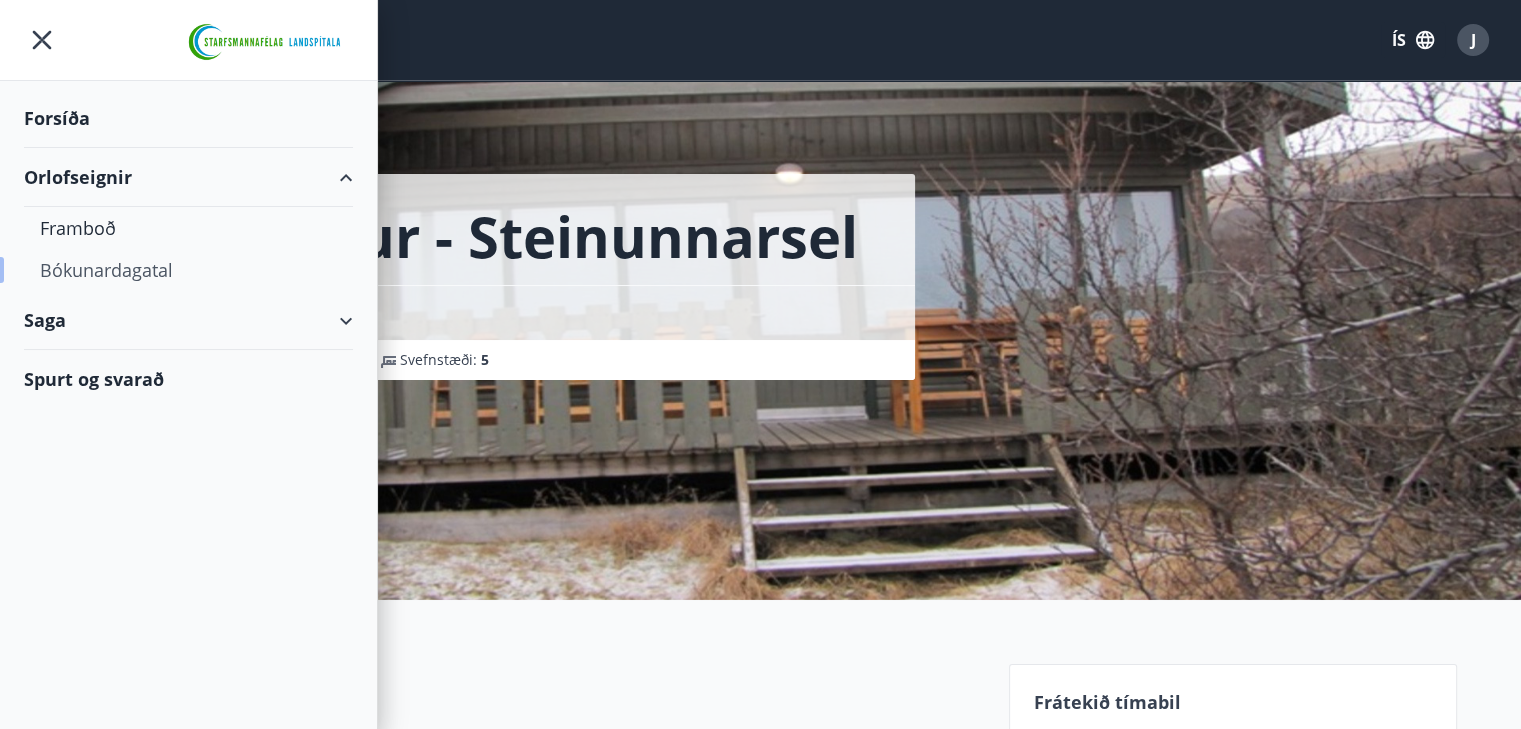 click on "Bókunardagatal" at bounding box center (188, 270) 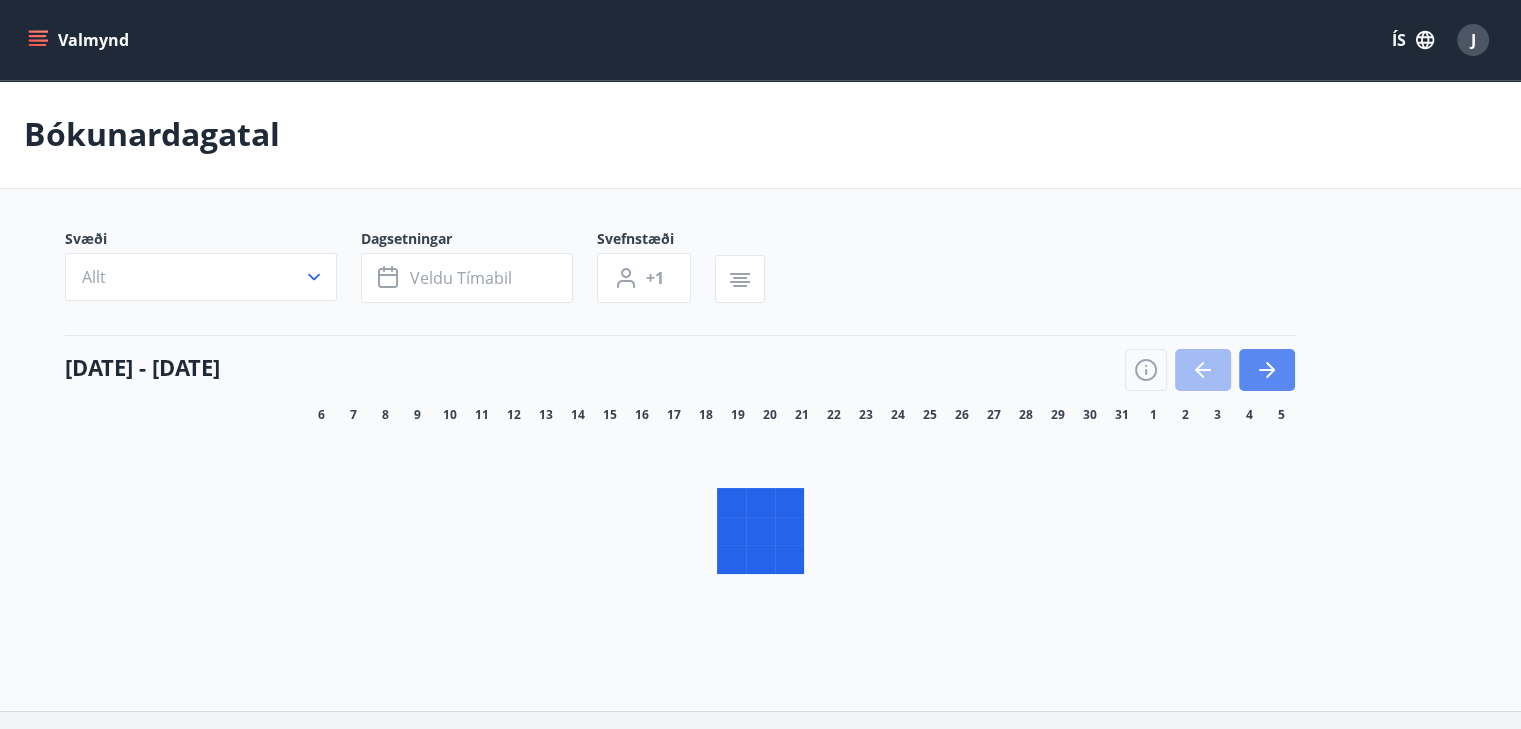 click 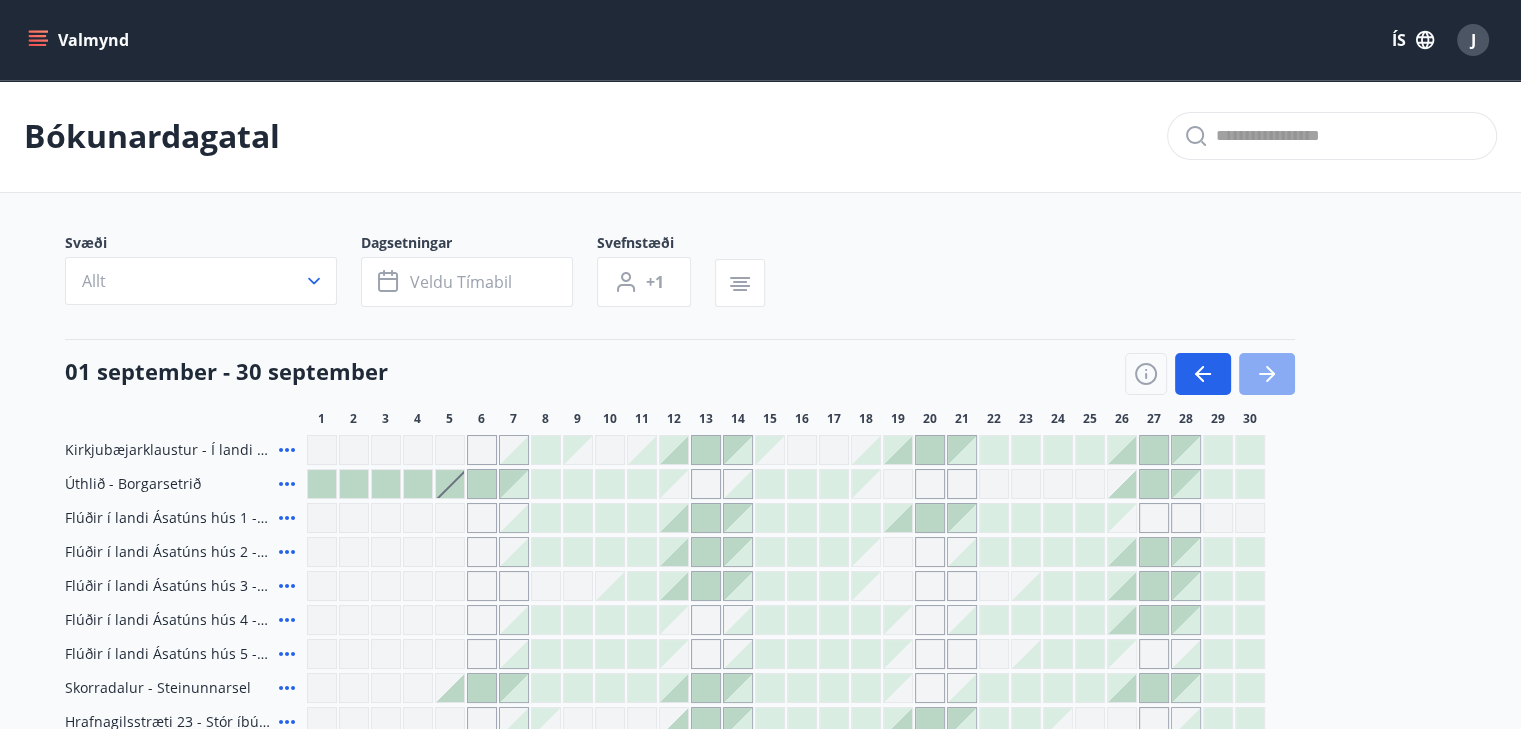 click 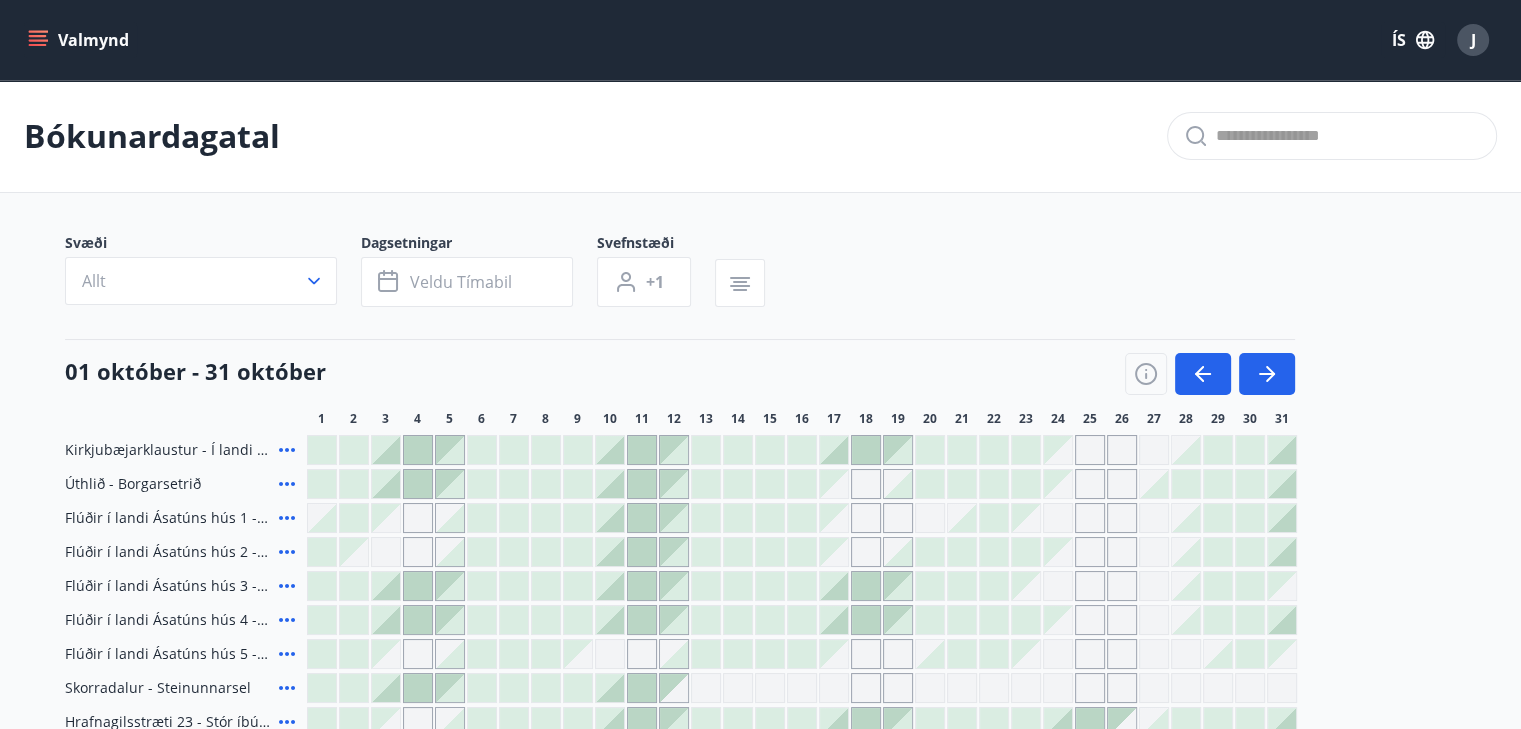 click at bounding box center [386, 654] 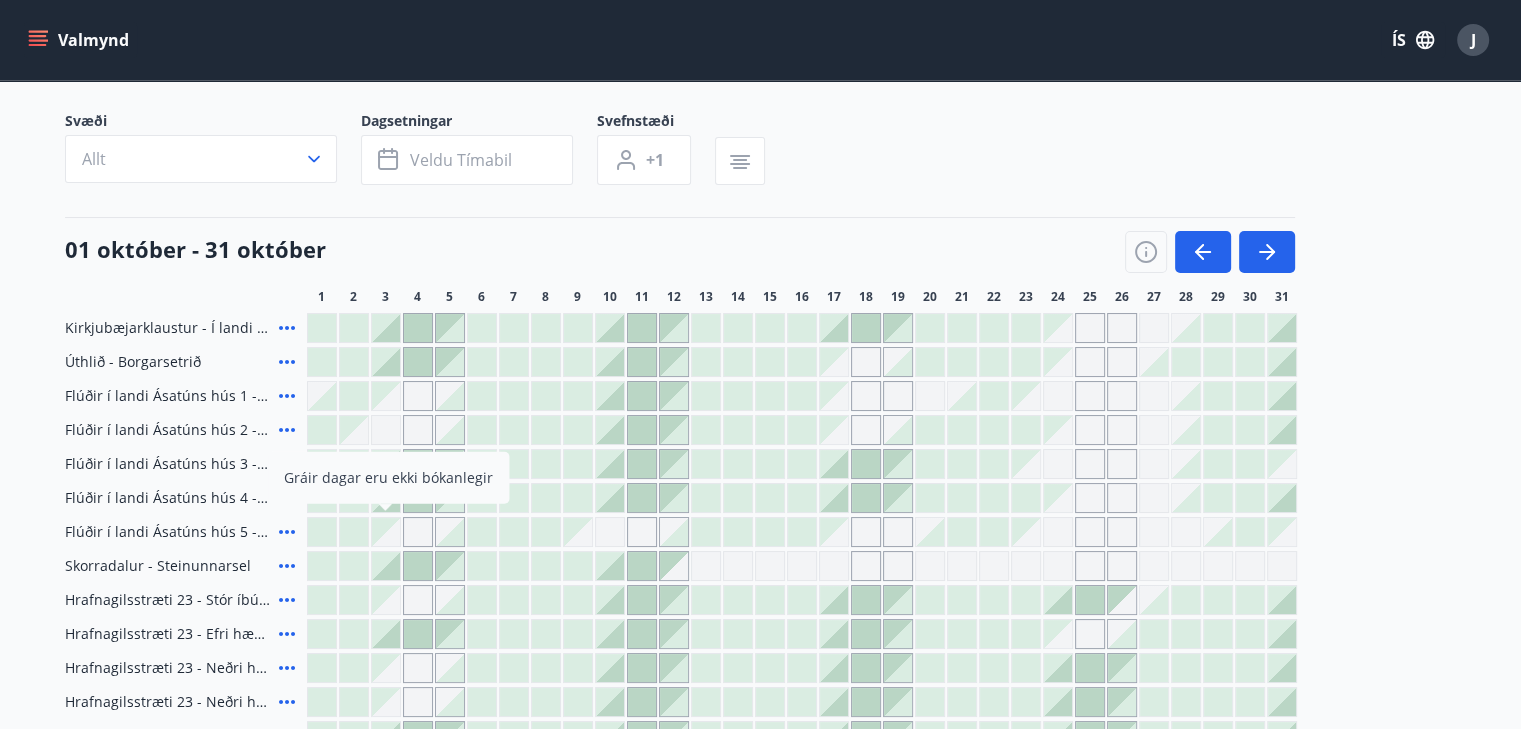 scroll, scrollTop: 120, scrollLeft: 0, axis: vertical 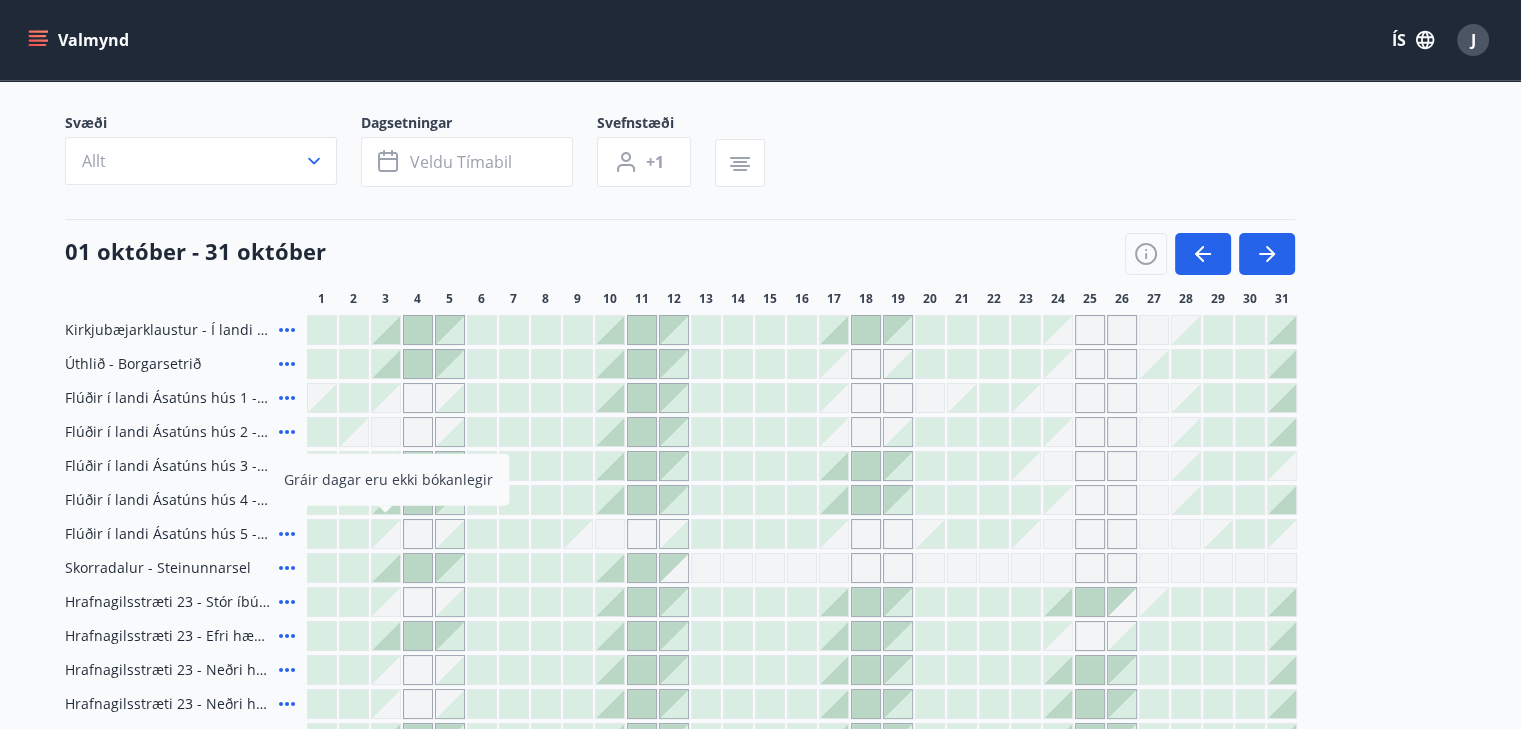 click 